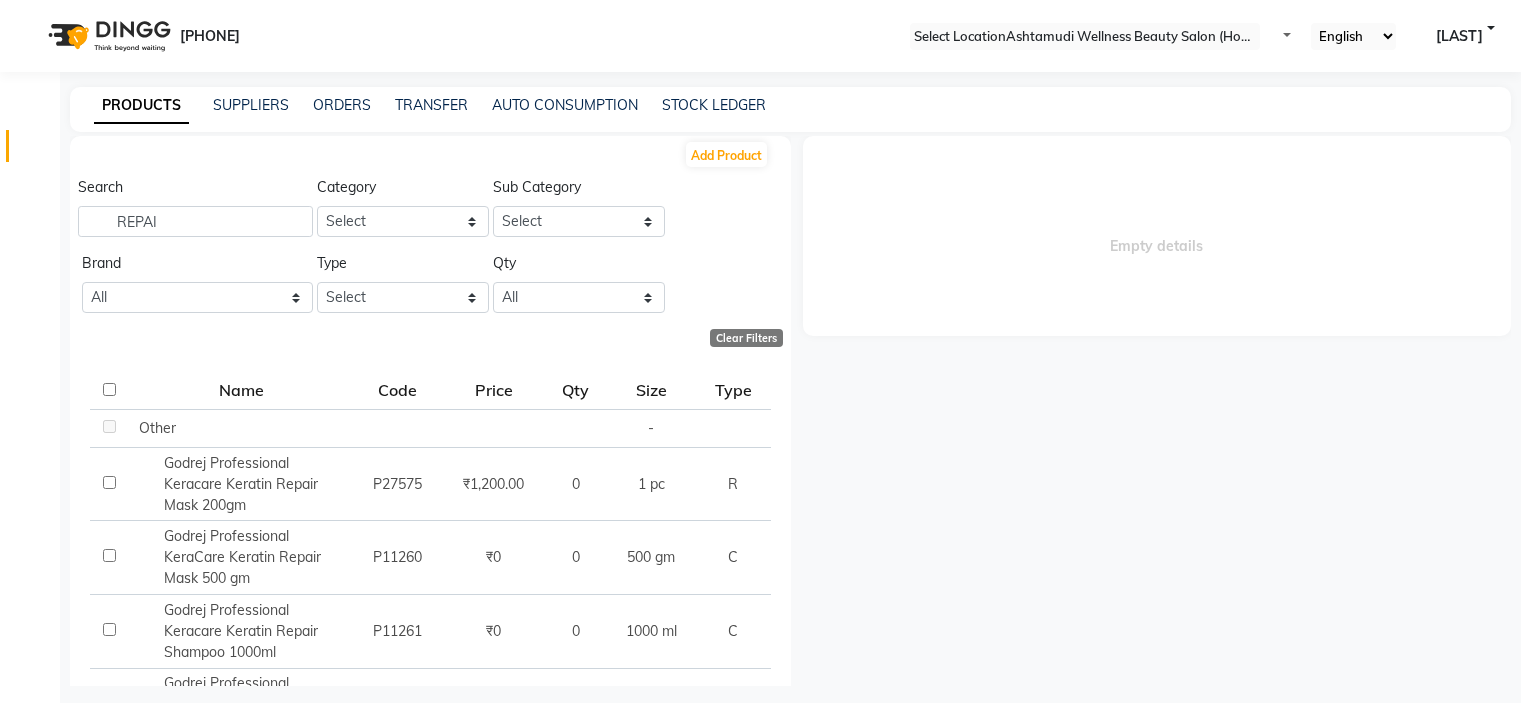 scroll, scrollTop: 0, scrollLeft: 0, axis: both 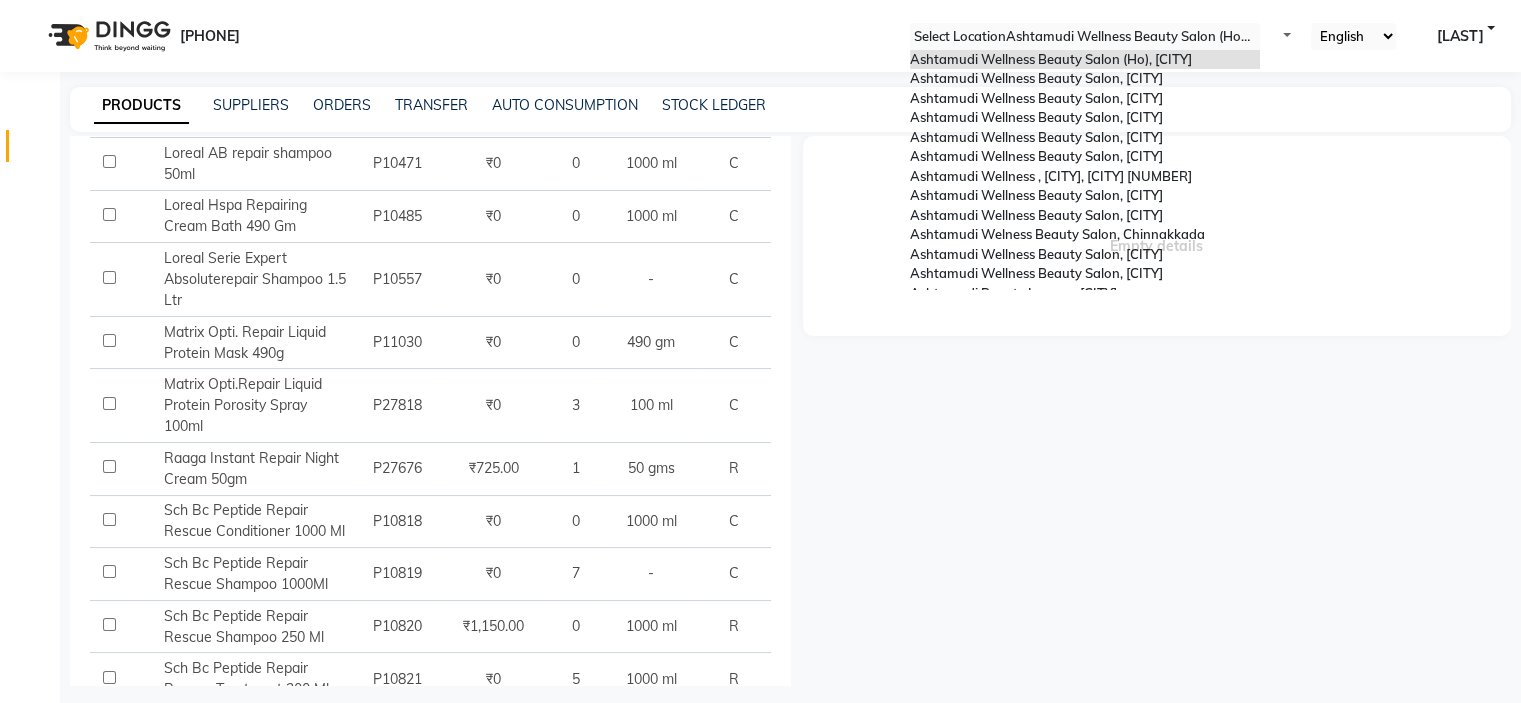 click at bounding box center (1085, 37) 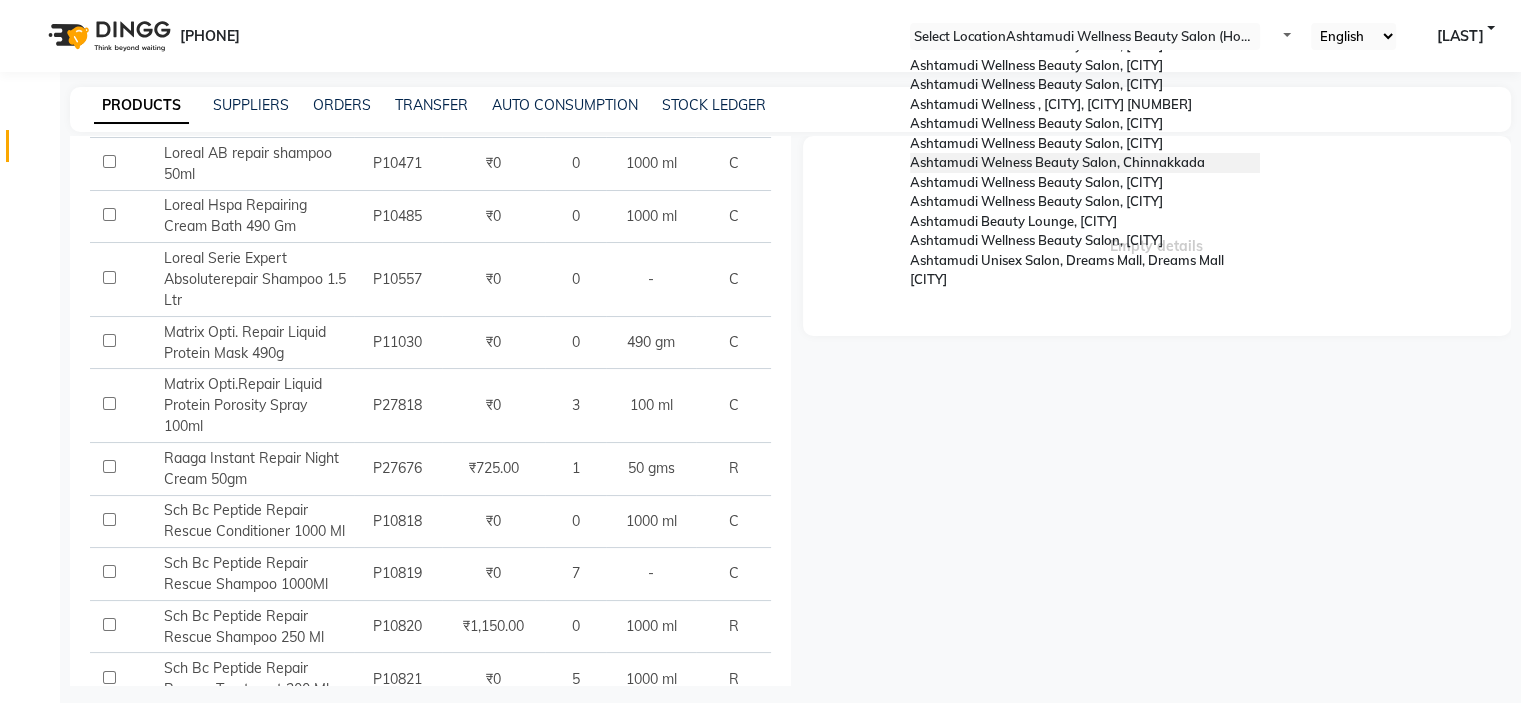 scroll, scrollTop: 312, scrollLeft: 0, axis: vertical 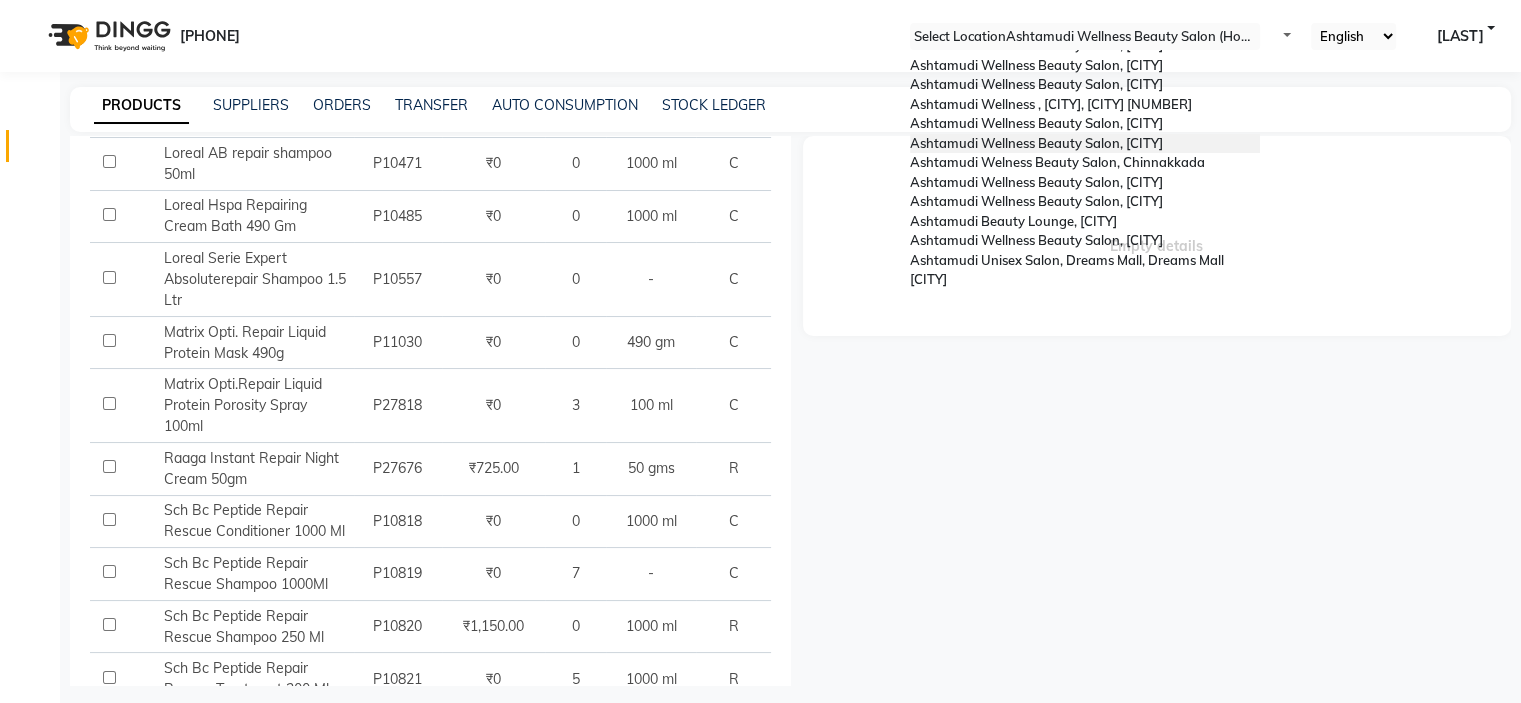 click on "Ashtamudi Wellness Beauty Salon, [CITY]" at bounding box center (1036, 143) 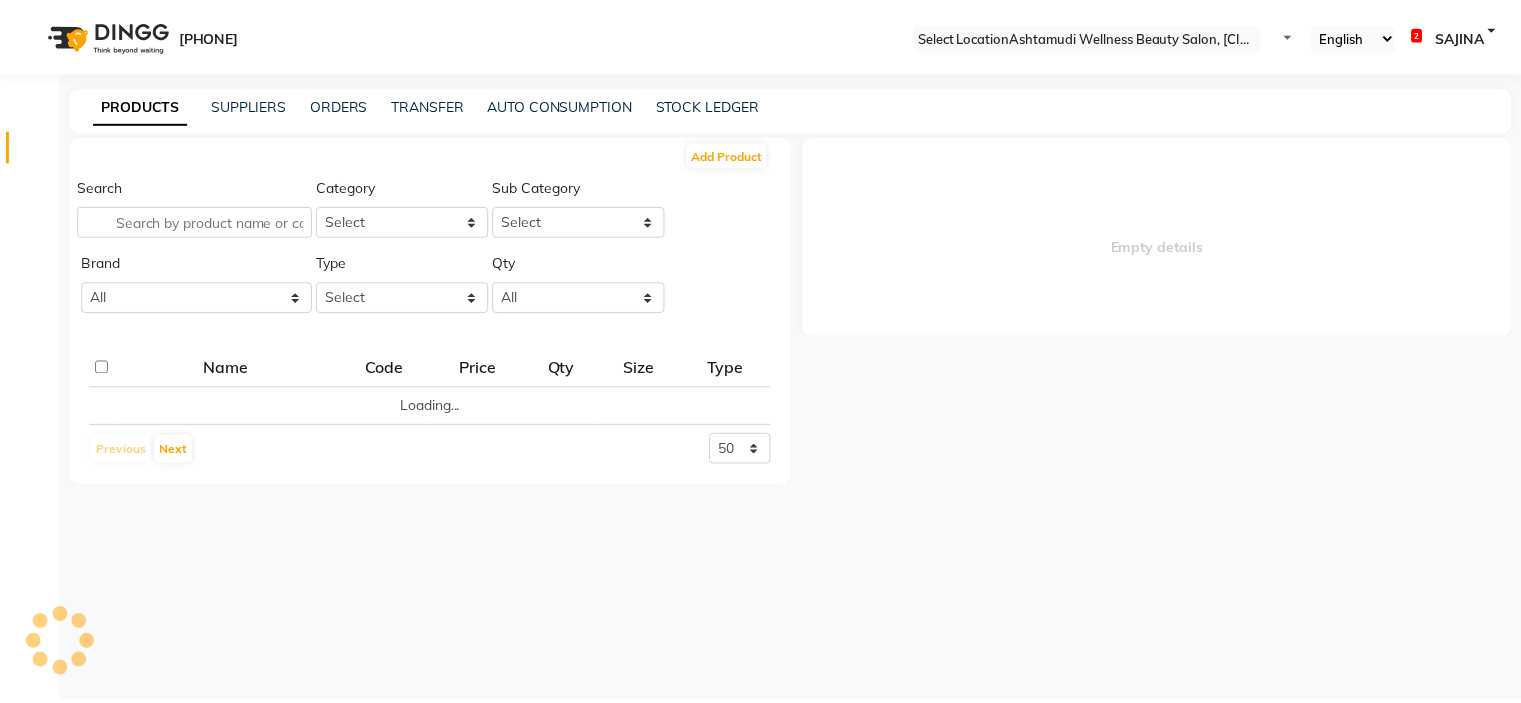 scroll, scrollTop: 0, scrollLeft: 0, axis: both 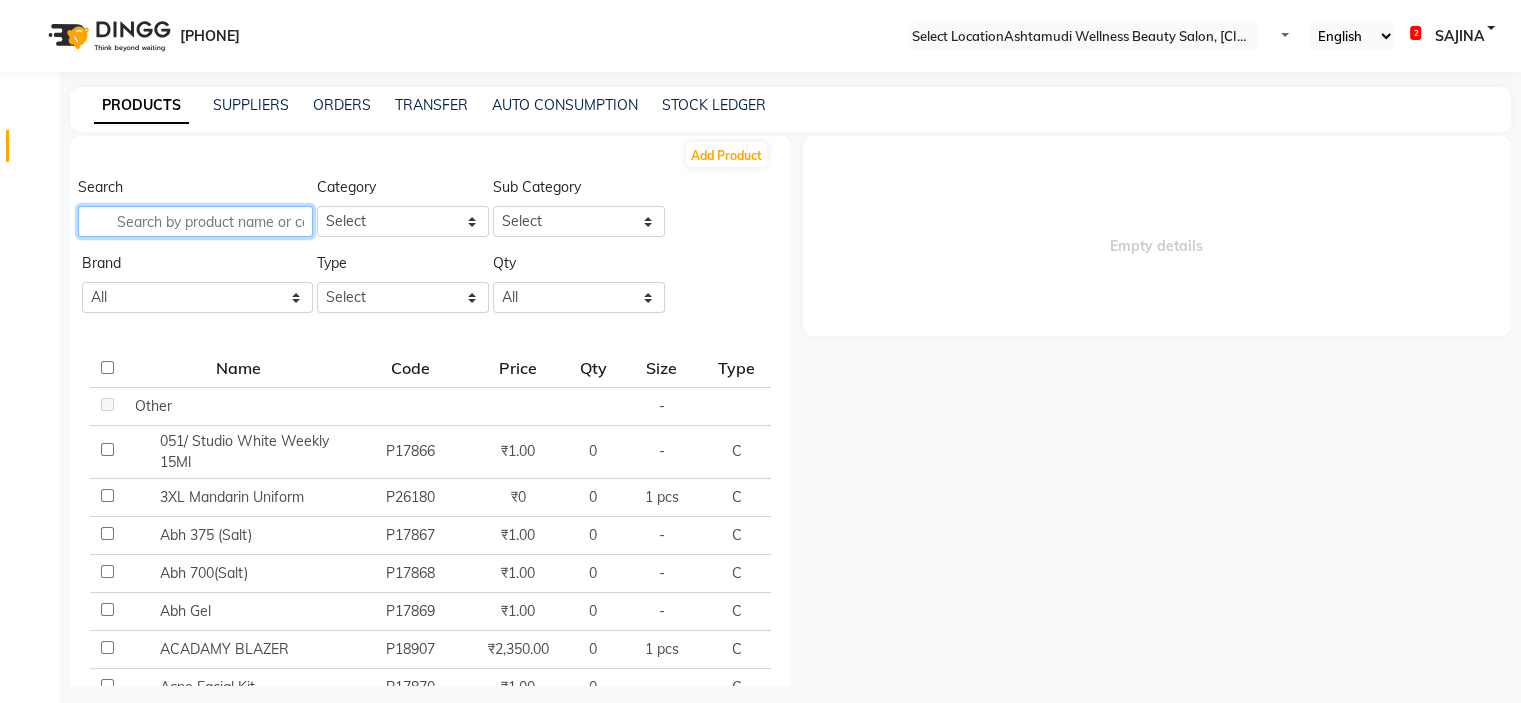 click at bounding box center [195, 221] 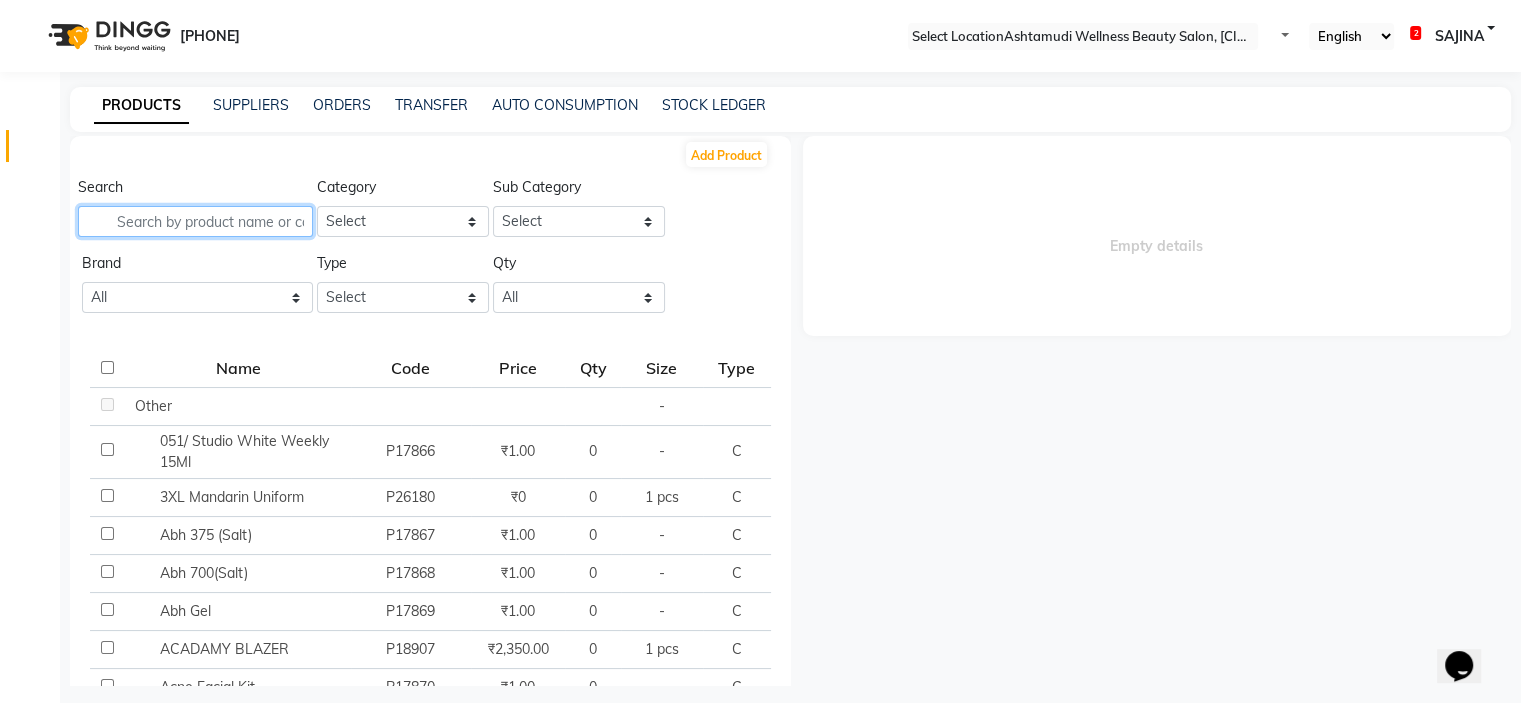 scroll, scrollTop: 0, scrollLeft: 0, axis: both 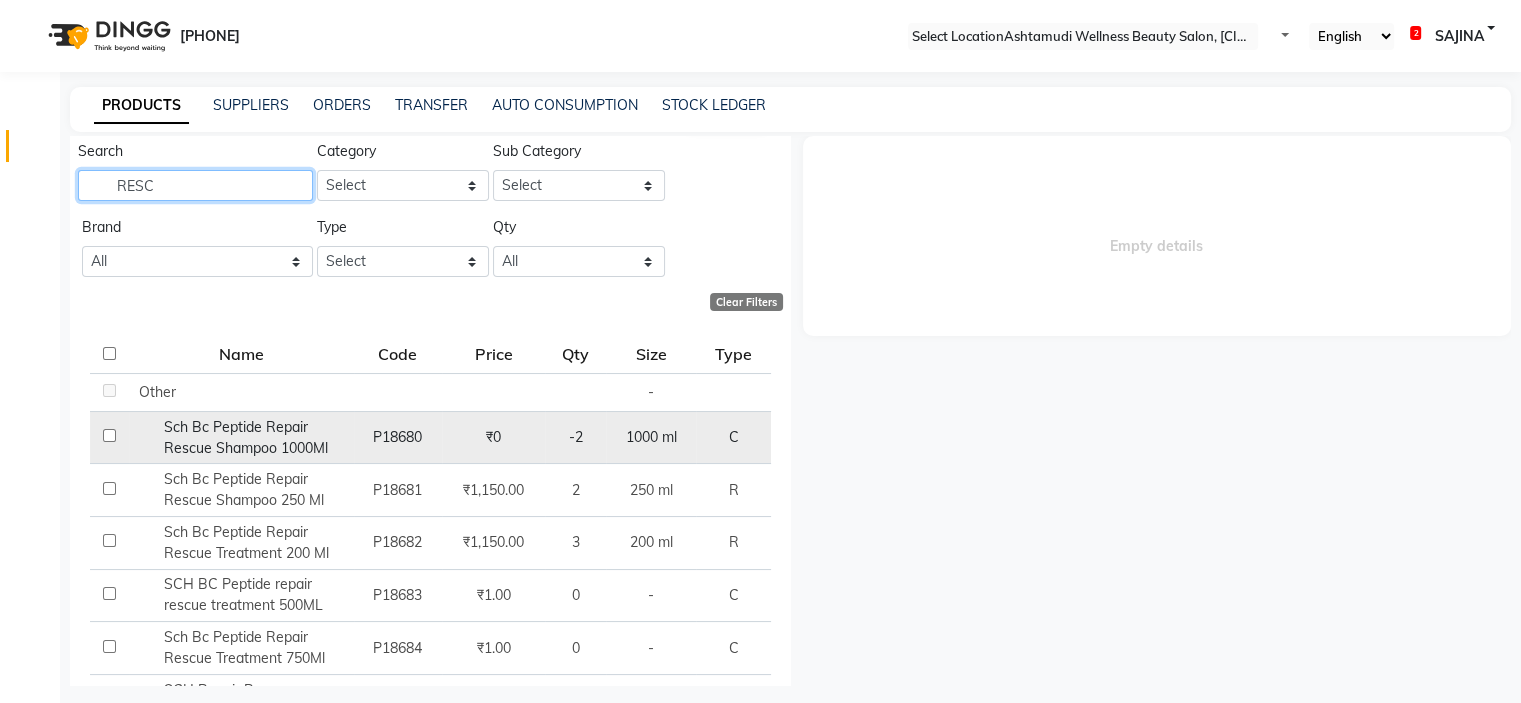 type on "RESC" 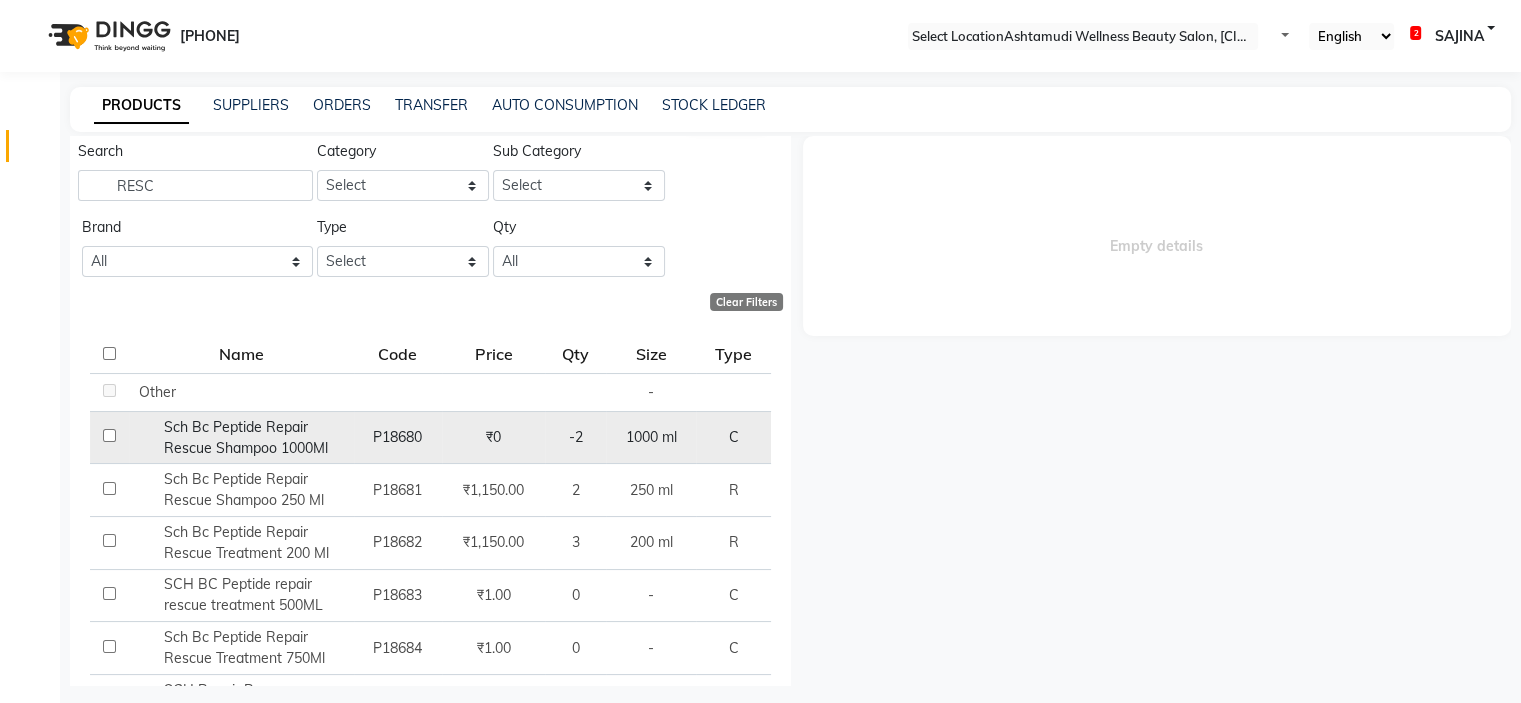 click on "Sch Bc Peptide Repair Rescue Shampoo 1000Ml" at bounding box center (157, 392) 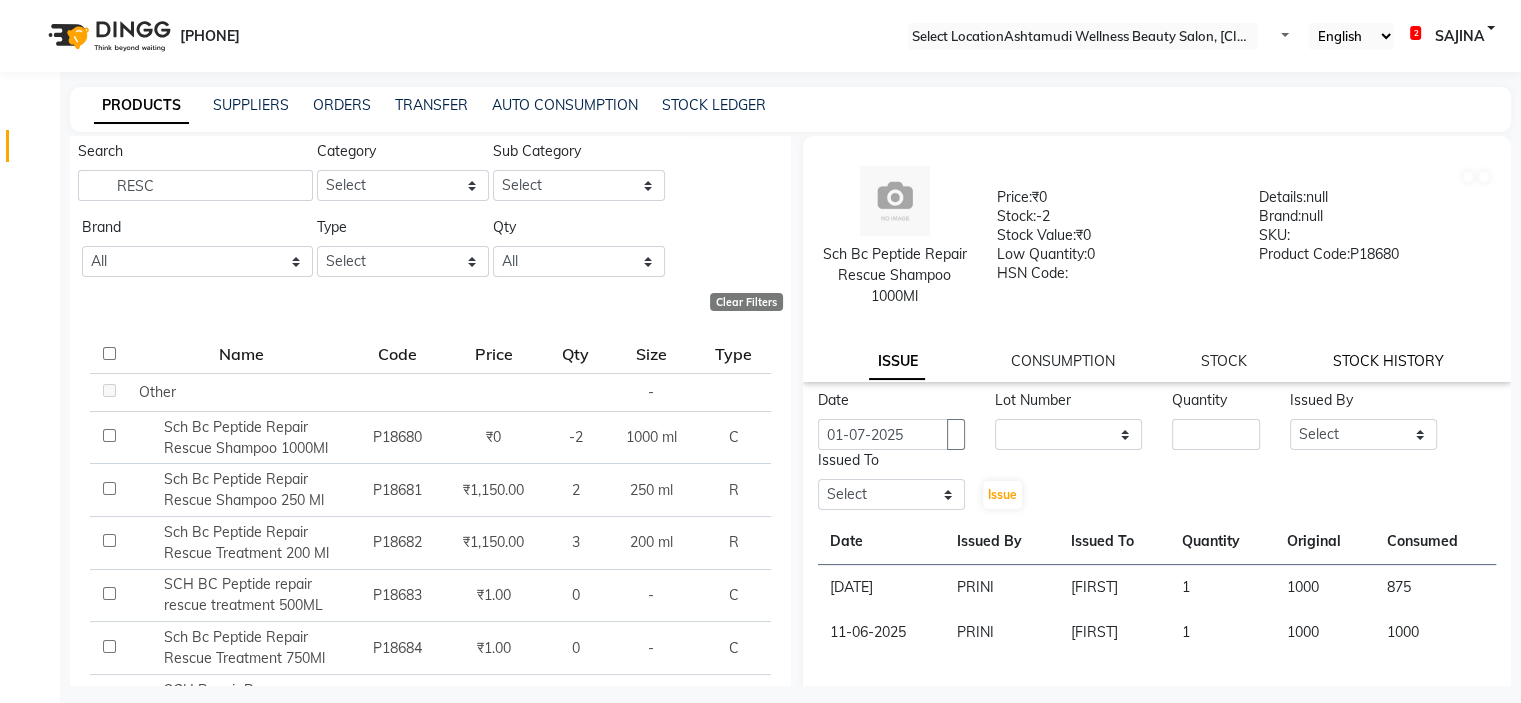 click on "STOCK HISTORY" at bounding box center (897, 362) 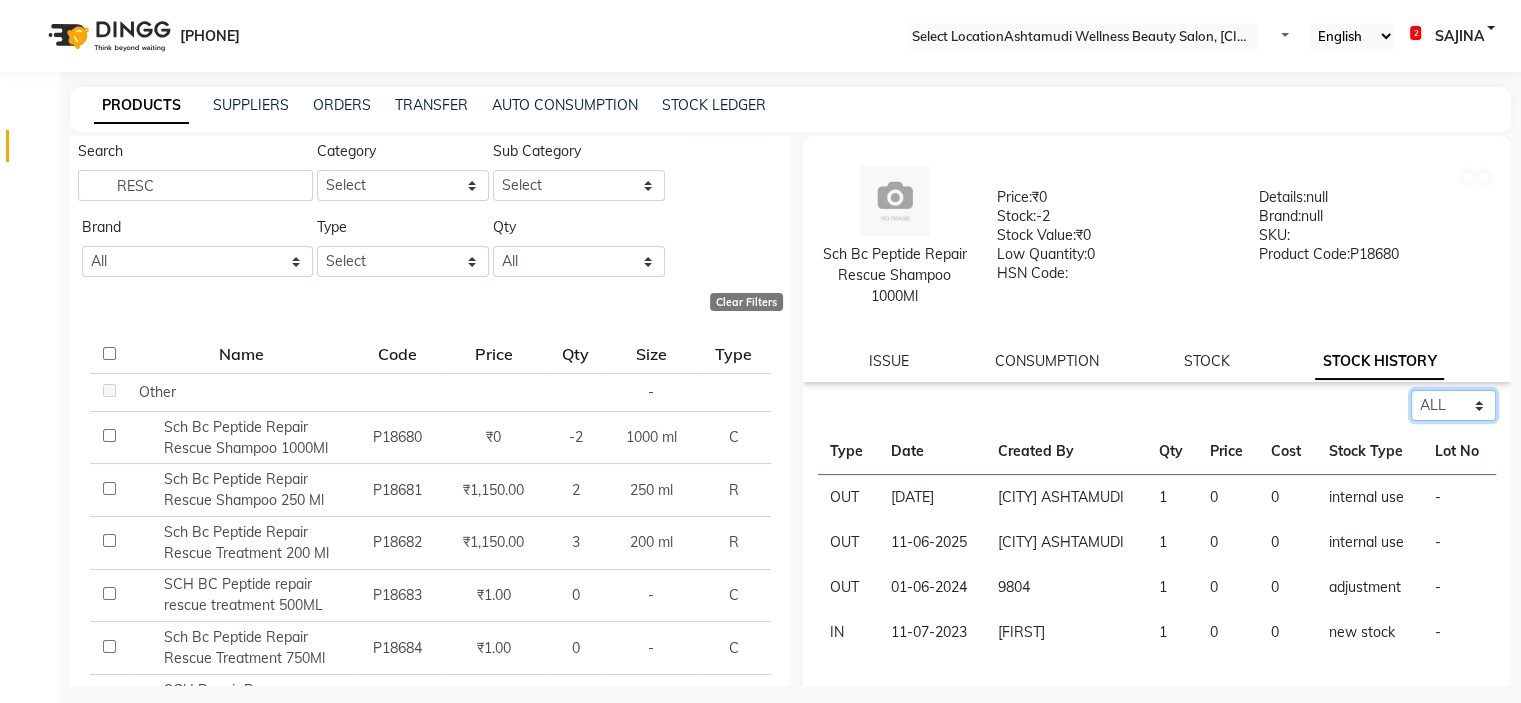 click on "Select ALL IN OUT" at bounding box center (1453, 405) 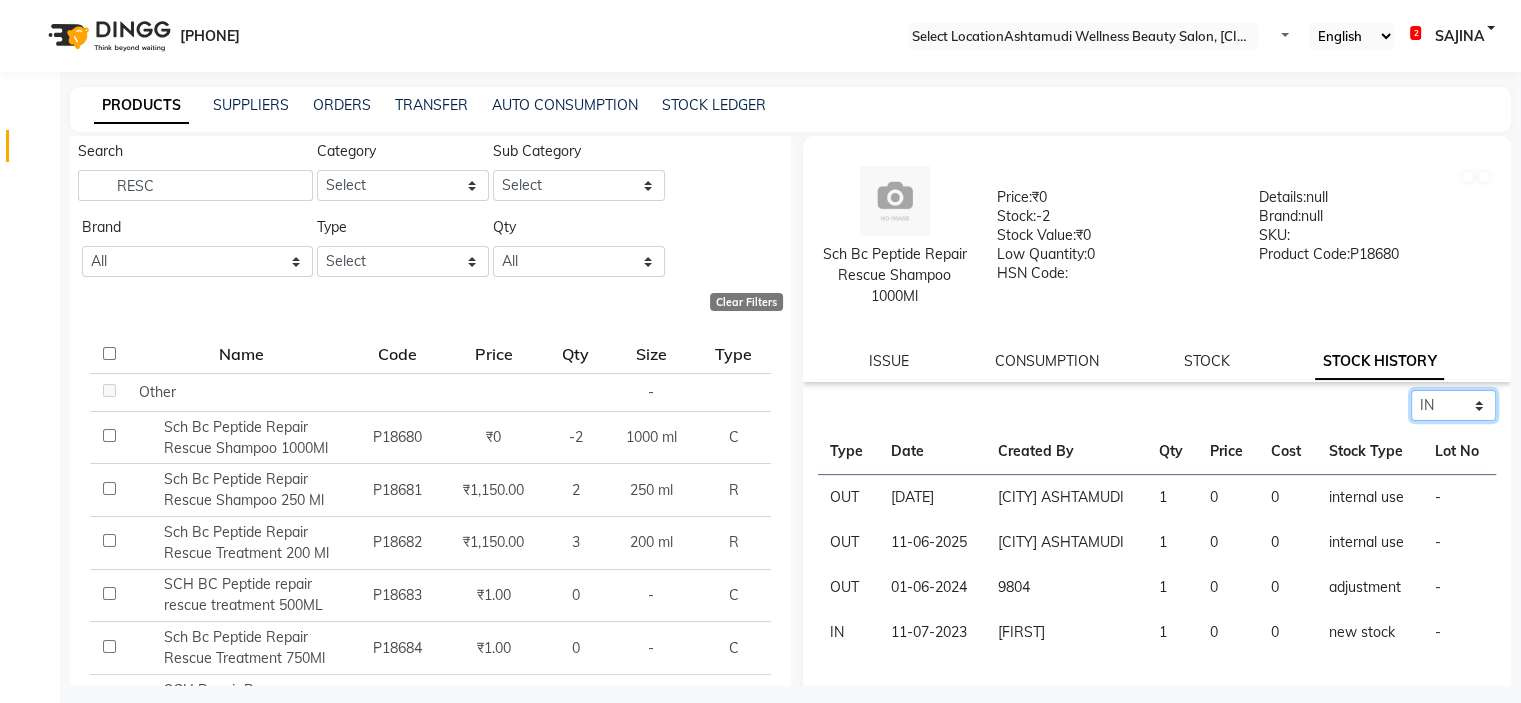 click on "Select ALL IN OUT" at bounding box center [1453, 405] 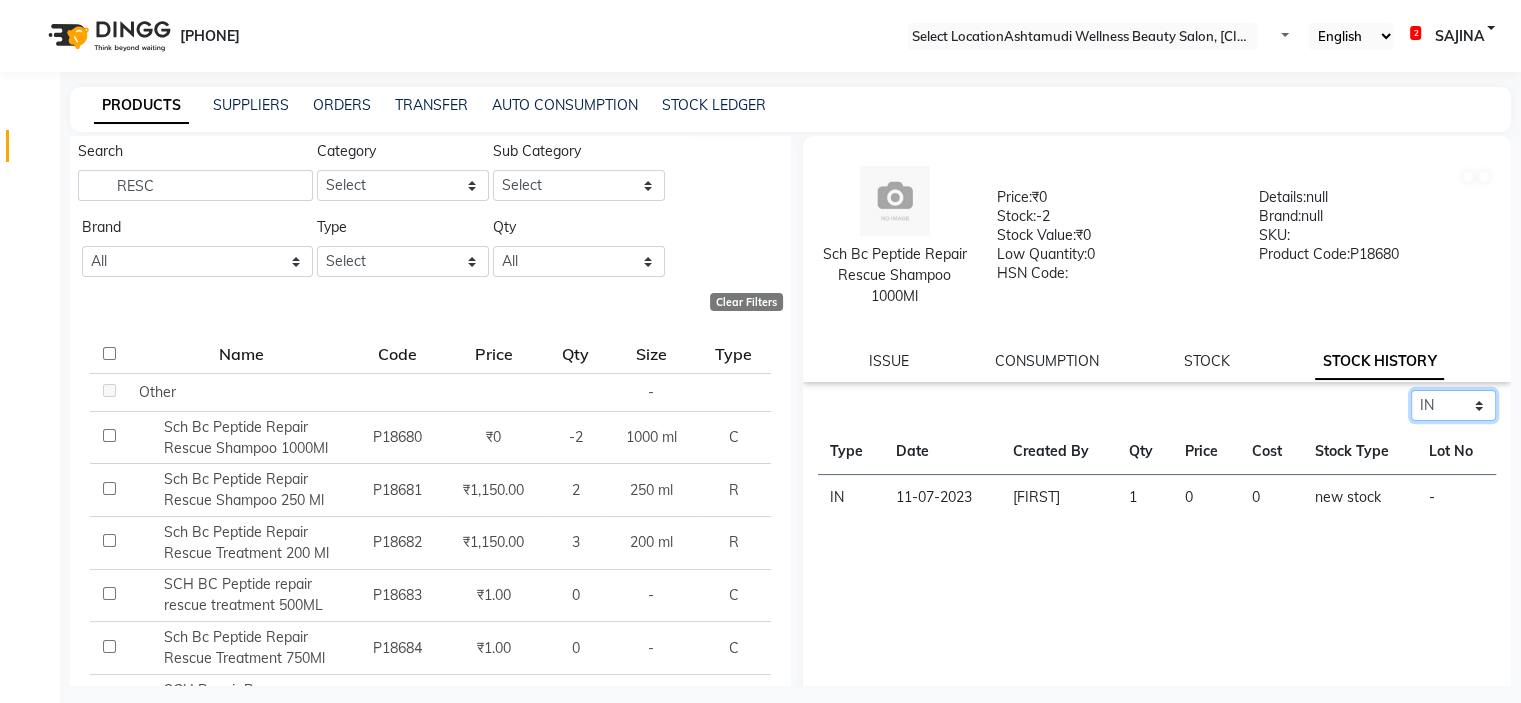 click on "Select ALL IN OUT" at bounding box center [1453, 405] 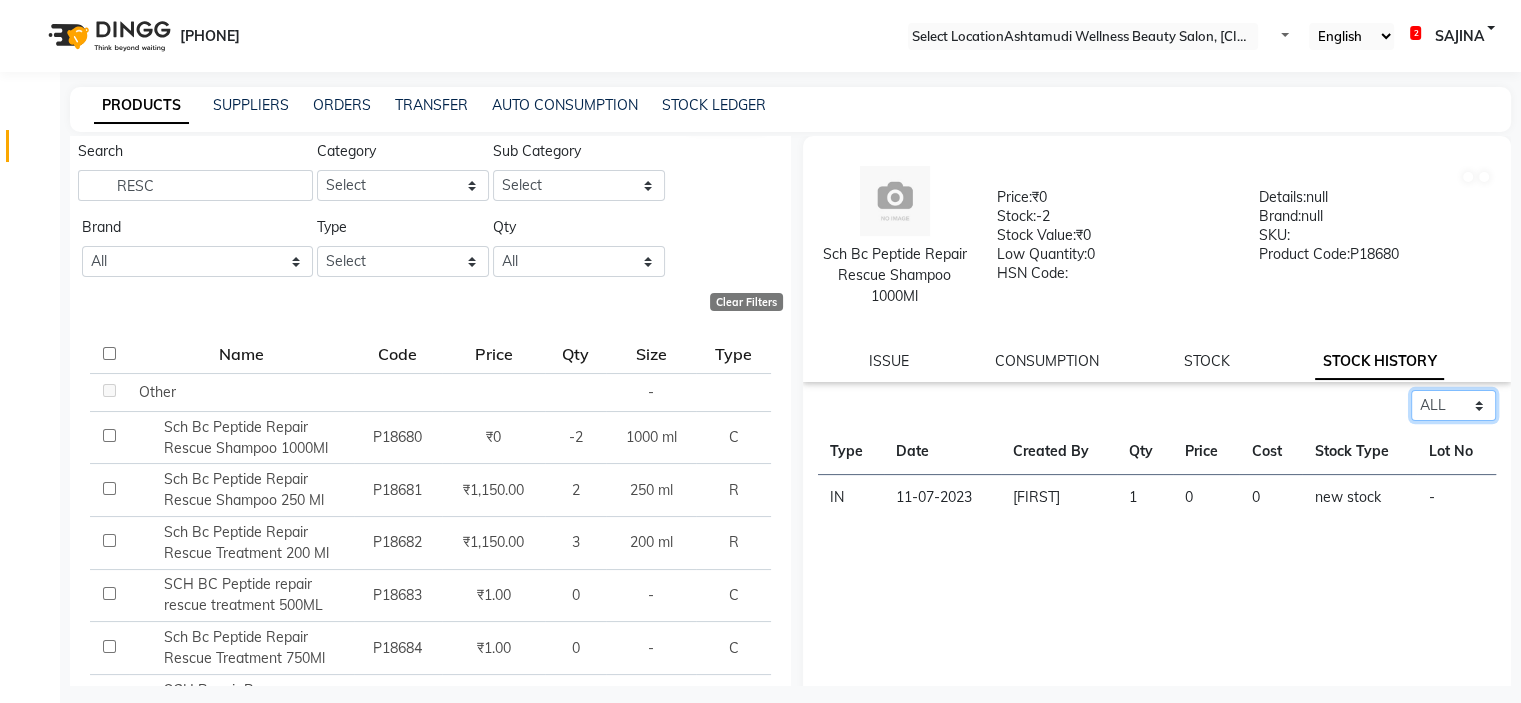 click on "Select ALL IN OUT" at bounding box center [1453, 405] 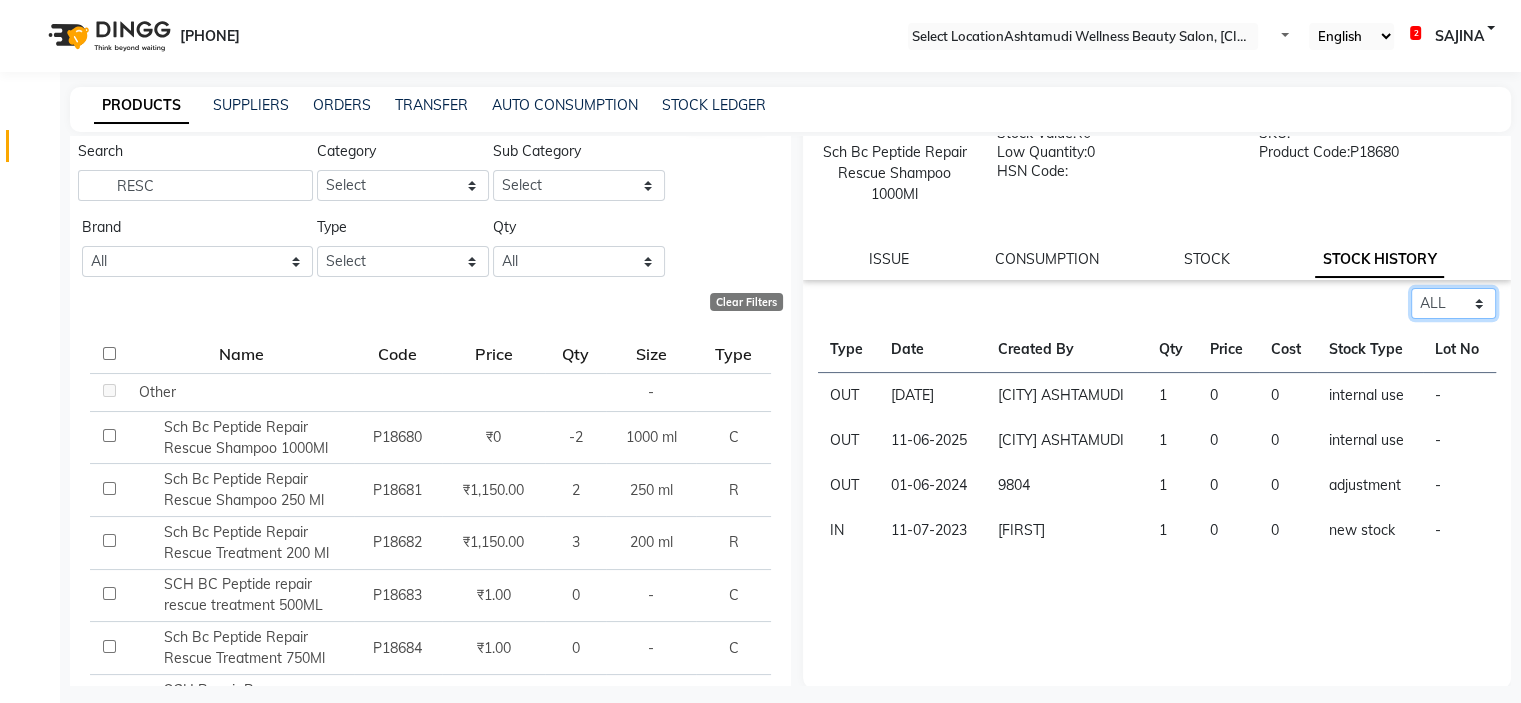scroll, scrollTop: 104, scrollLeft: 0, axis: vertical 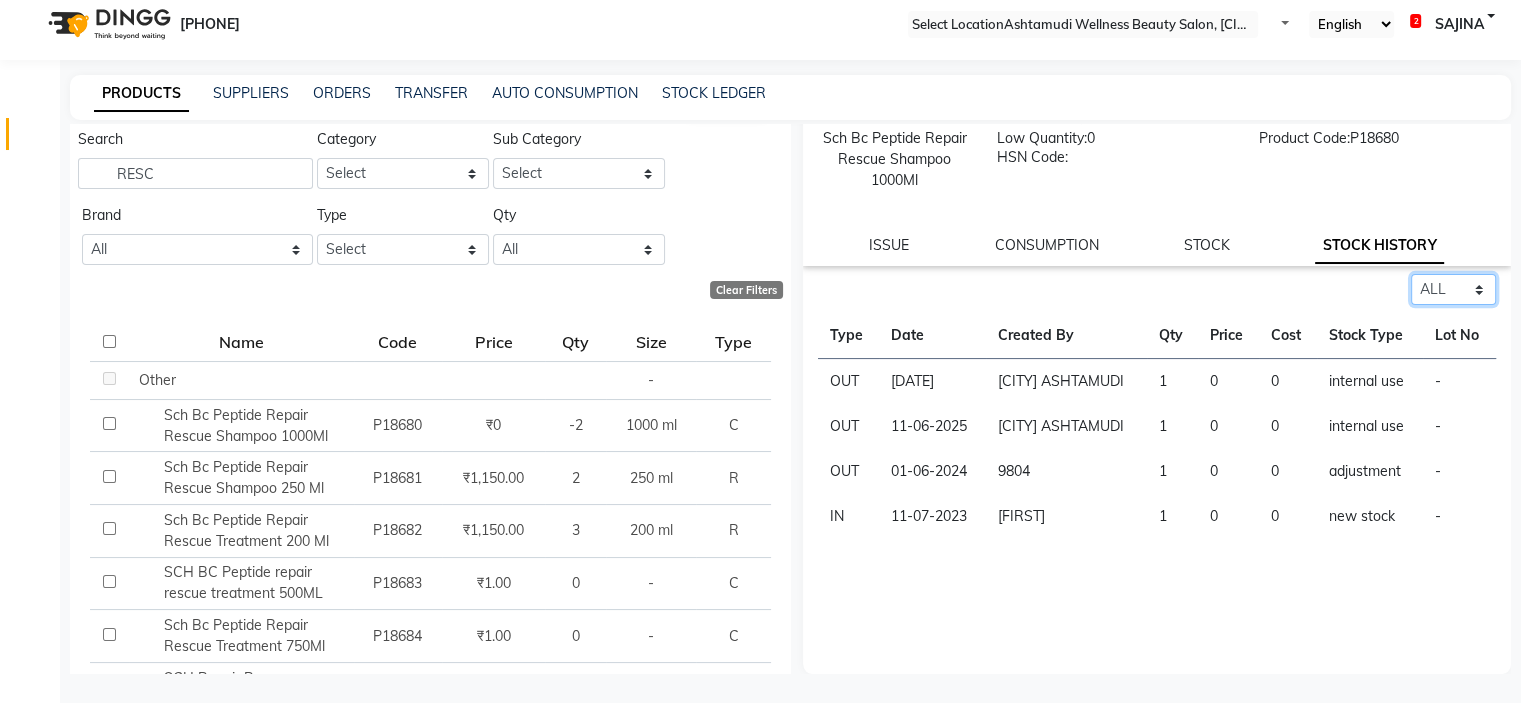 click on "Select ALL IN OUT" at bounding box center (1453, 289) 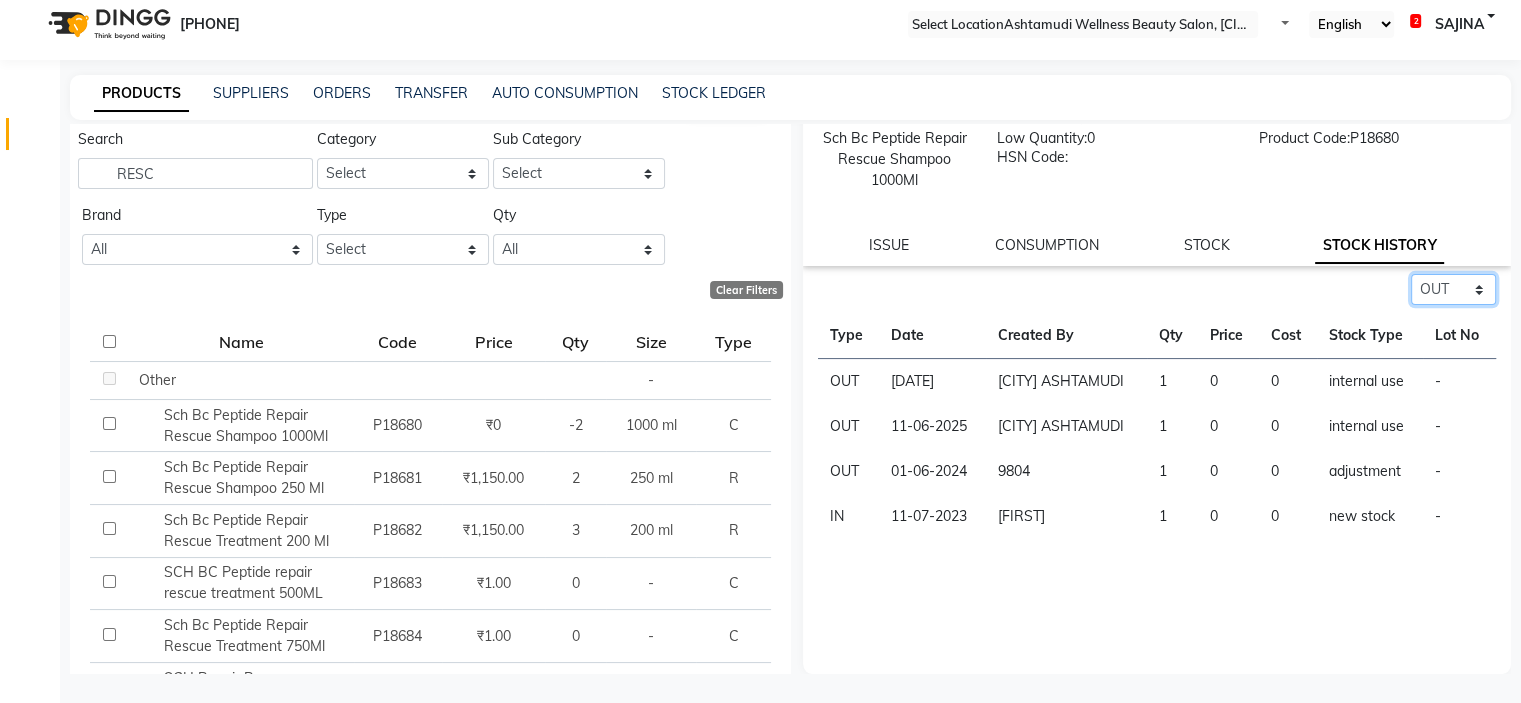 click on "Select ALL IN OUT" at bounding box center (1453, 289) 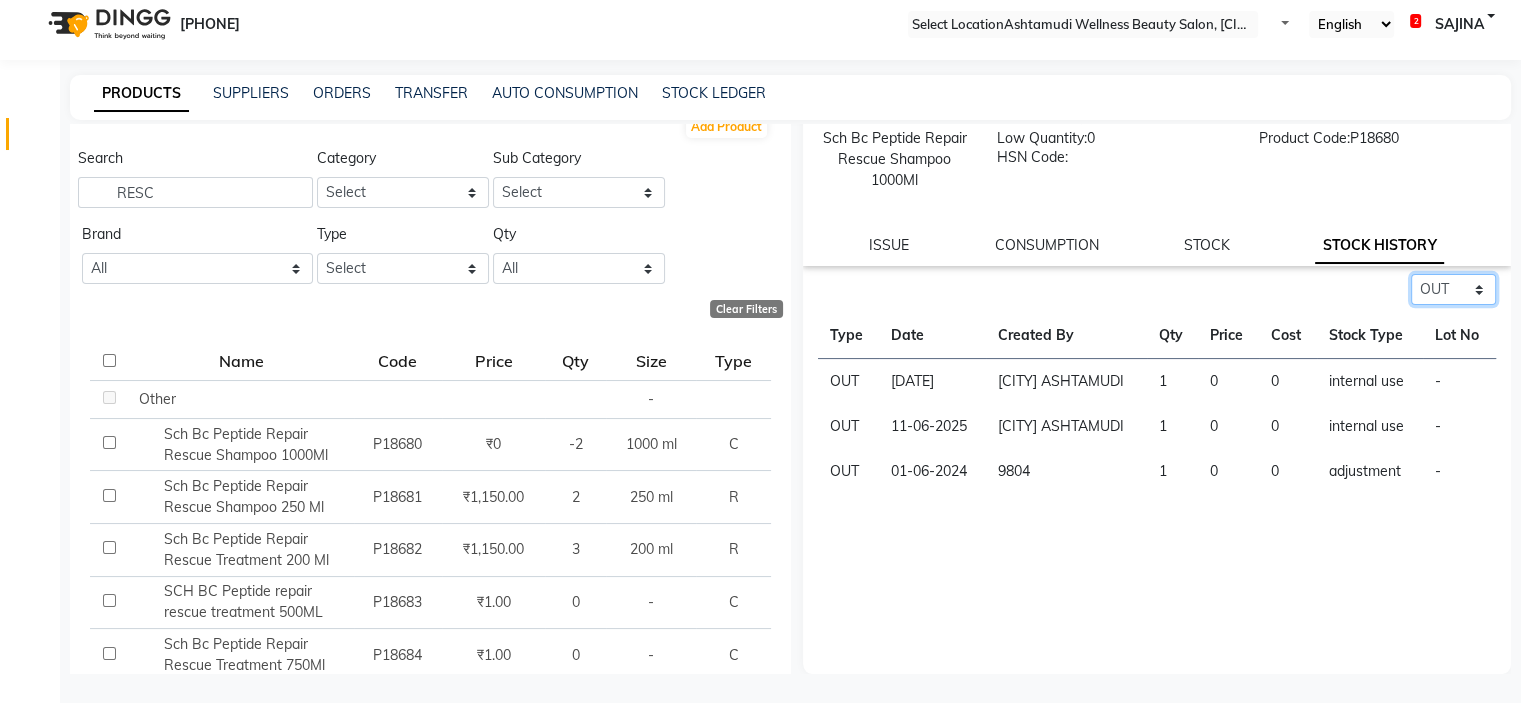 scroll, scrollTop: 0, scrollLeft: 0, axis: both 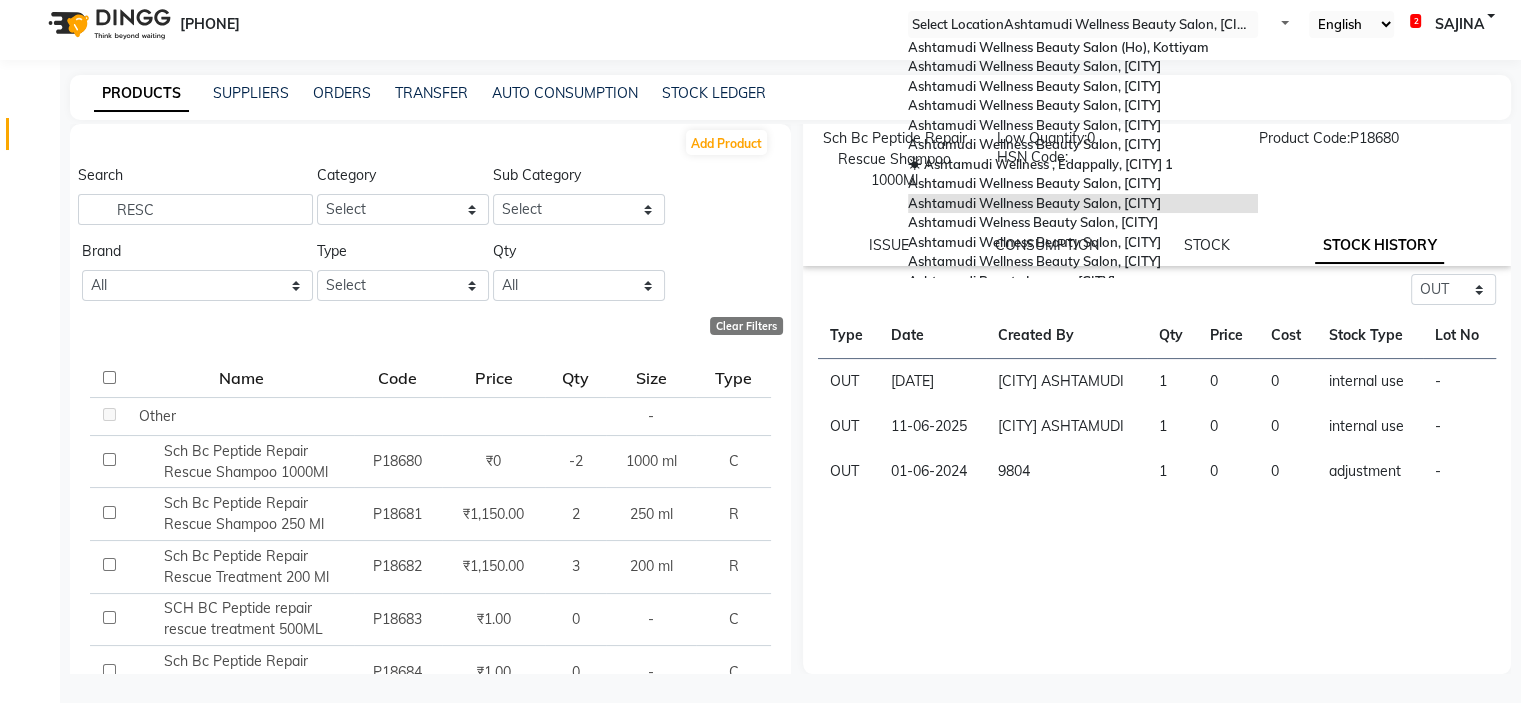 click at bounding box center [1083, 25] 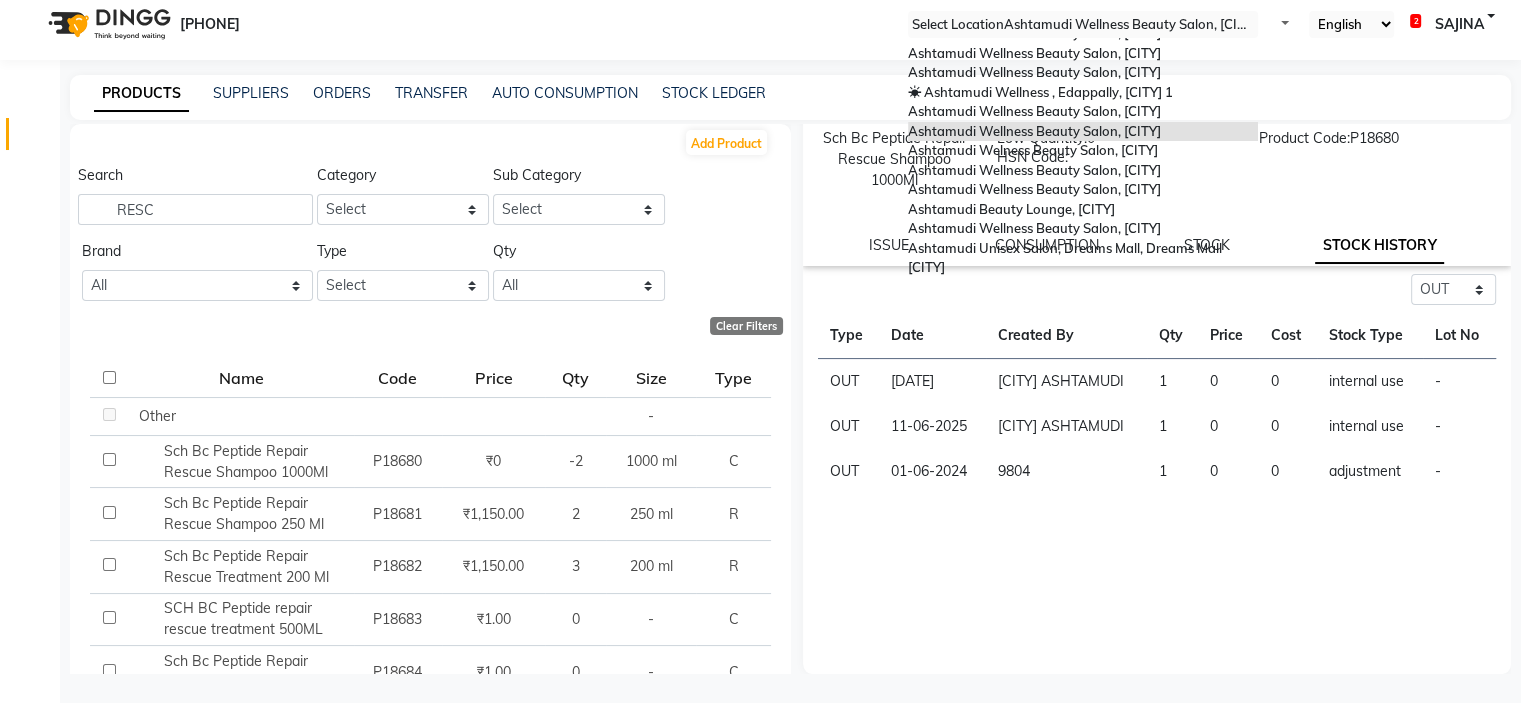 scroll, scrollTop: 0, scrollLeft: 0, axis: both 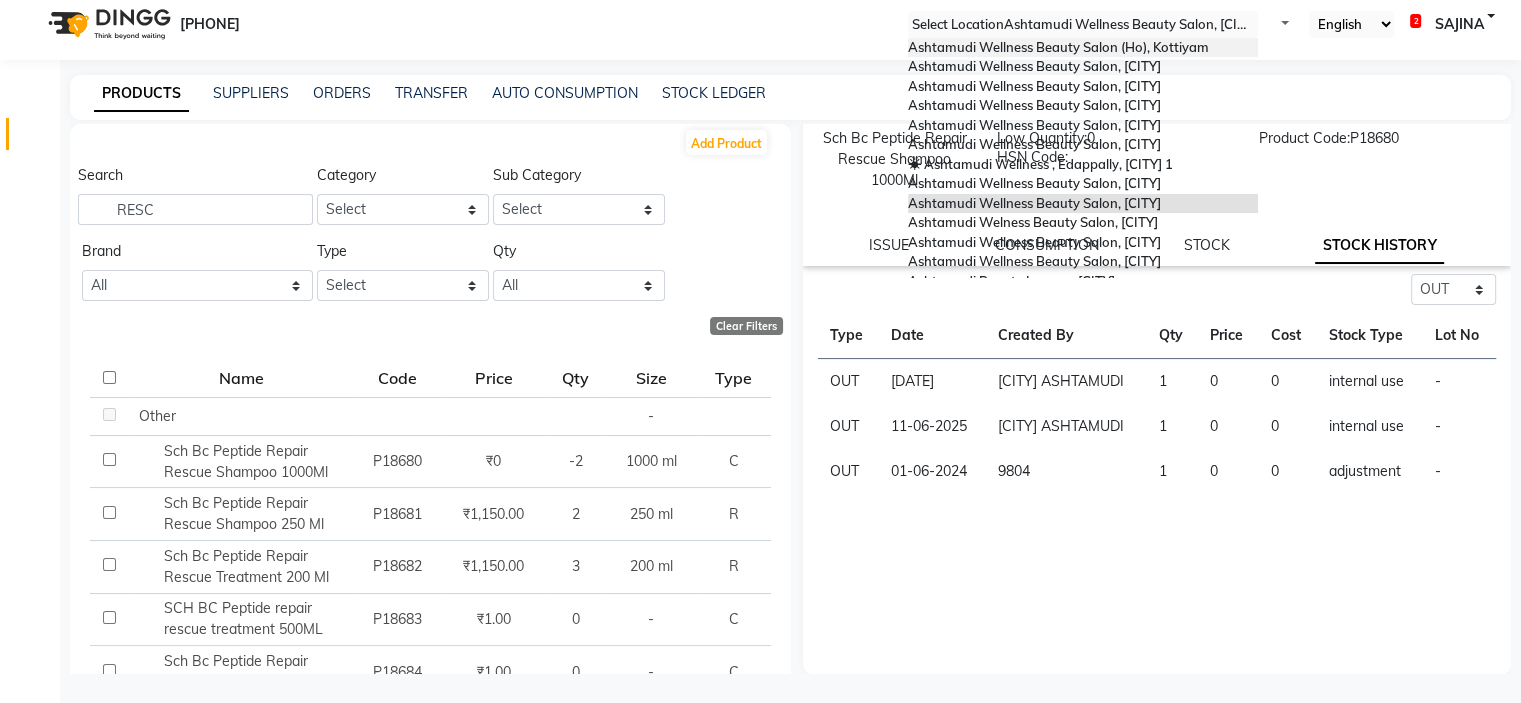 click on "Ashtamudi Wellness Beauty Salon (Ho), [CITY]" at bounding box center (1058, 47) 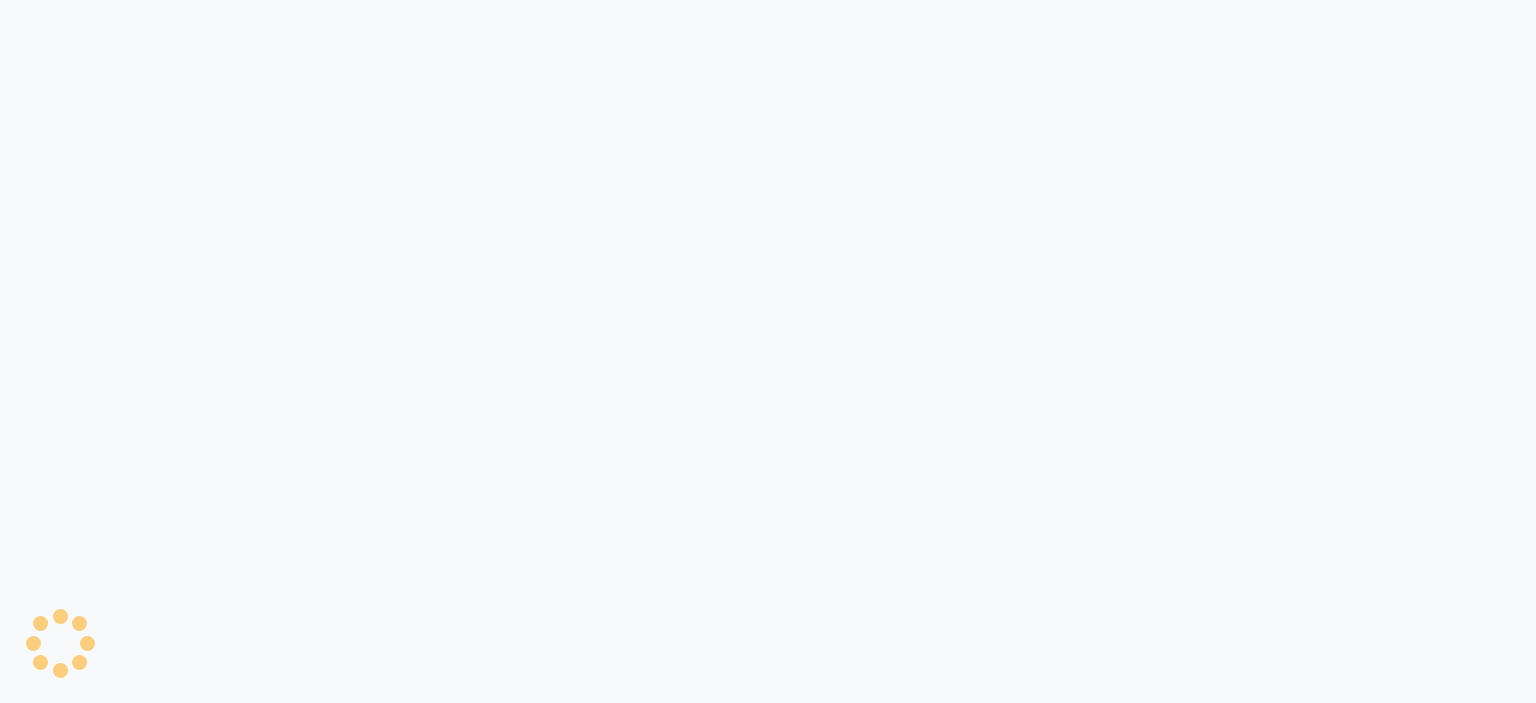 scroll, scrollTop: 0, scrollLeft: 0, axis: both 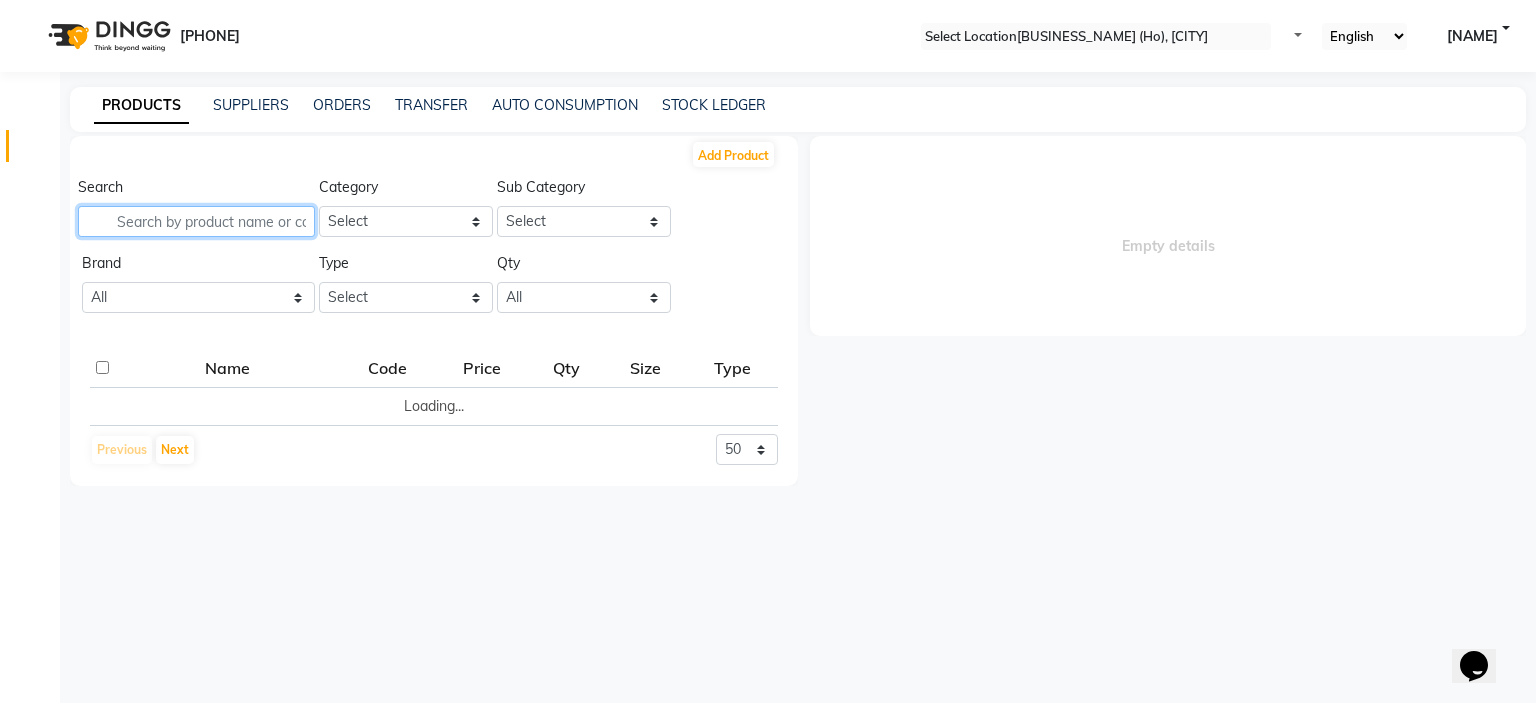 click at bounding box center (196, 221) 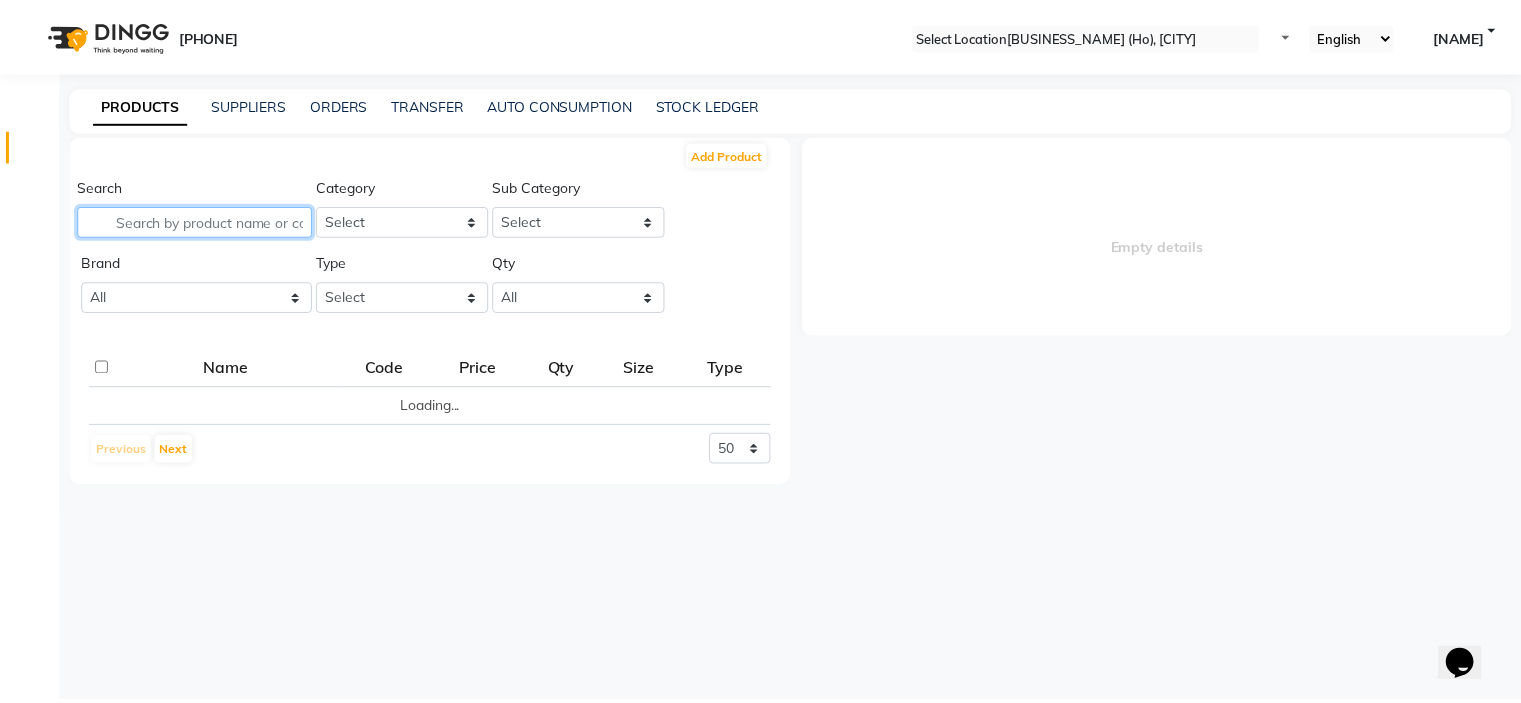 scroll, scrollTop: 0, scrollLeft: 0, axis: both 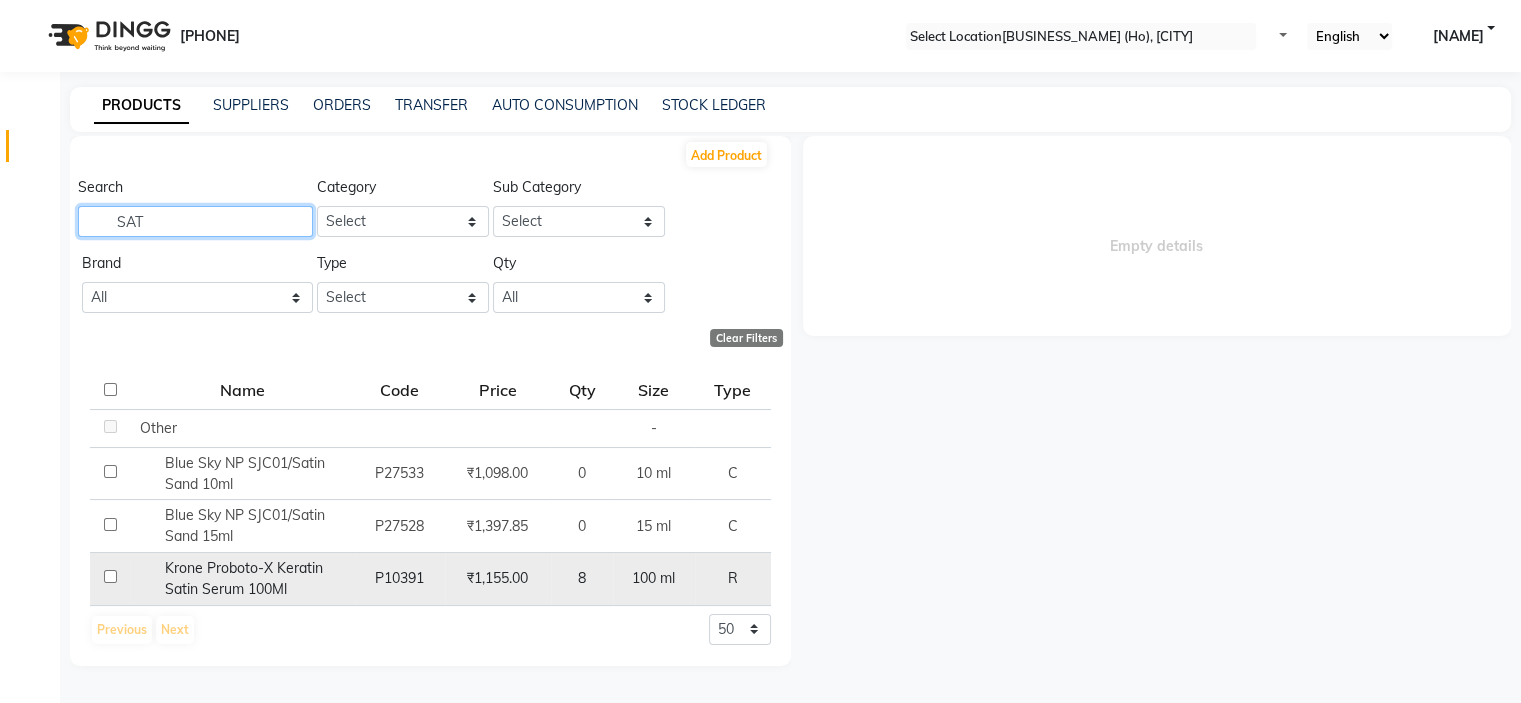 type on "SAT" 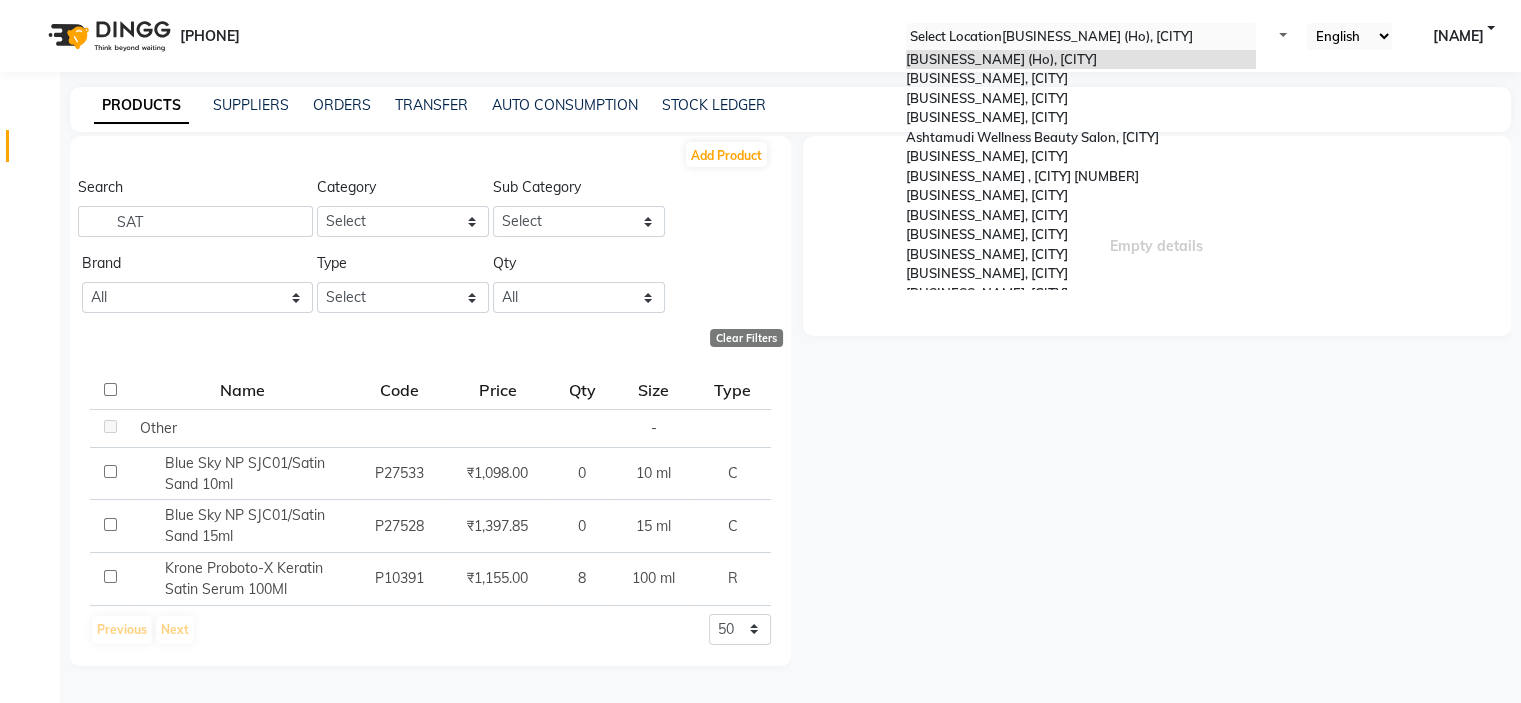 click at bounding box center (1081, 37) 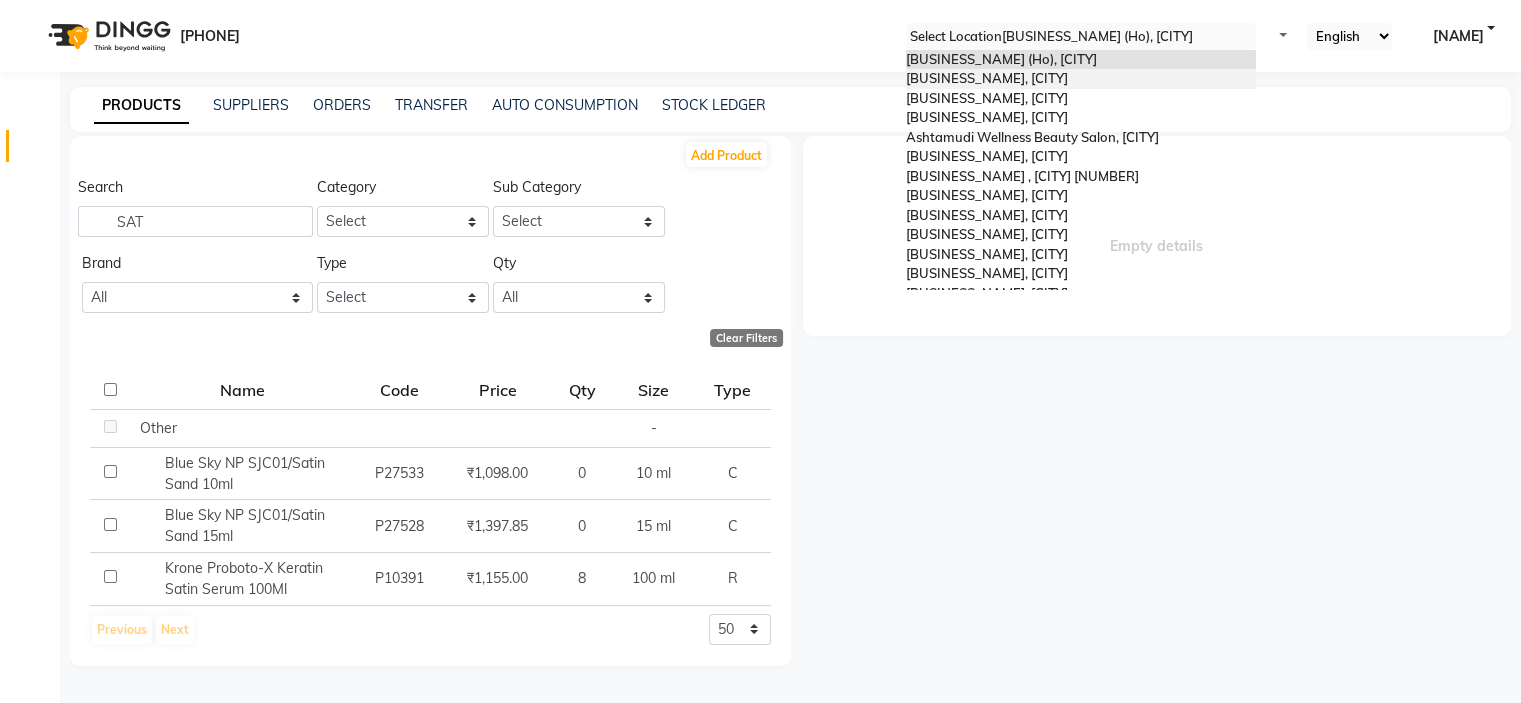 click on "Ashtamudi Wellness Beauty Salon, [CITY]" at bounding box center [1081, 79] 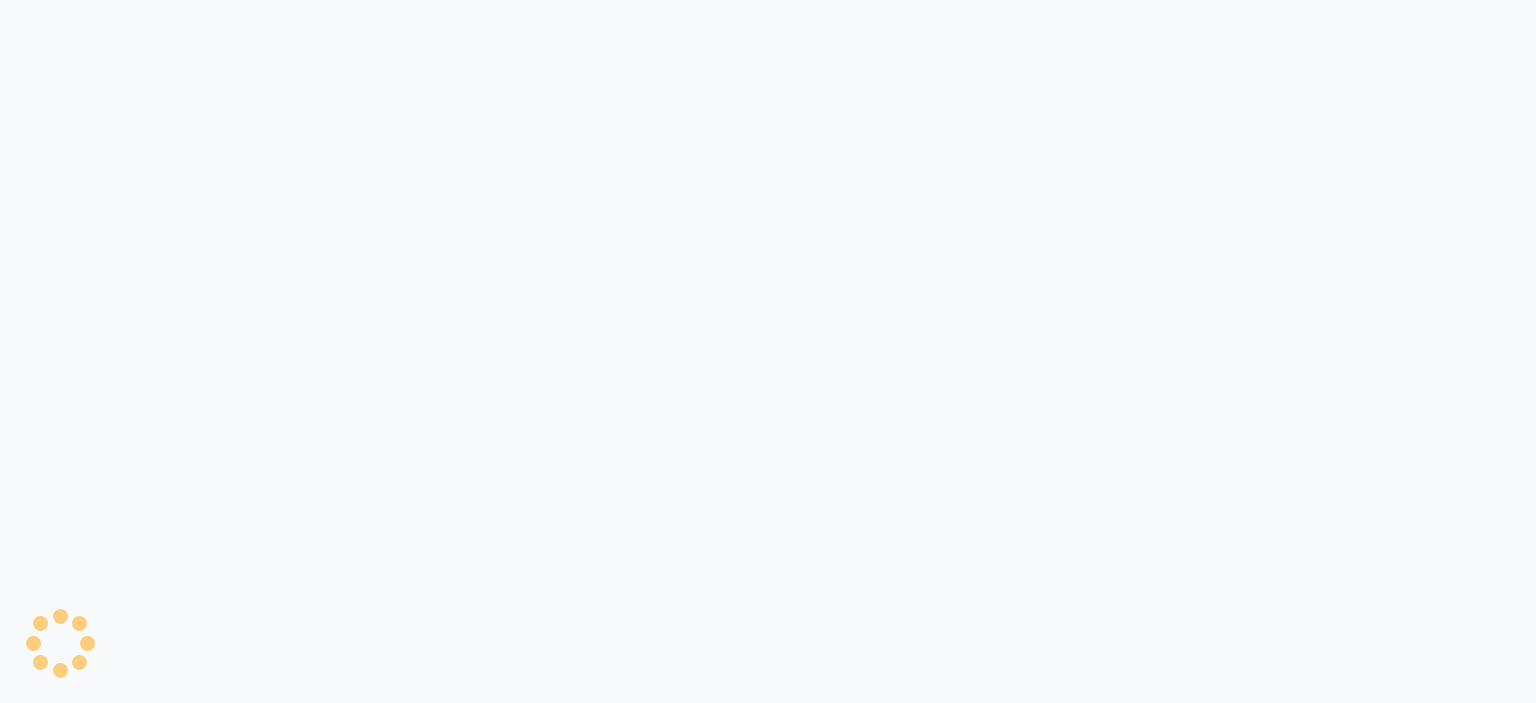 scroll, scrollTop: 0, scrollLeft: 0, axis: both 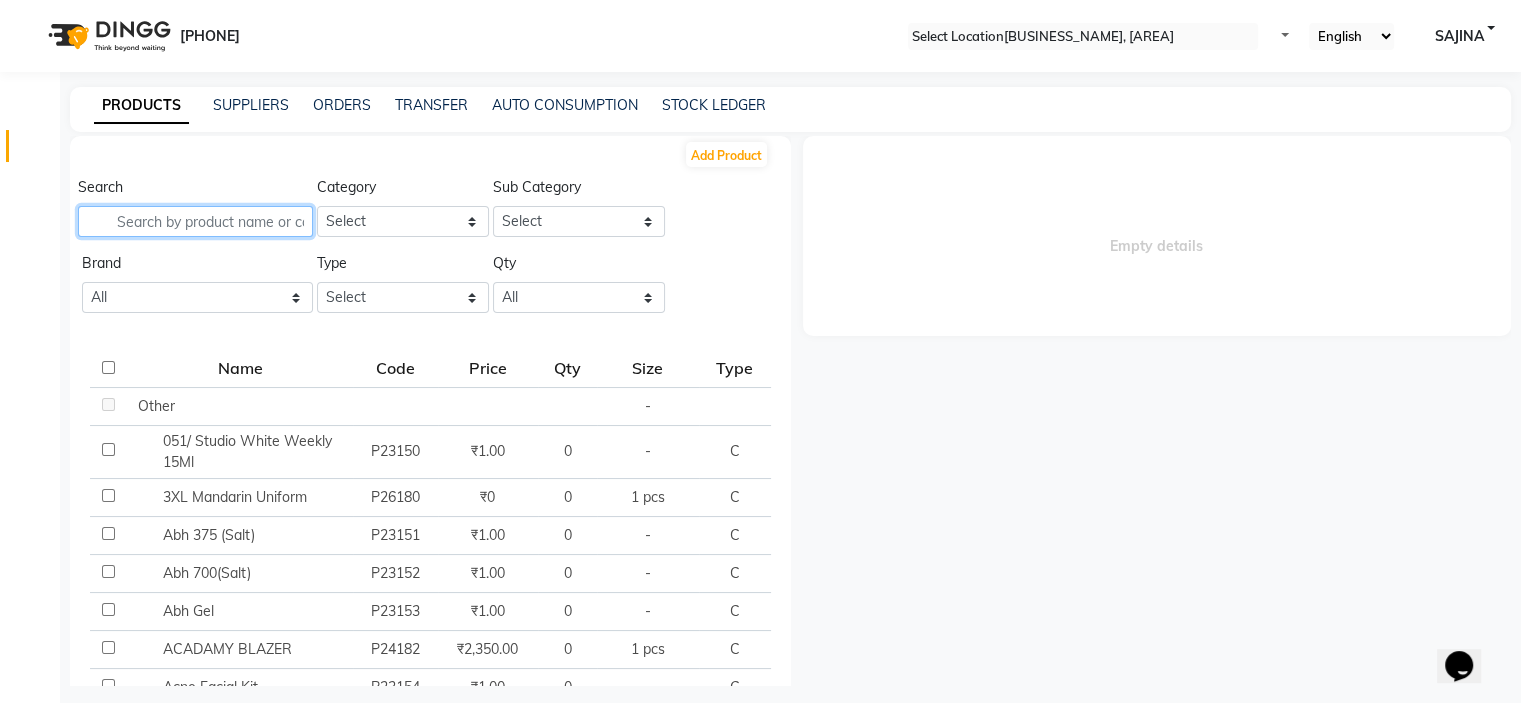 click at bounding box center (195, 221) 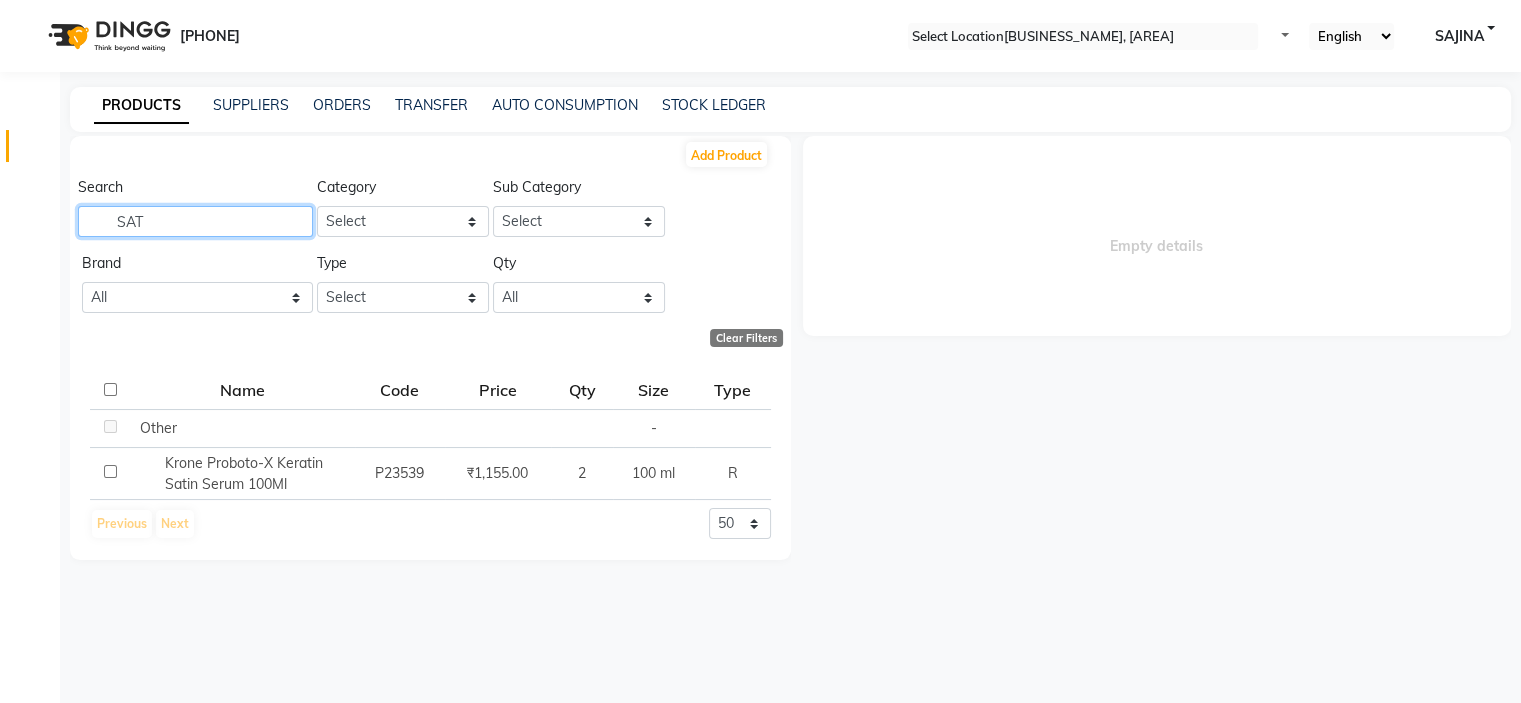 type on "SAT" 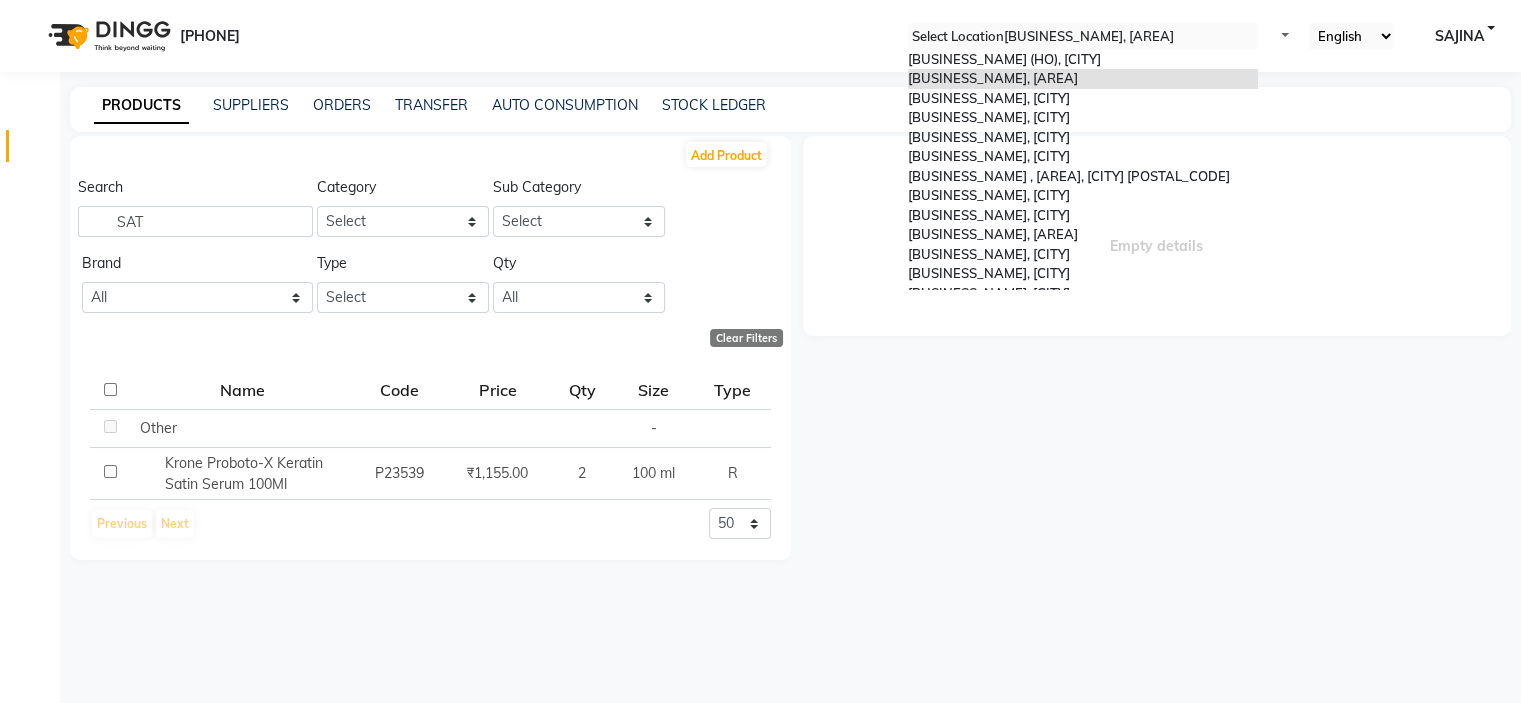 click at bounding box center (1083, 37) 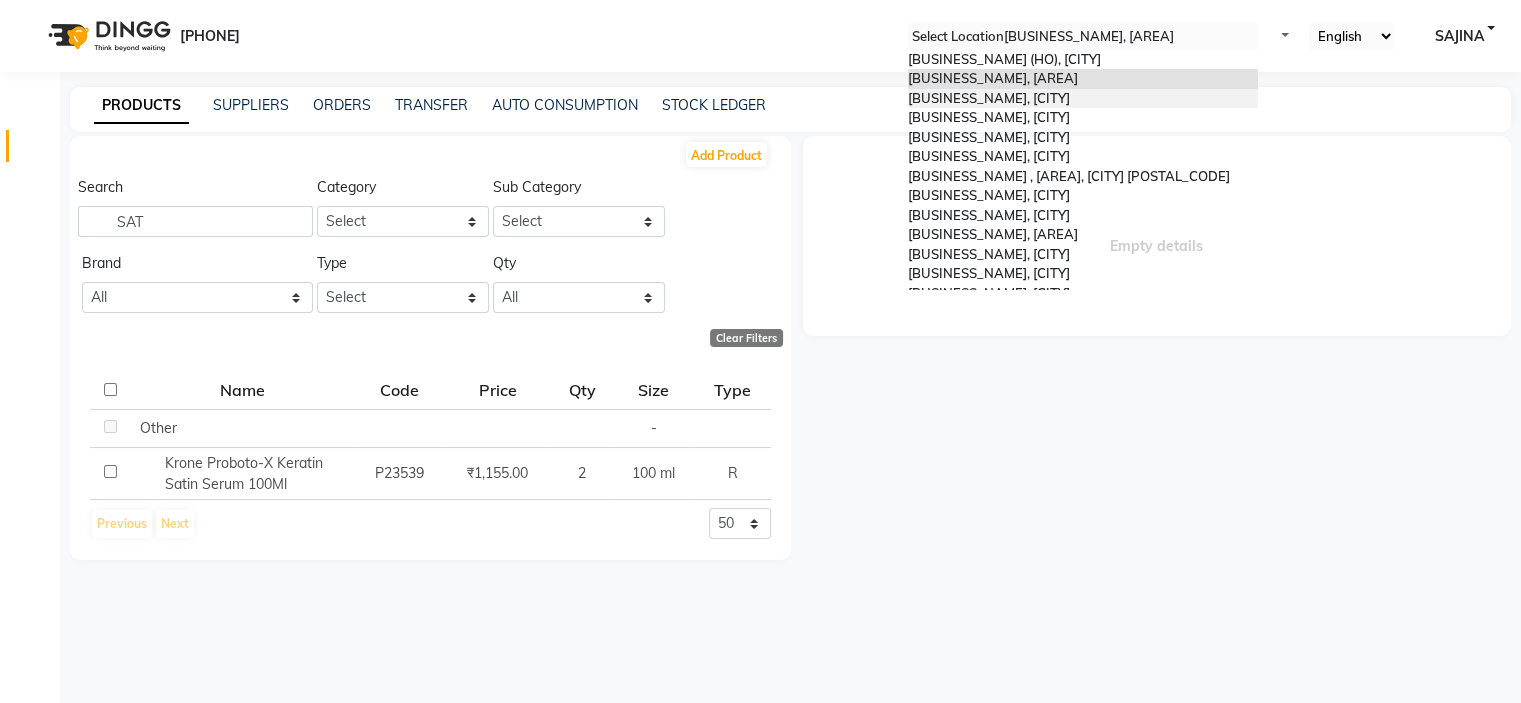 click on "[BUSINESS_NAME] Wellness Beauty Salon, [CITY]" at bounding box center (989, 98) 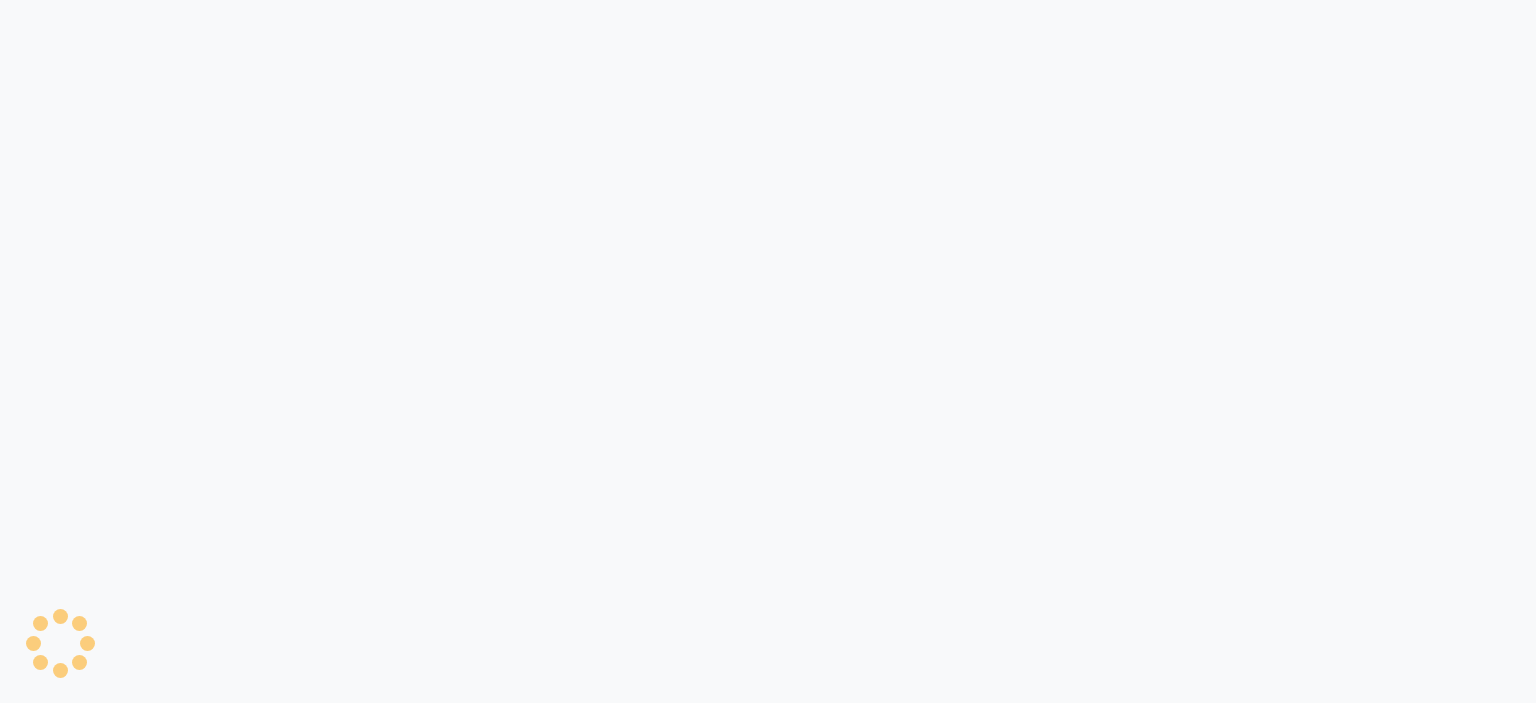 scroll, scrollTop: 0, scrollLeft: 0, axis: both 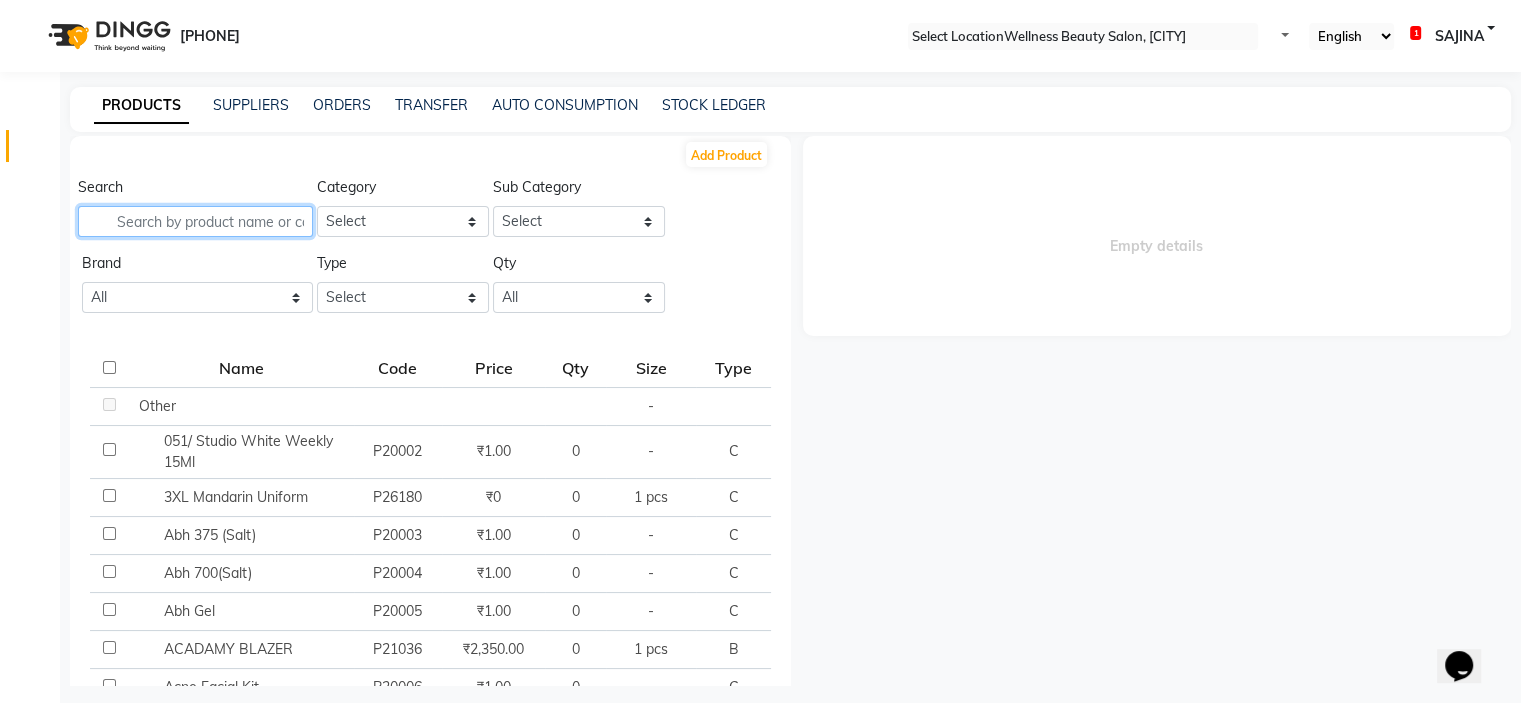 click at bounding box center (195, 221) 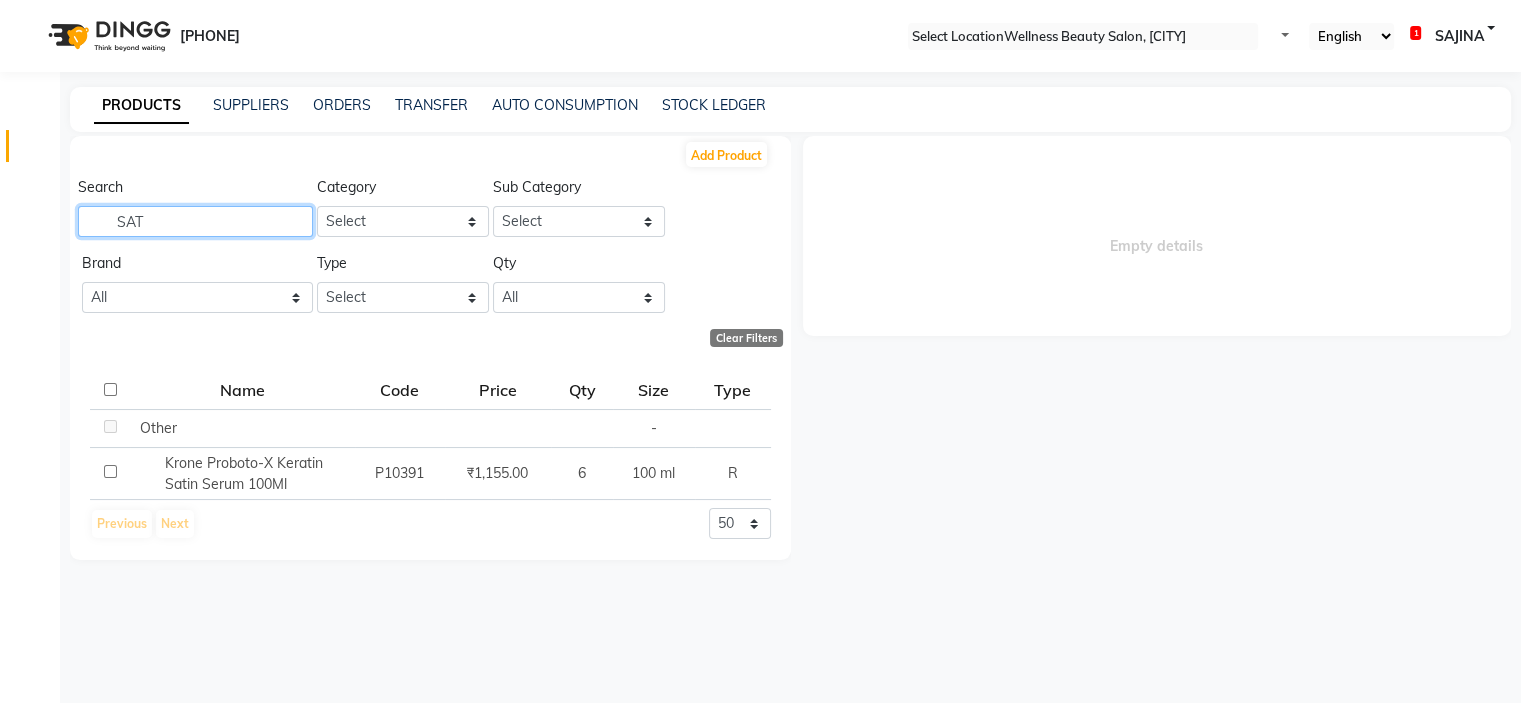 type on "SAT" 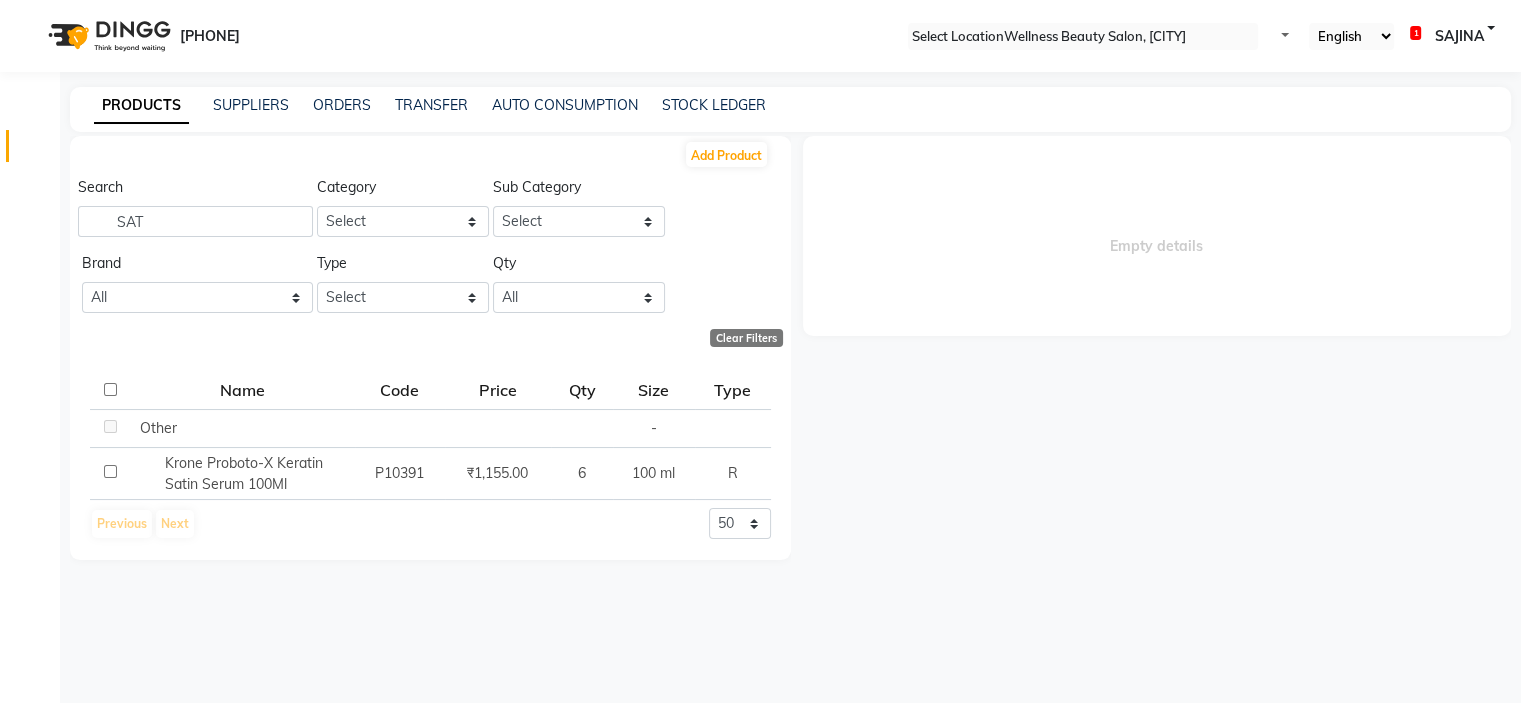 click at bounding box center [1083, 37] 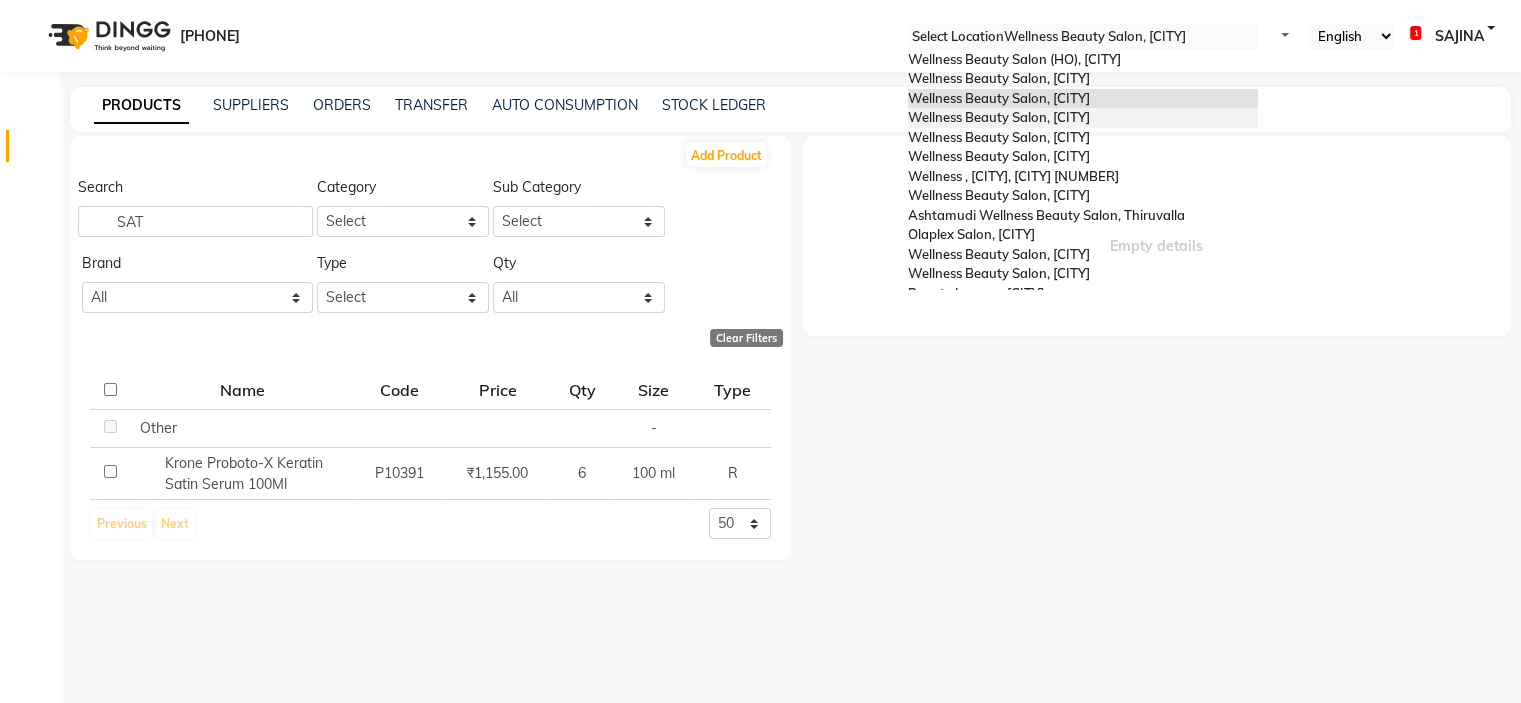 click on "Ashtamudi Wellness Beauty Salon, [CITY]" at bounding box center [999, 117] 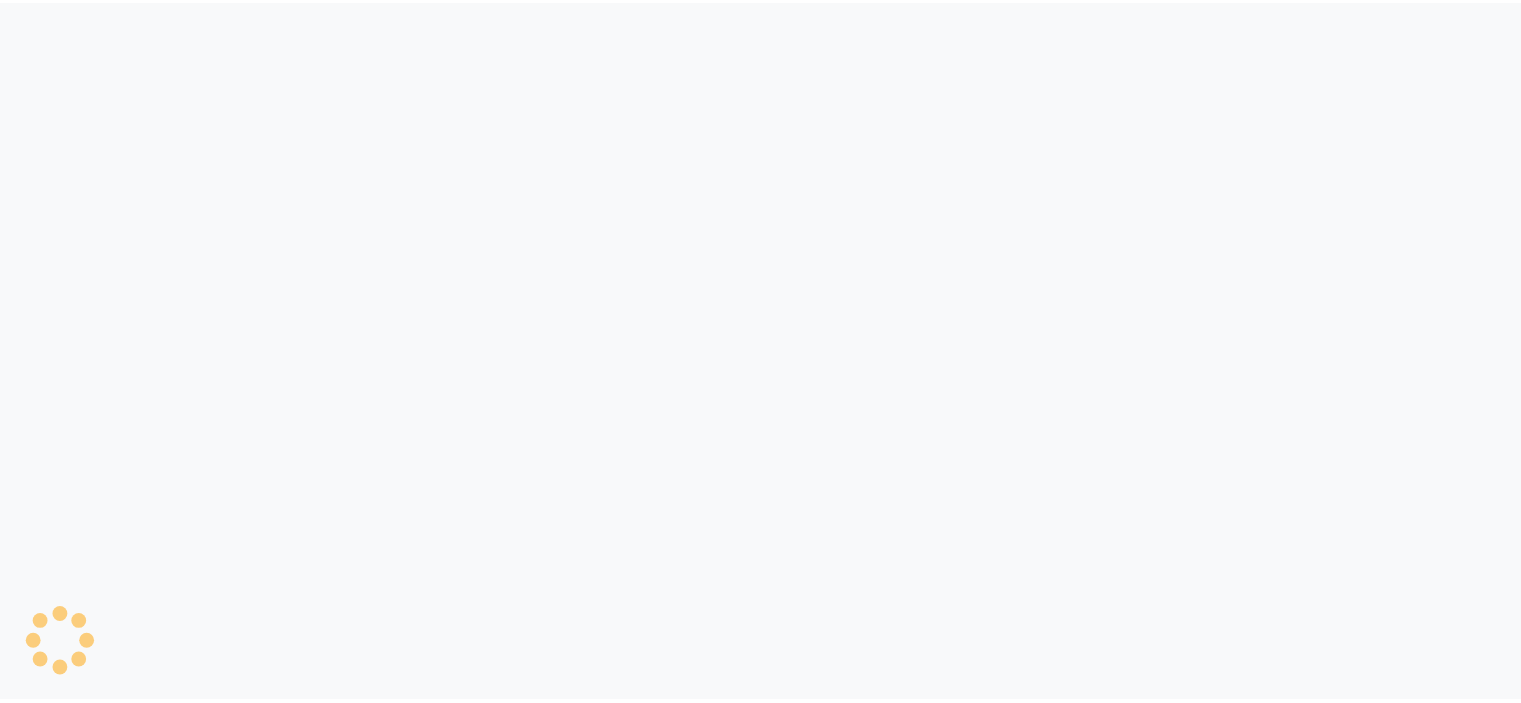 scroll, scrollTop: 0, scrollLeft: 0, axis: both 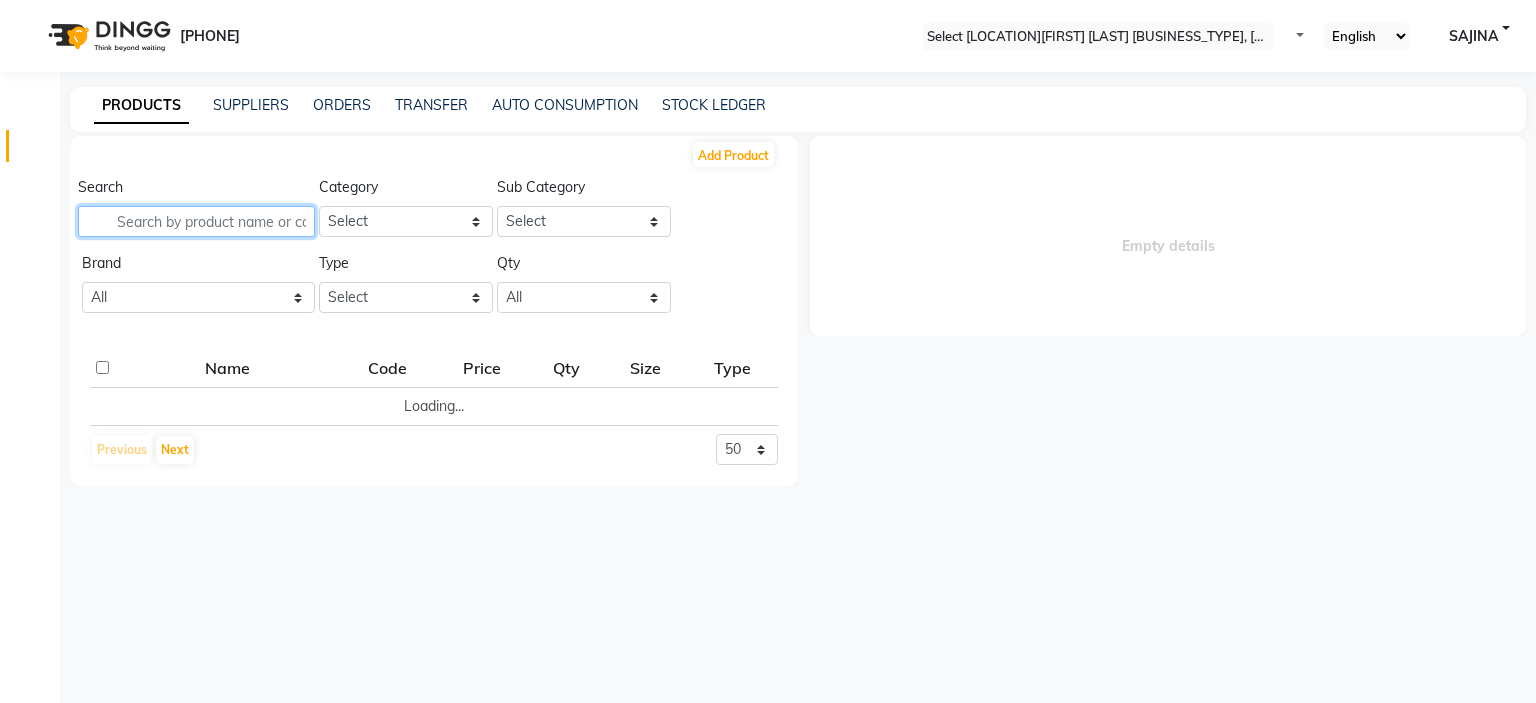 click at bounding box center [196, 221] 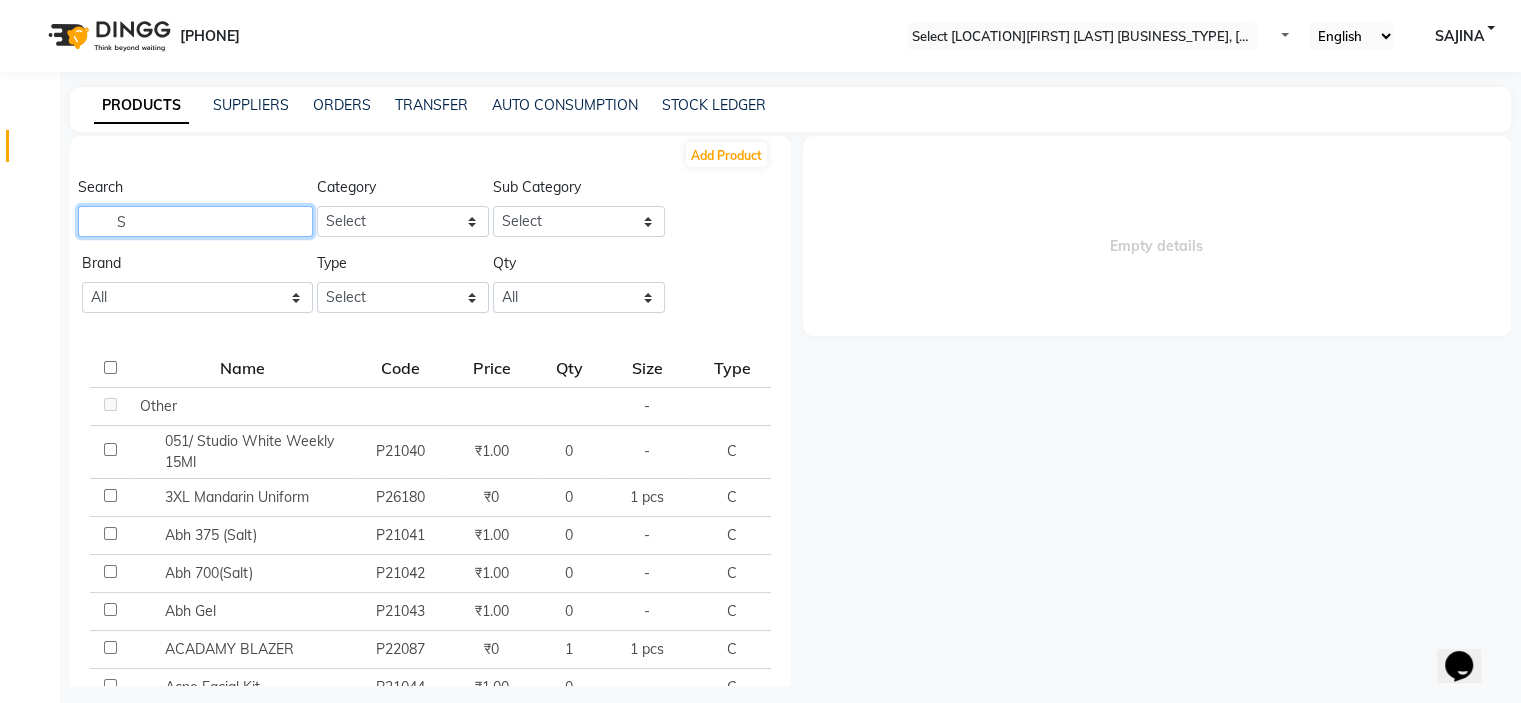 scroll, scrollTop: 0, scrollLeft: 0, axis: both 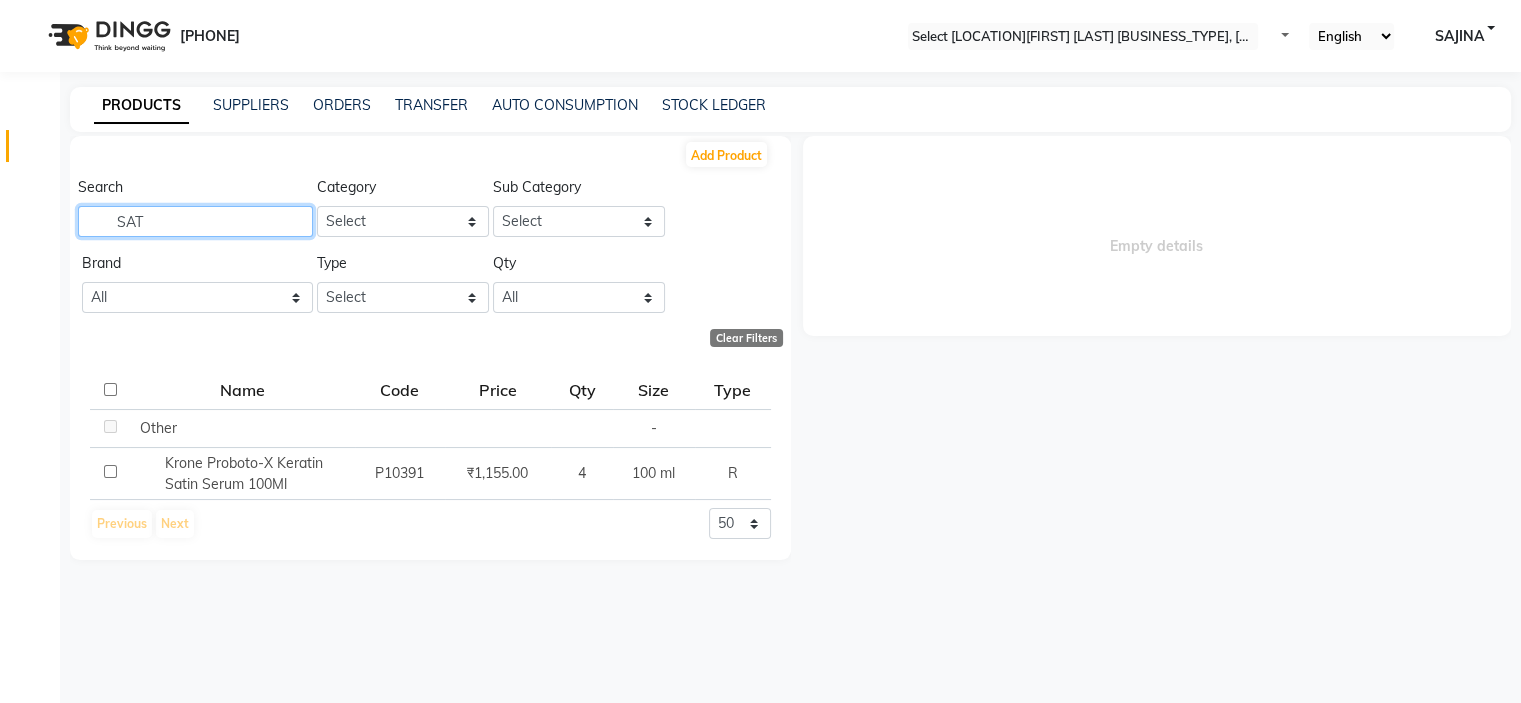 type on "SAT" 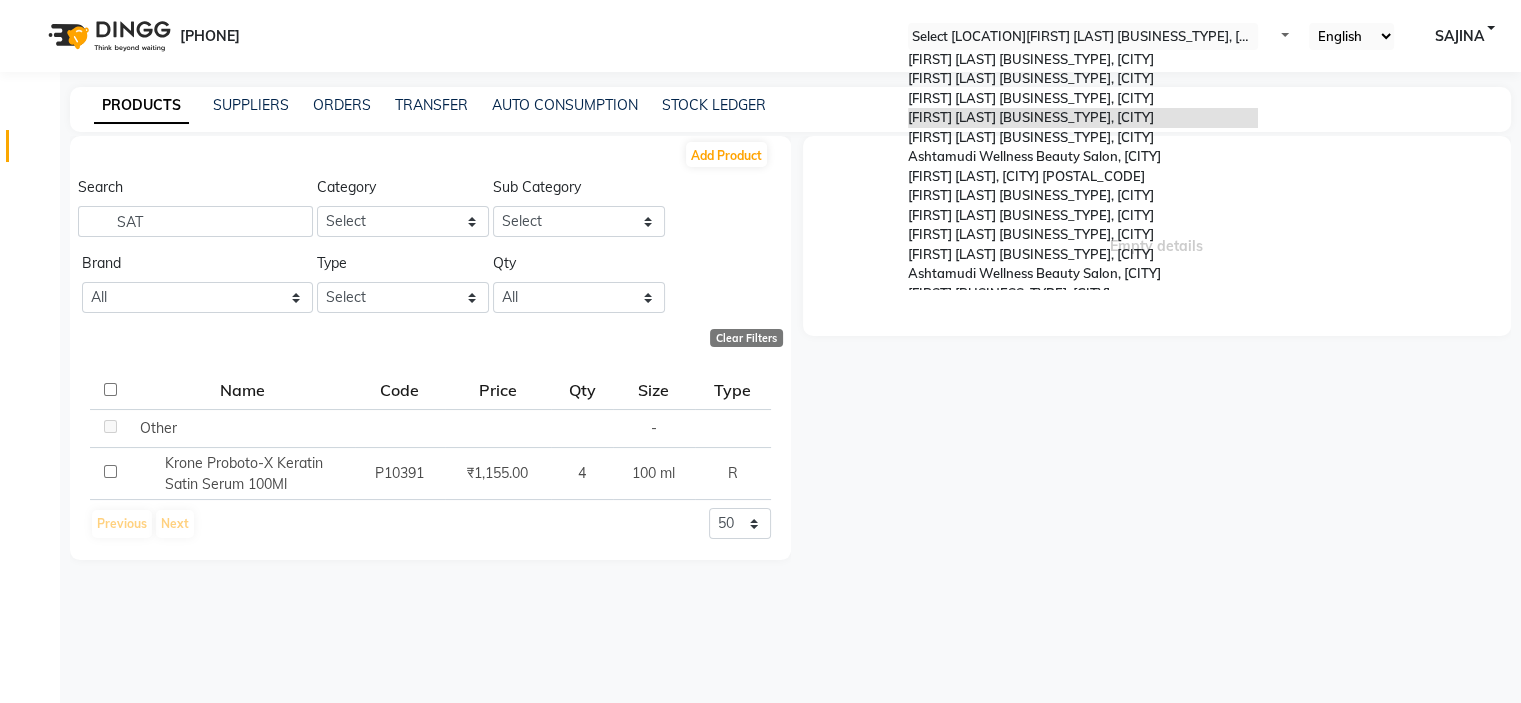 click at bounding box center [1083, 37] 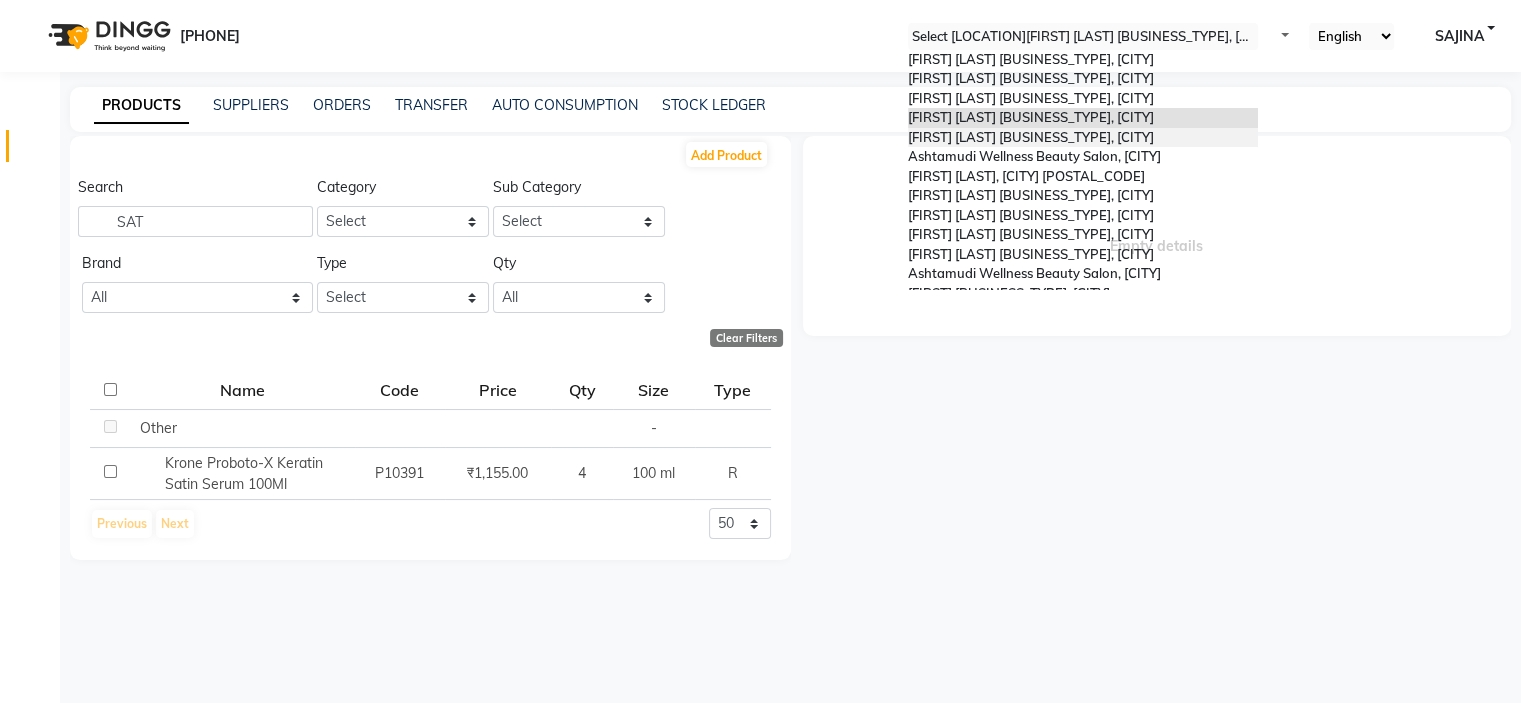 click on "[BUSINESS_NAME] Wellness Beauty Salon, [CITY]" at bounding box center [1031, 137] 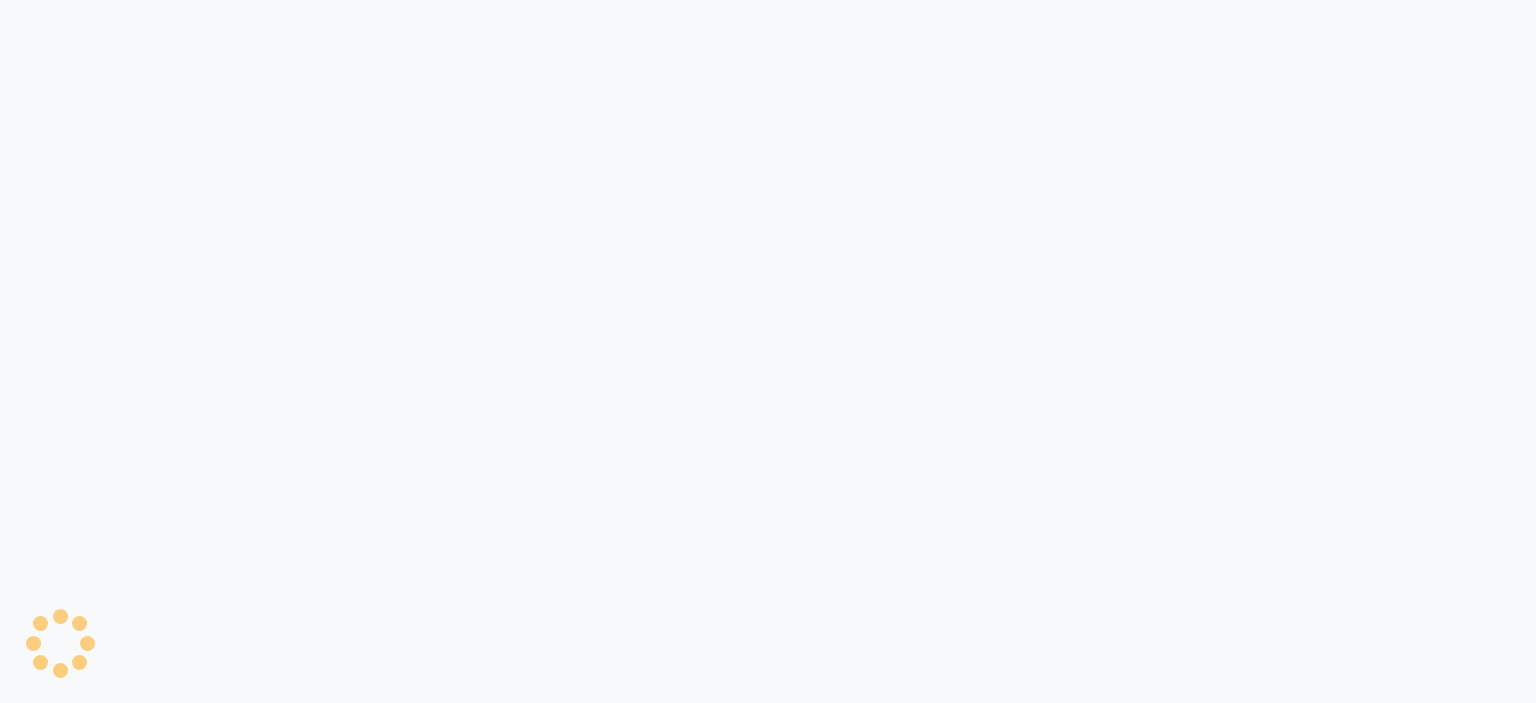 scroll, scrollTop: 0, scrollLeft: 0, axis: both 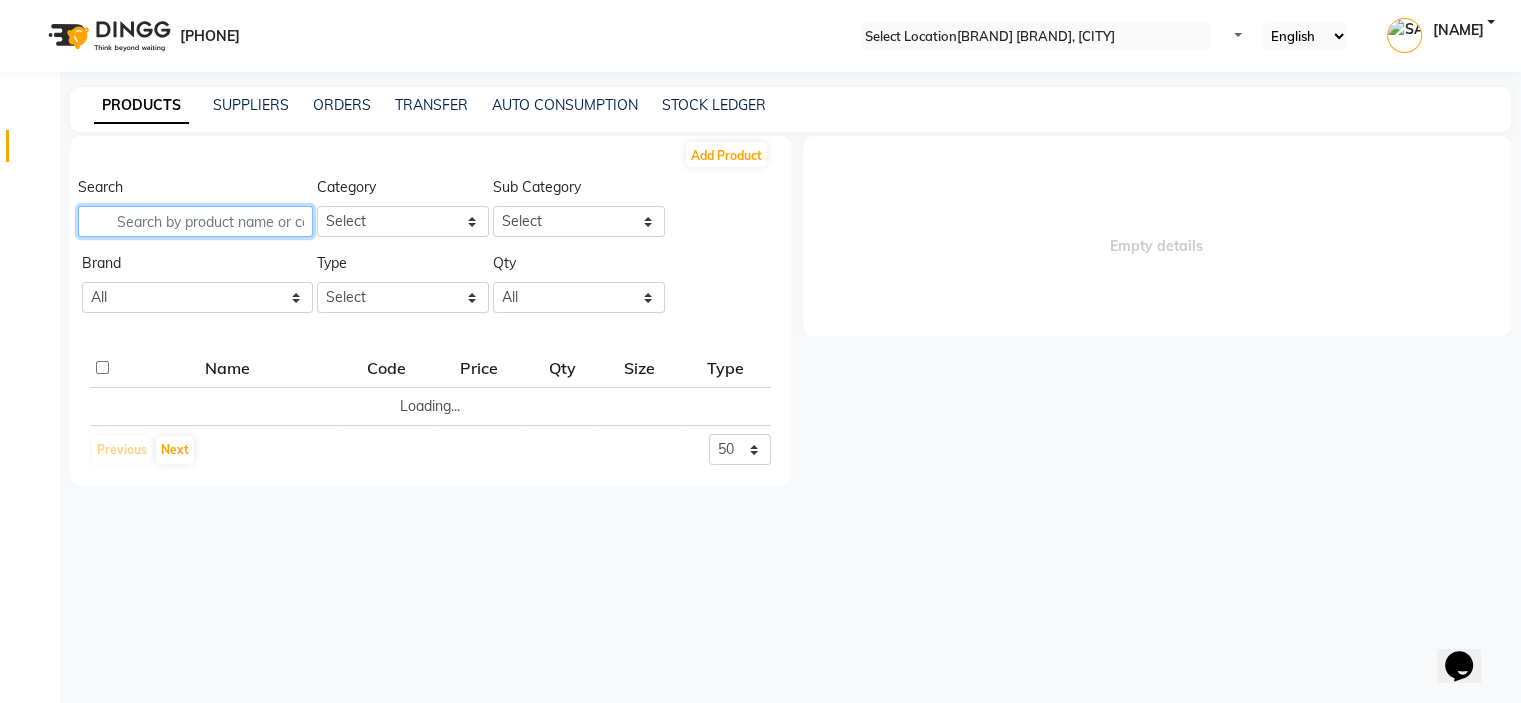 click at bounding box center [195, 221] 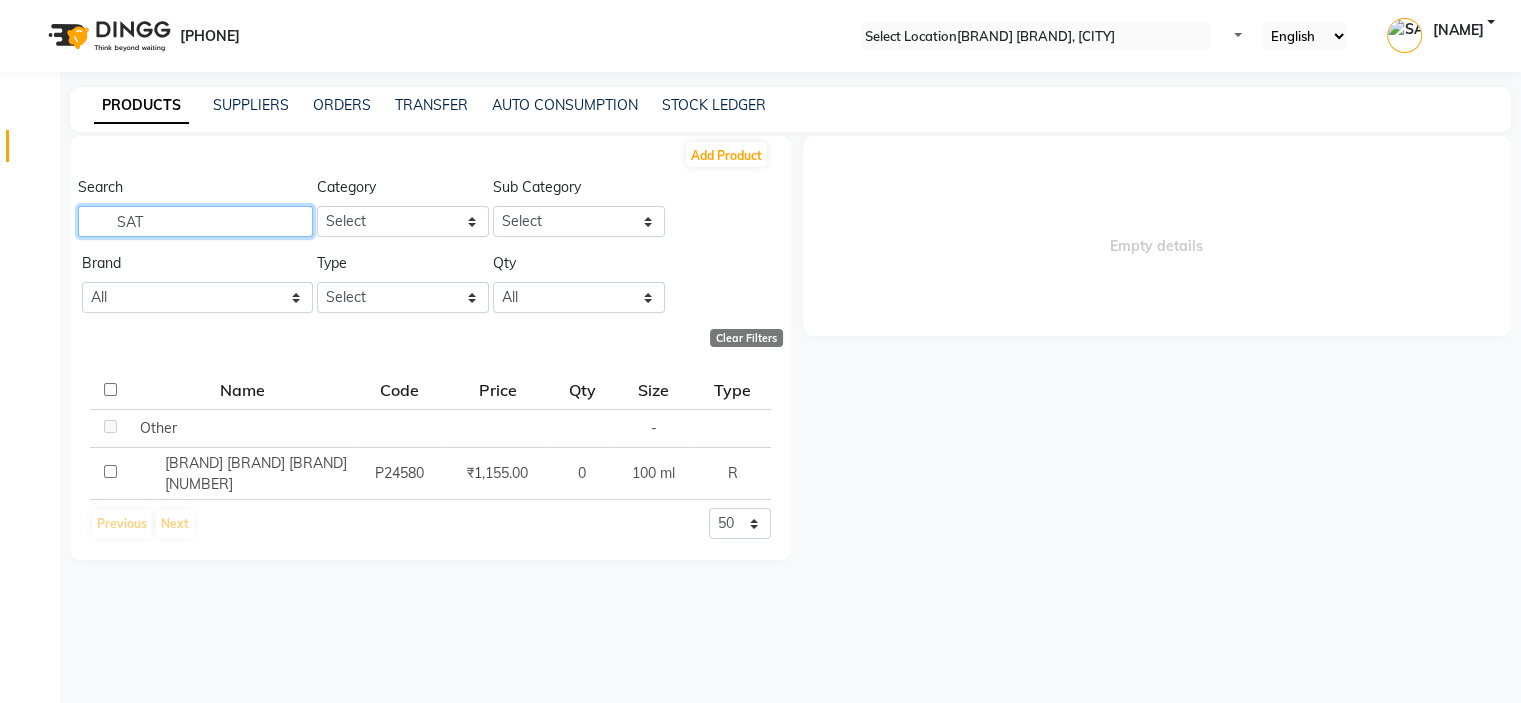 type on "SAT" 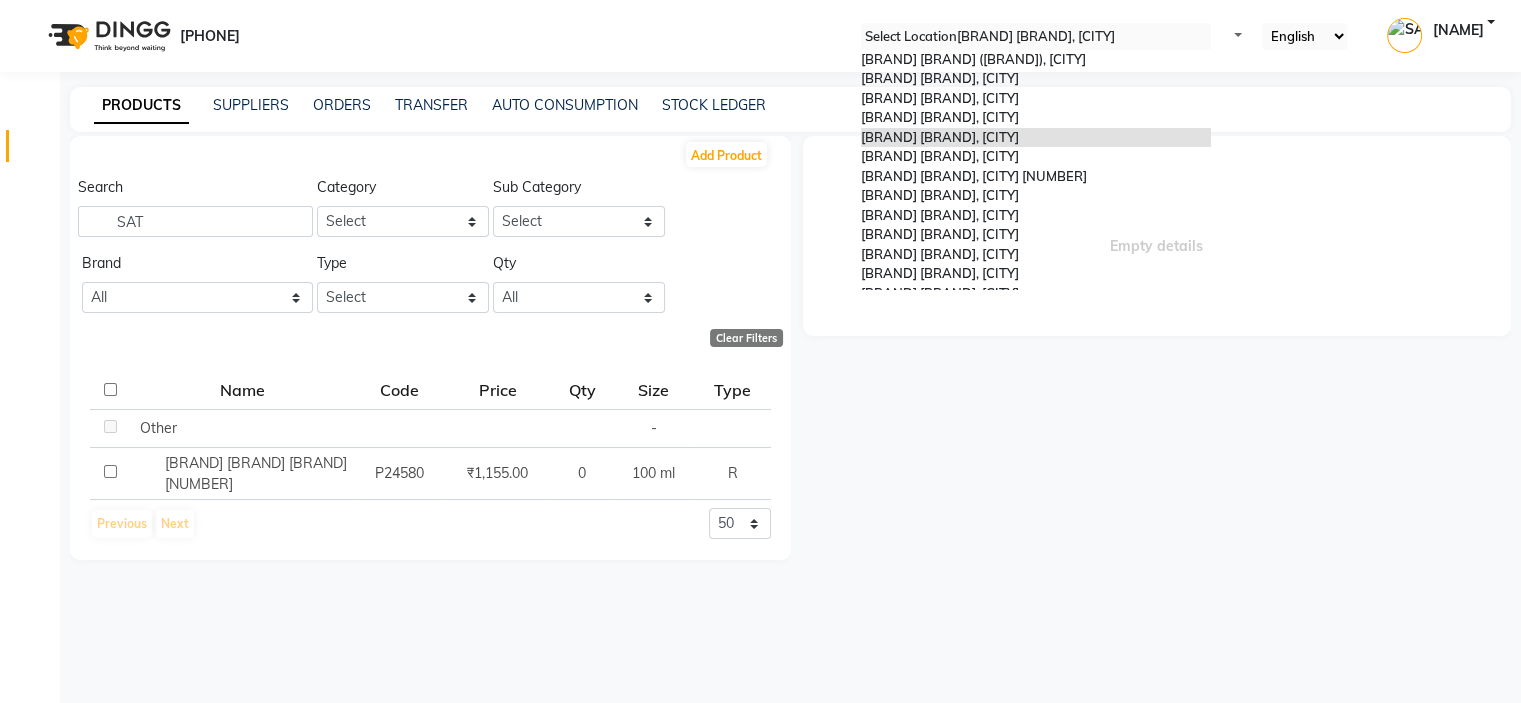 click at bounding box center [1036, 37] 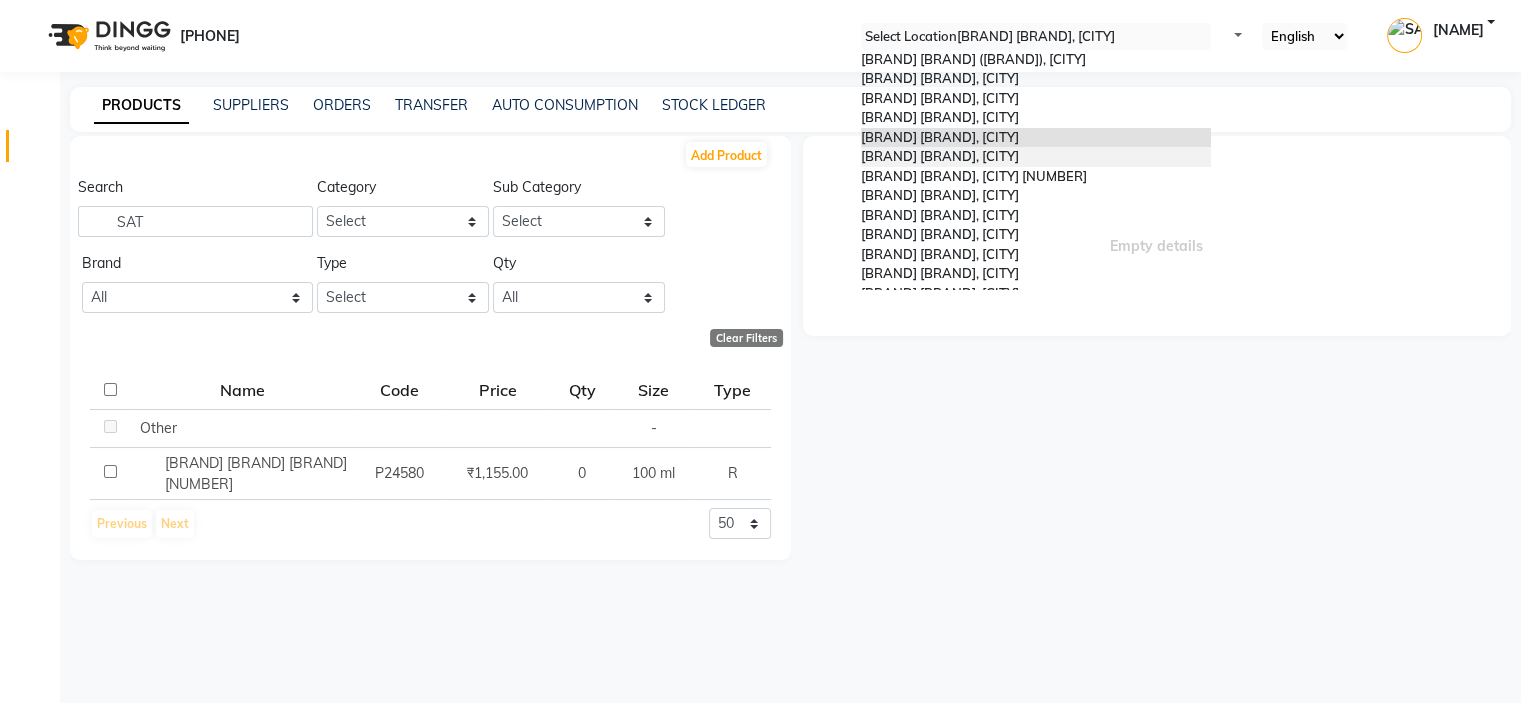 click on "Ashtamudi Wellness Beauty Salon, [CITY]" at bounding box center [940, 156] 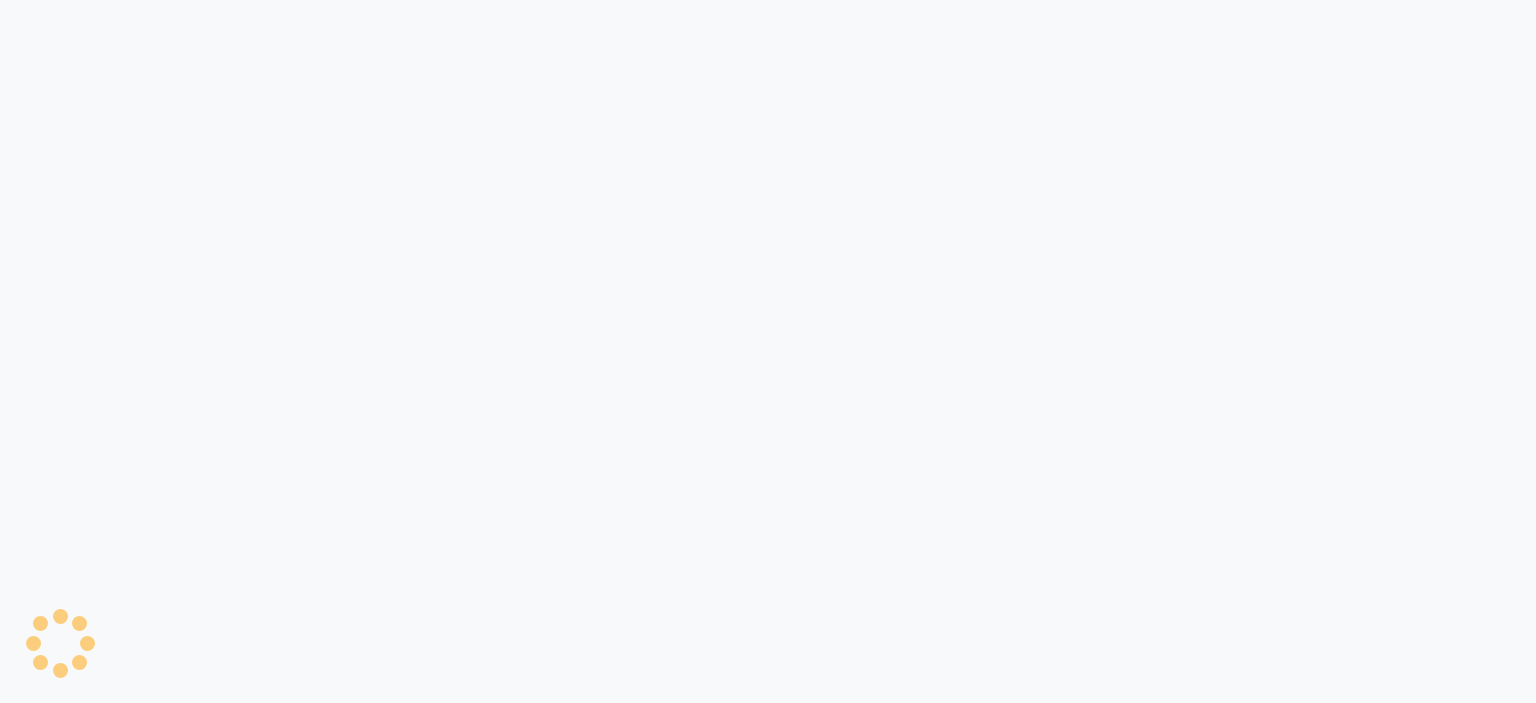 scroll, scrollTop: 0, scrollLeft: 0, axis: both 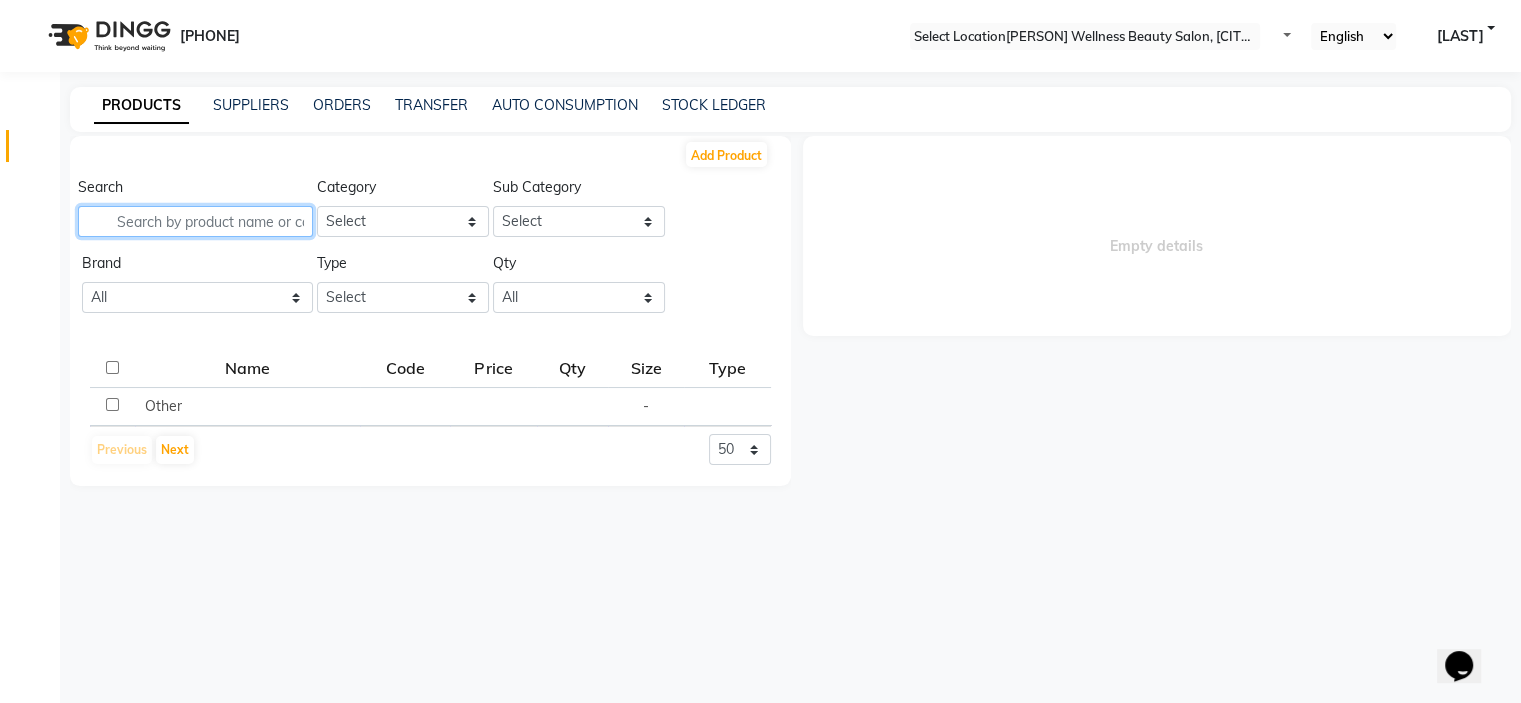 drag, startPoint x: 130, startPoint y: 228, endPoint x: 141, endPoint y: 230, distance: 11.18034 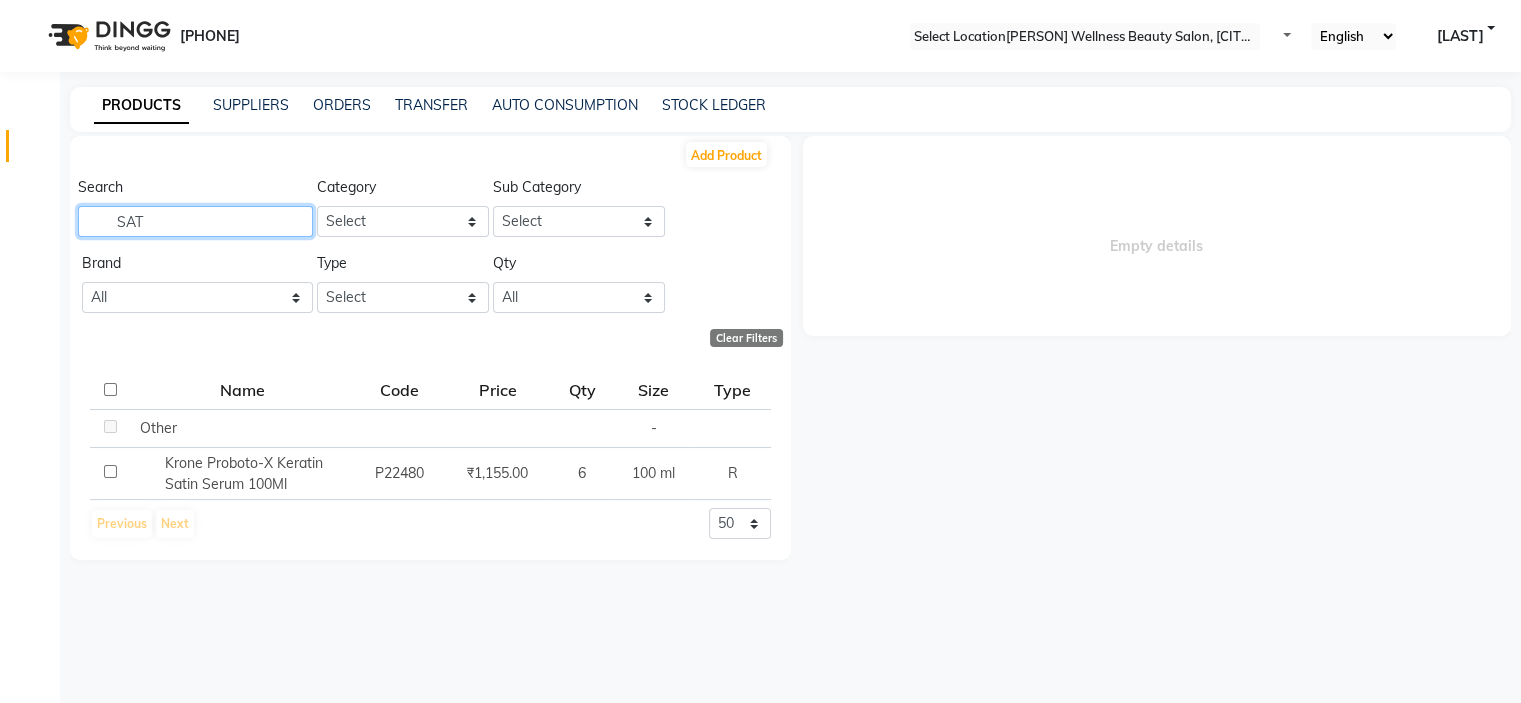type on "SAT" 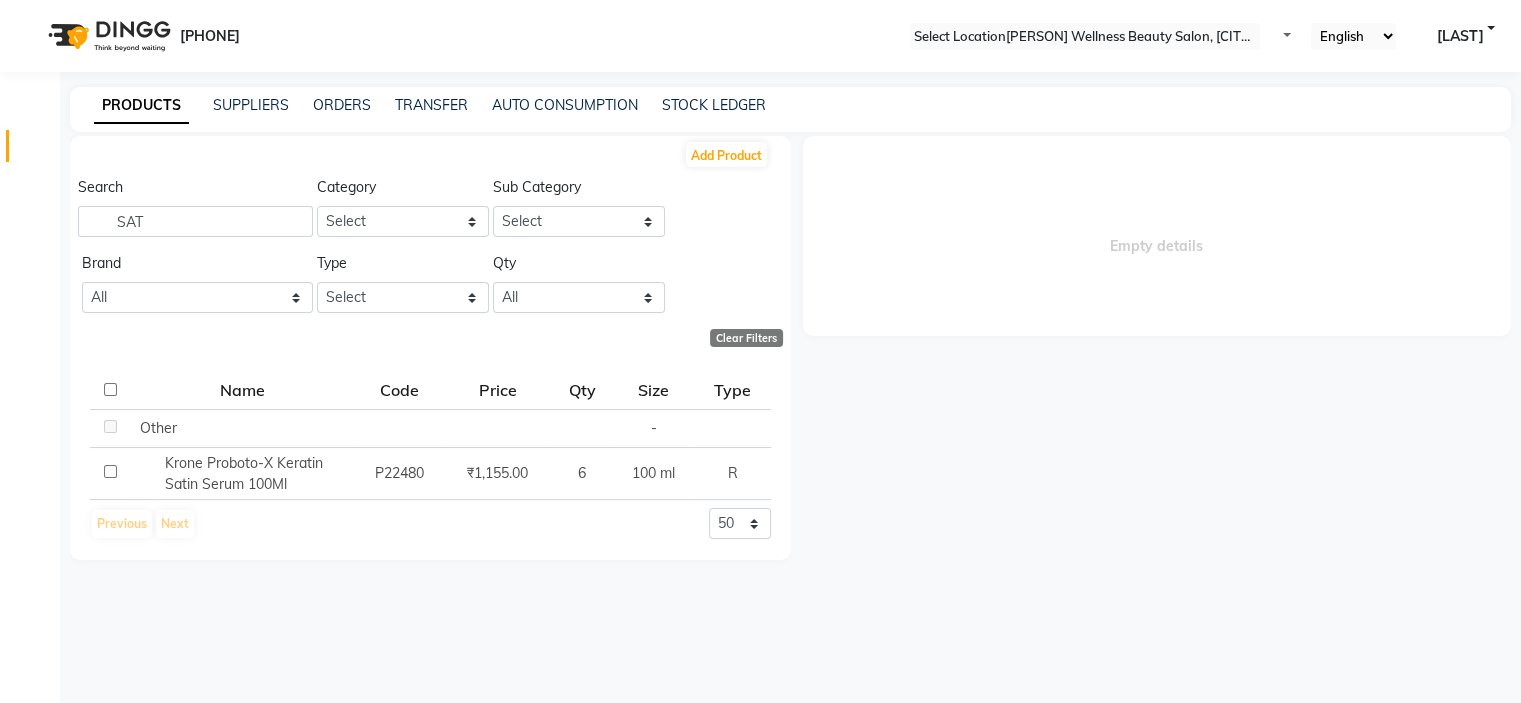 click at bounding box center [1085, 37] 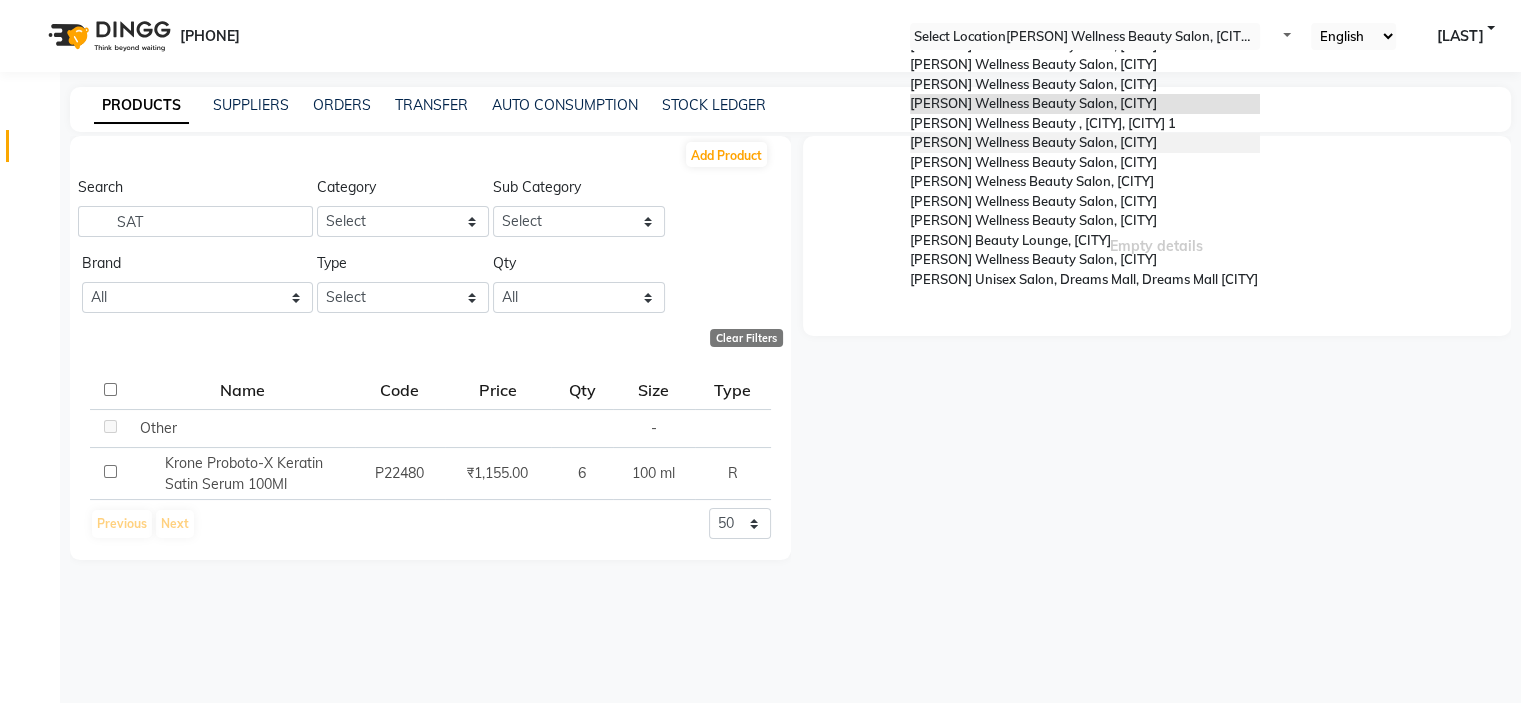 scroll, scrollTop: 100, scrollLeft: 0, axis: vertical 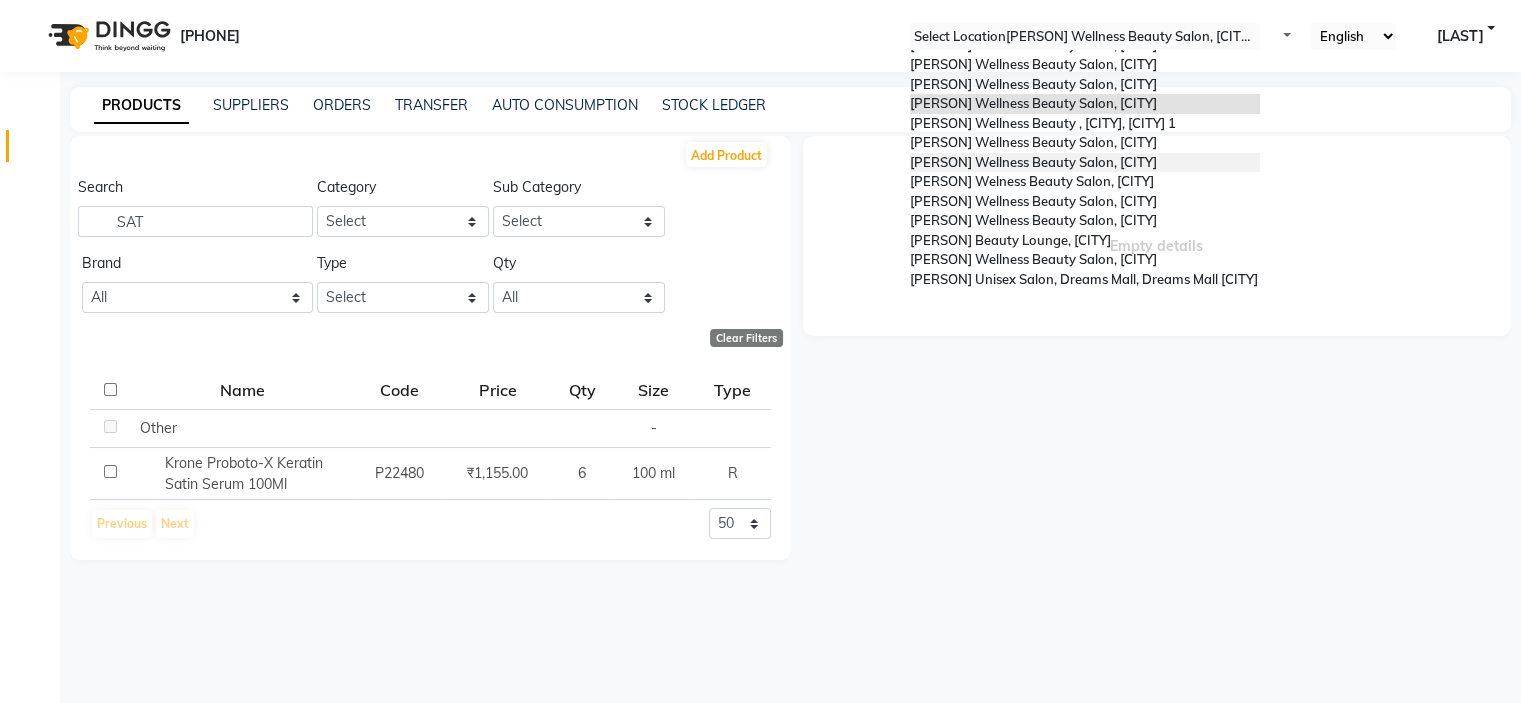 click on "Ashtamudi Wellness Beauty Salon, [CITY]" at bounding box center [1033, 162] 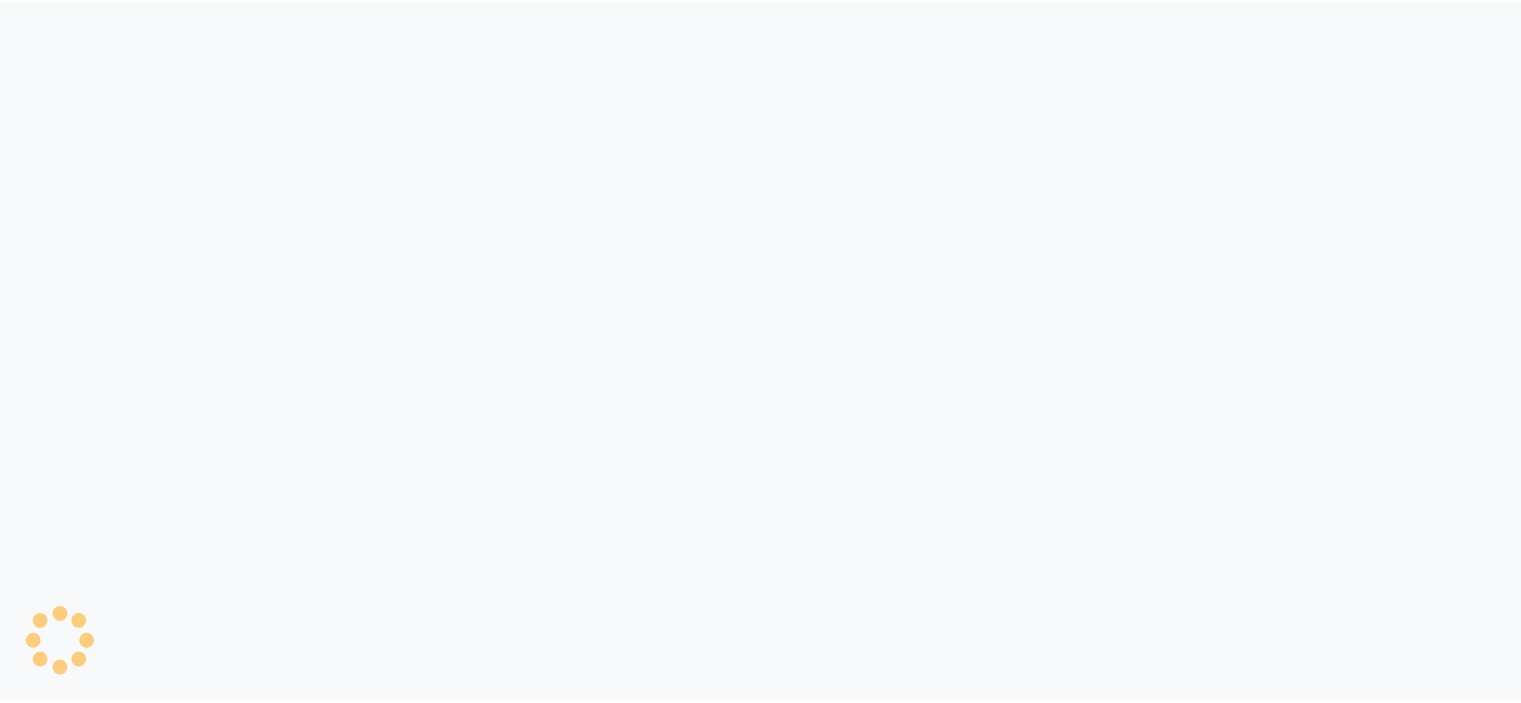 scroll, scrollTop: 0, scrollLeft: 0, axis: both 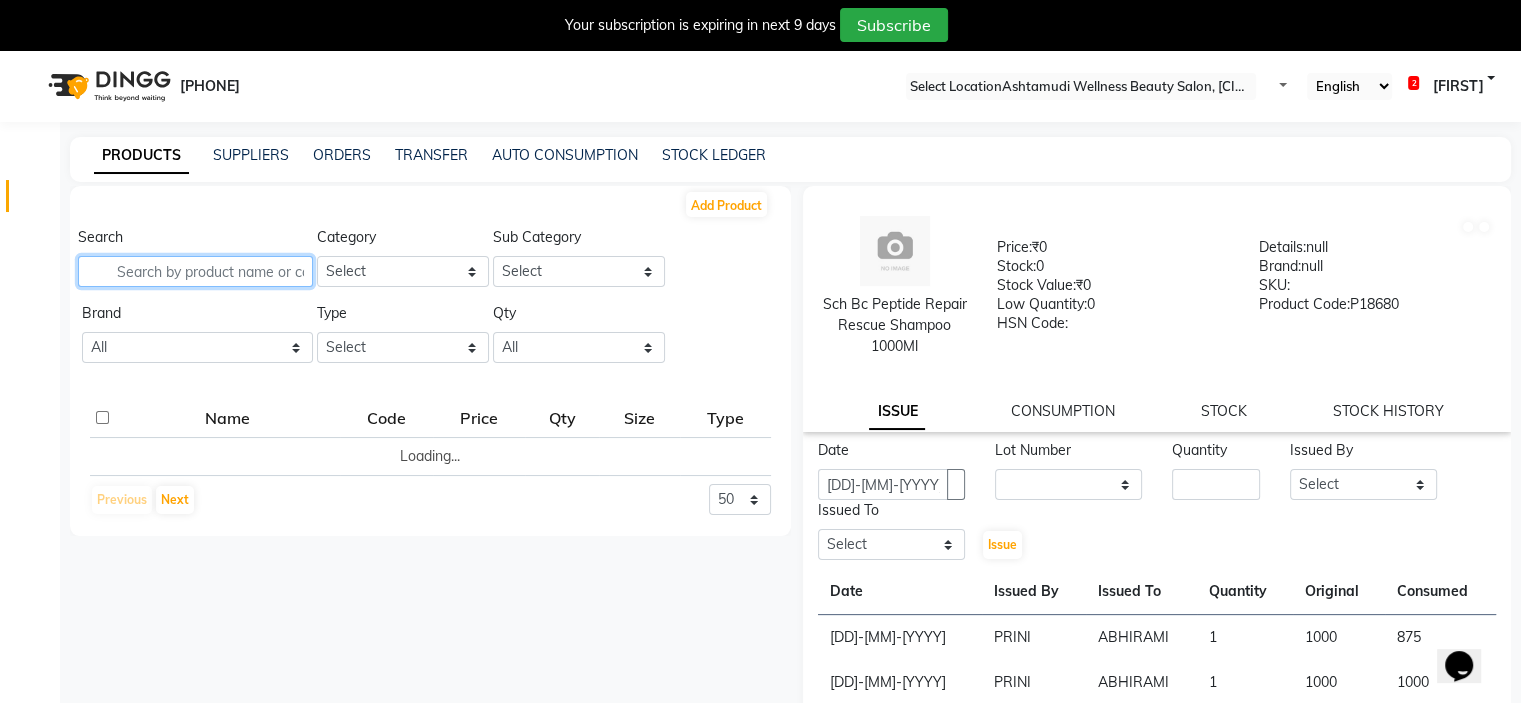 click at bounding box center [195, 271] 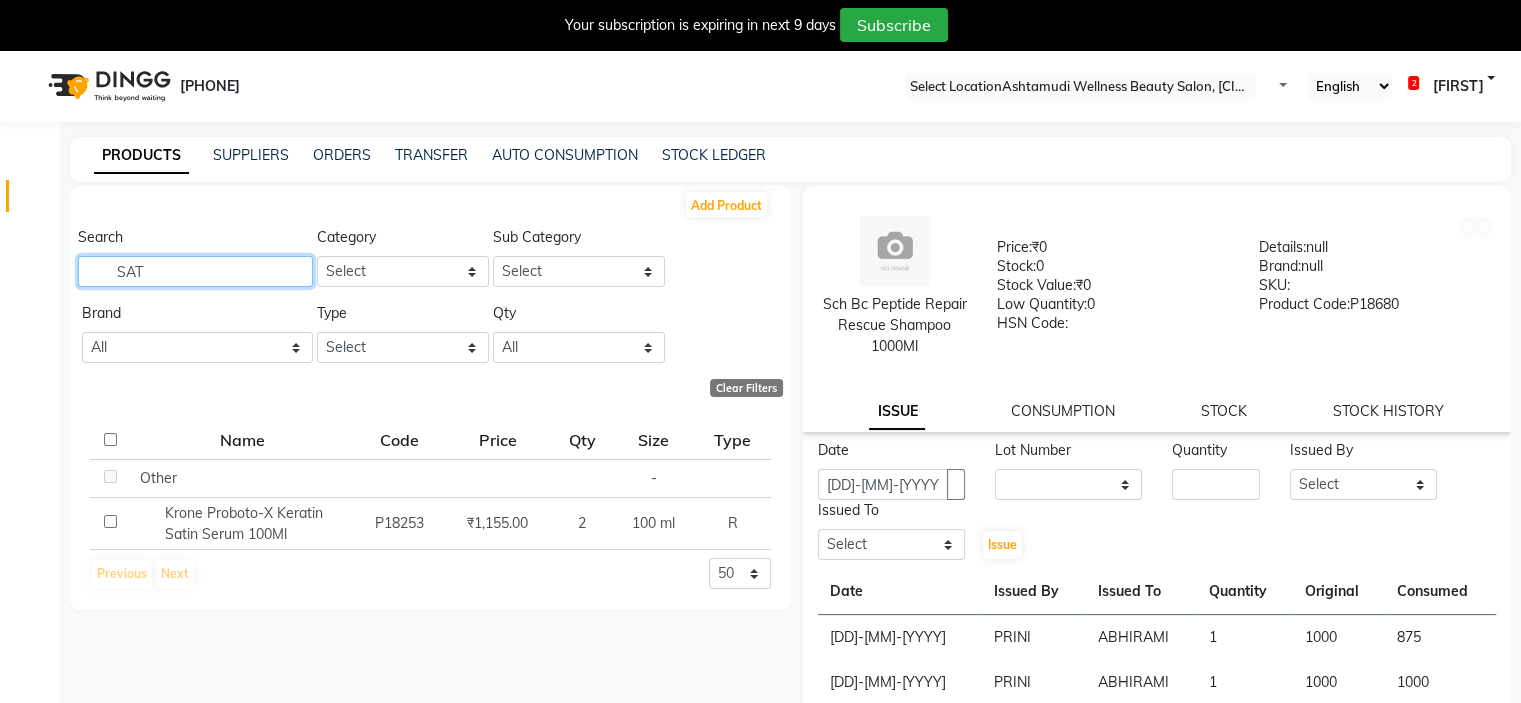 type on "SAT" 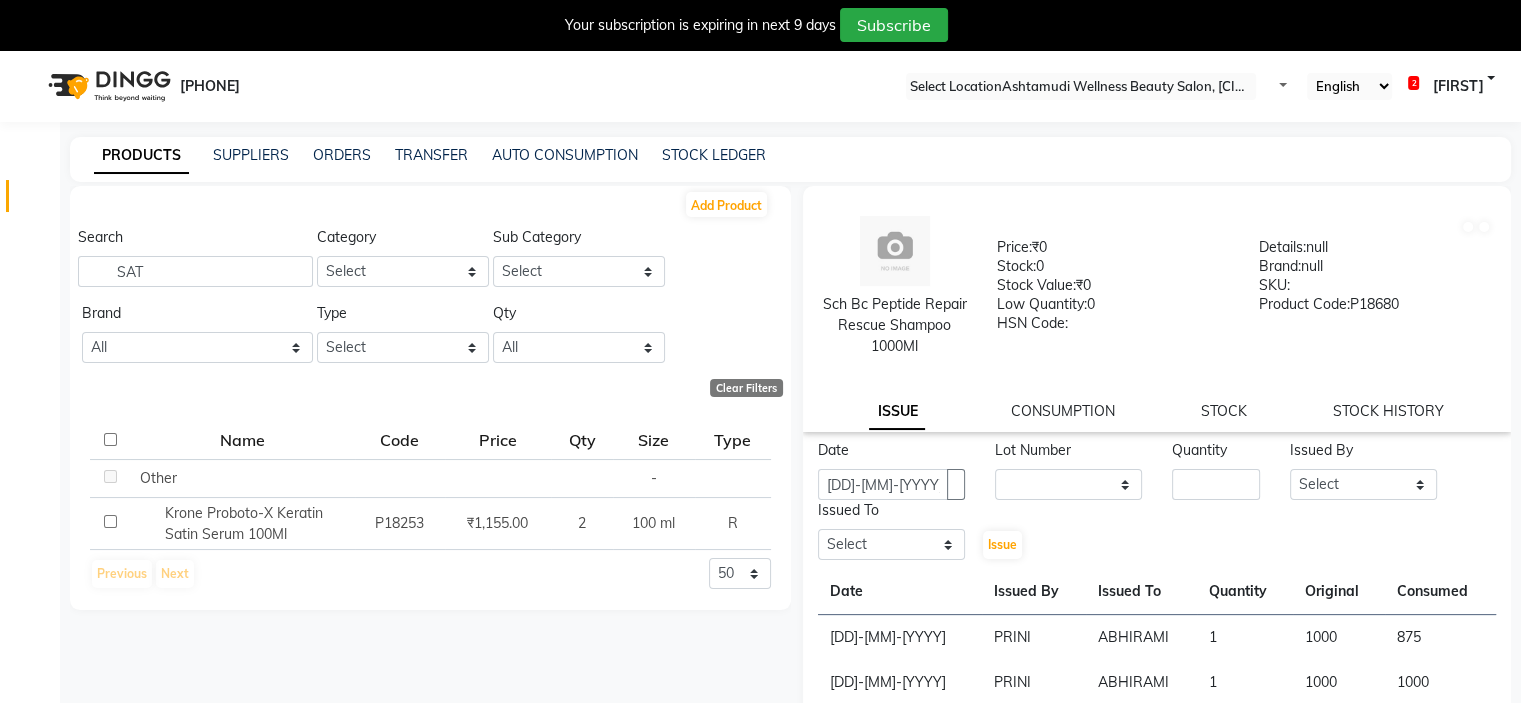 click at bounding box center [1081, 87] 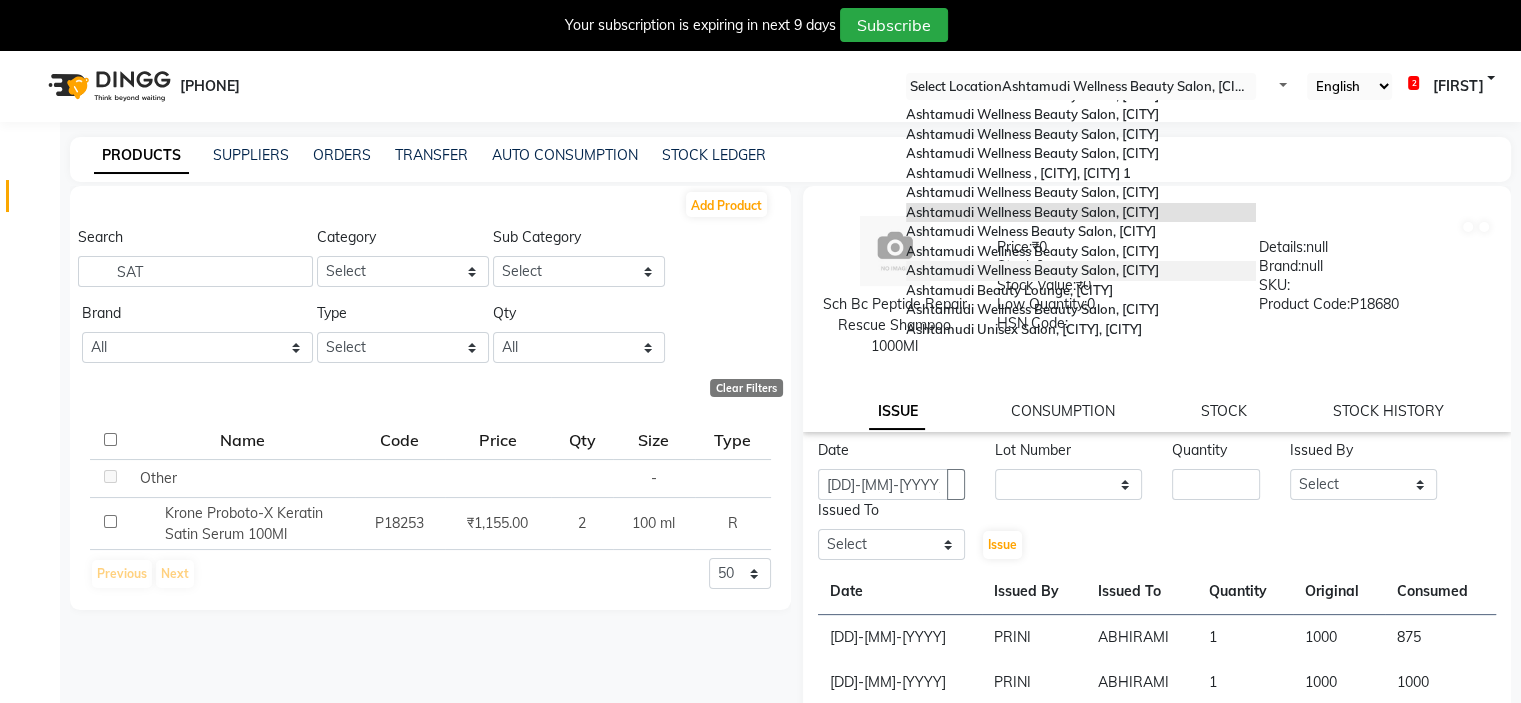 scroll, scrollTop: 312, scrollLeft: 0, axis: vertical 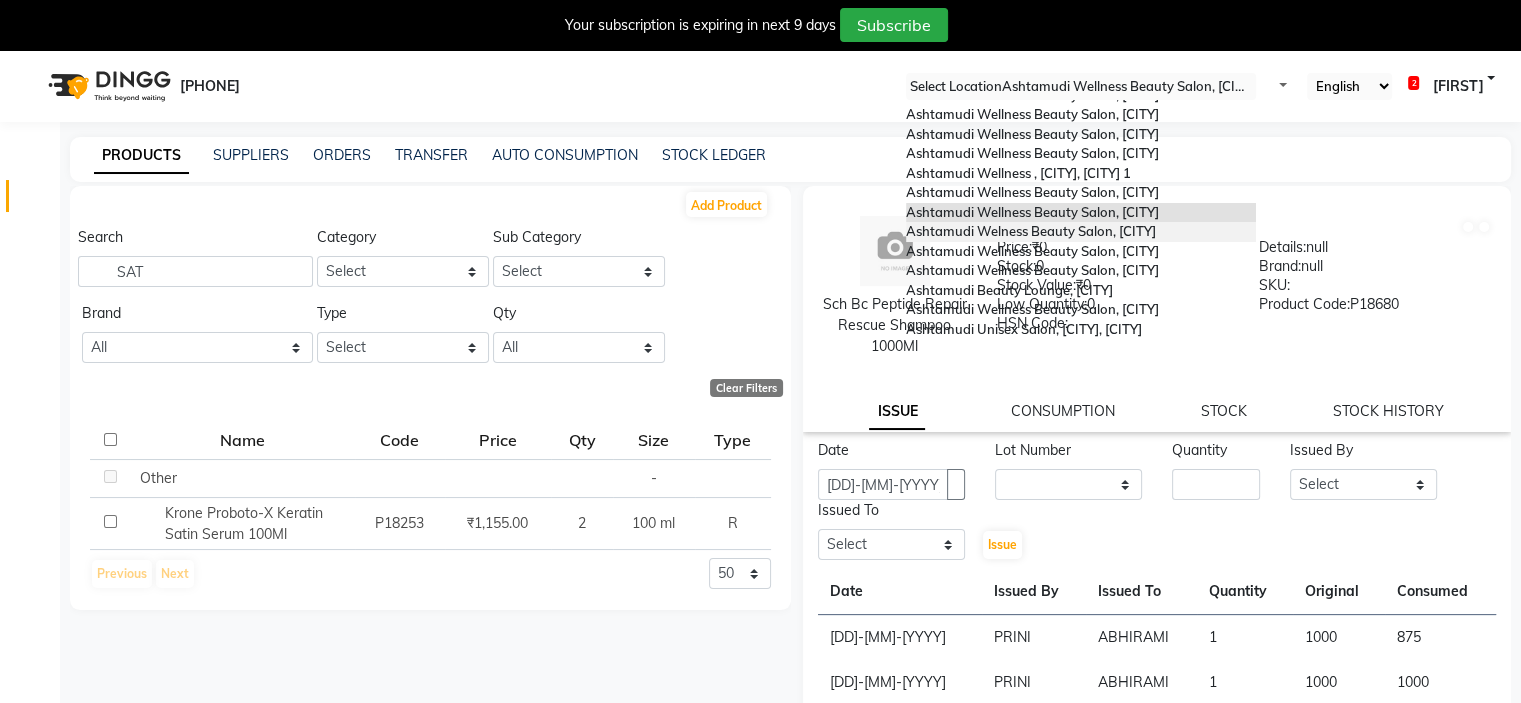 click on "Ashtamudi Welness Beauty Salon, [CITY]" at bounding box center [1031, 231] 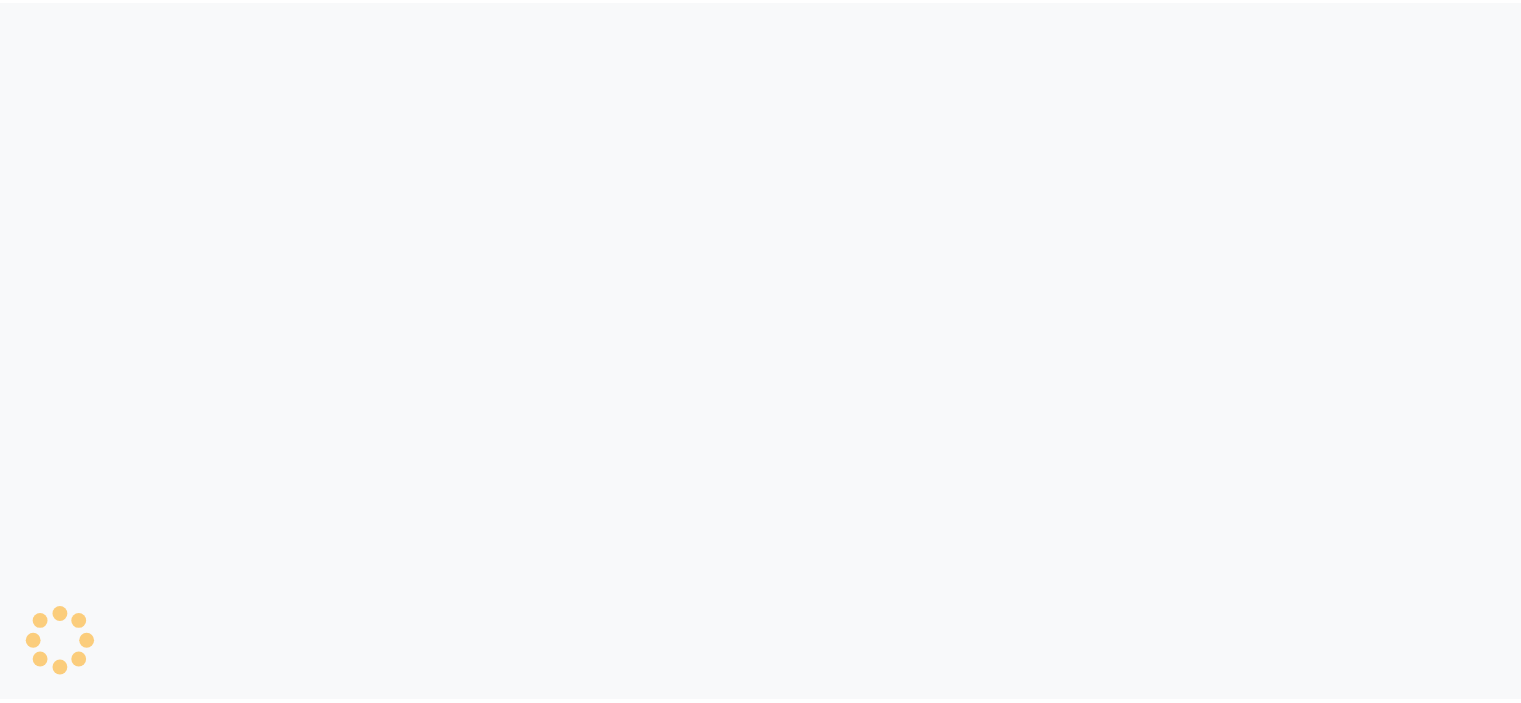 scroll, scrollTop: 0, scrollLeft: 0, axis: both 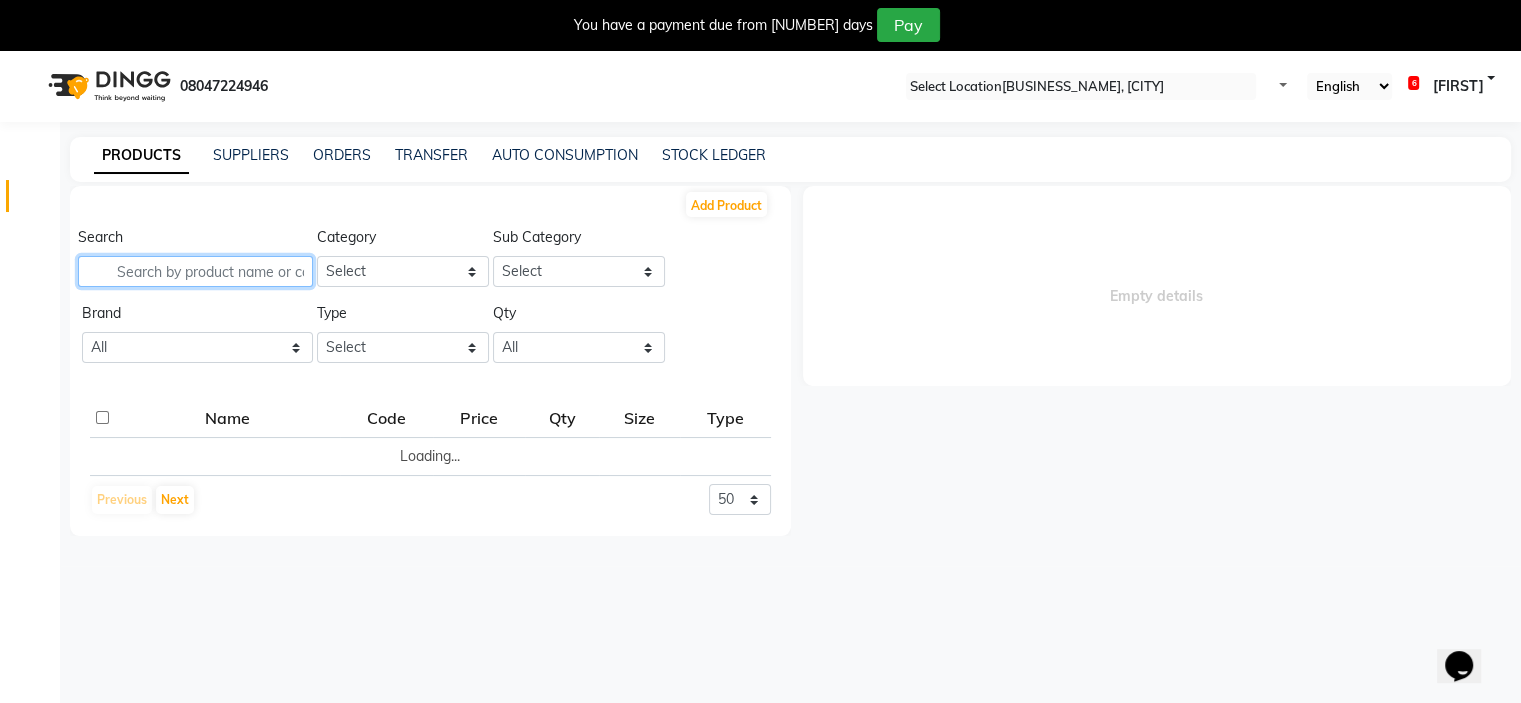 click at bounding box center [195, 271] 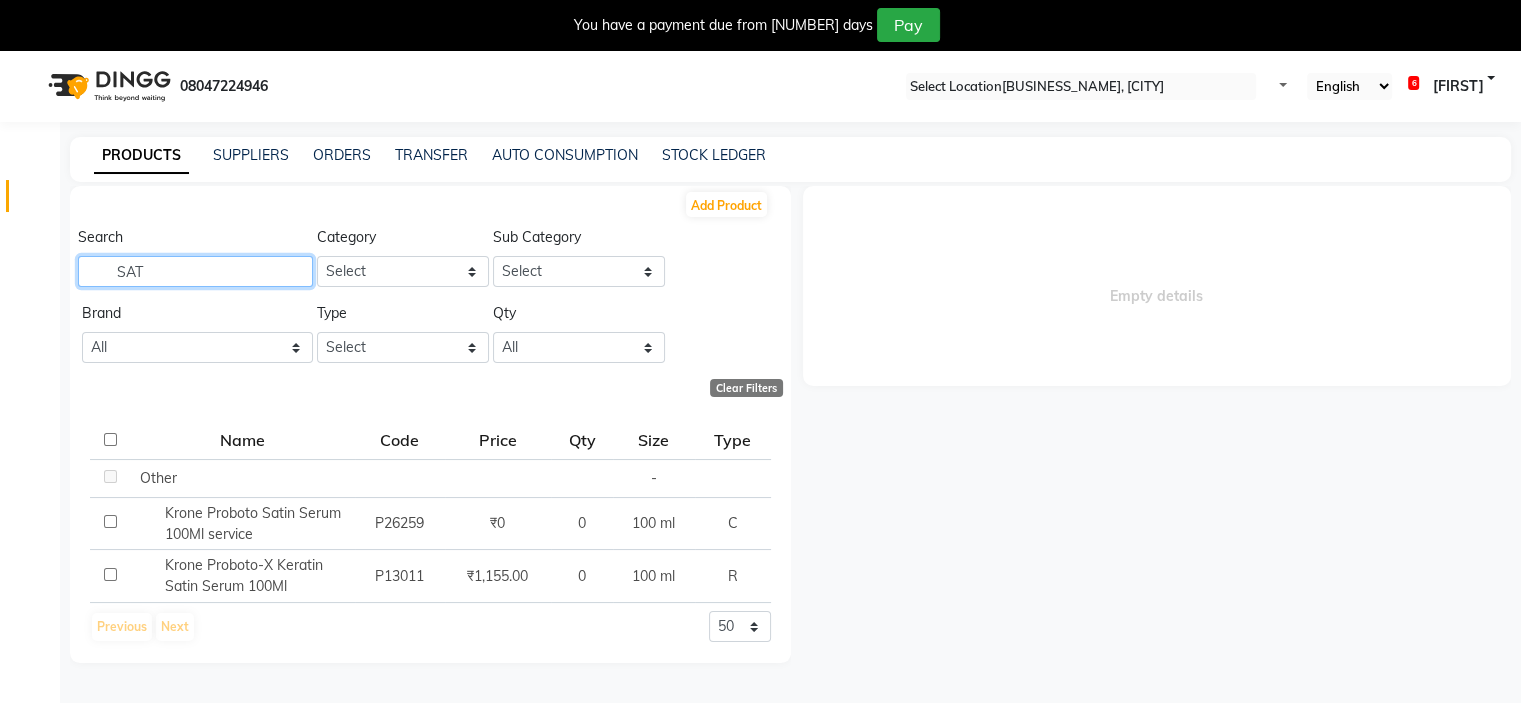 type on "SAT" 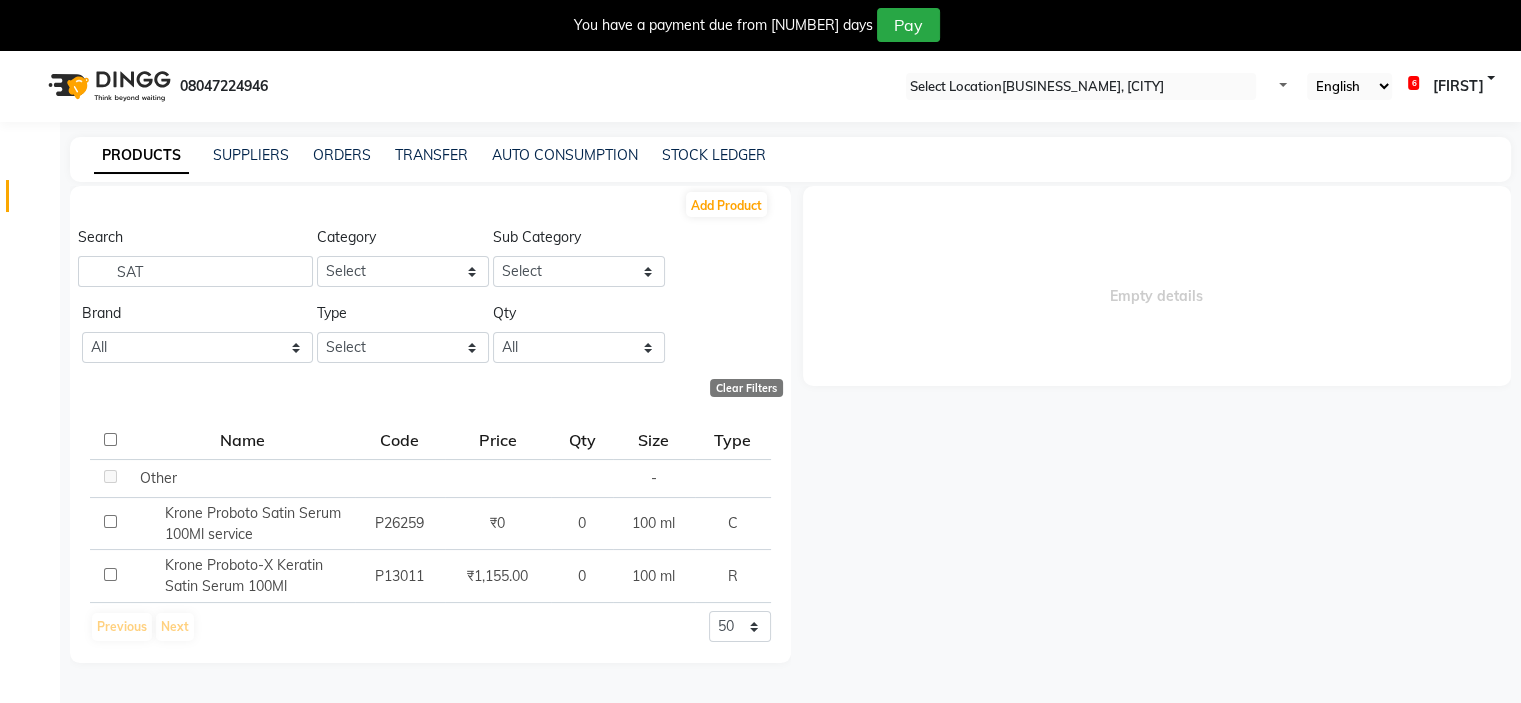 click at bounding box center [1081, 87] 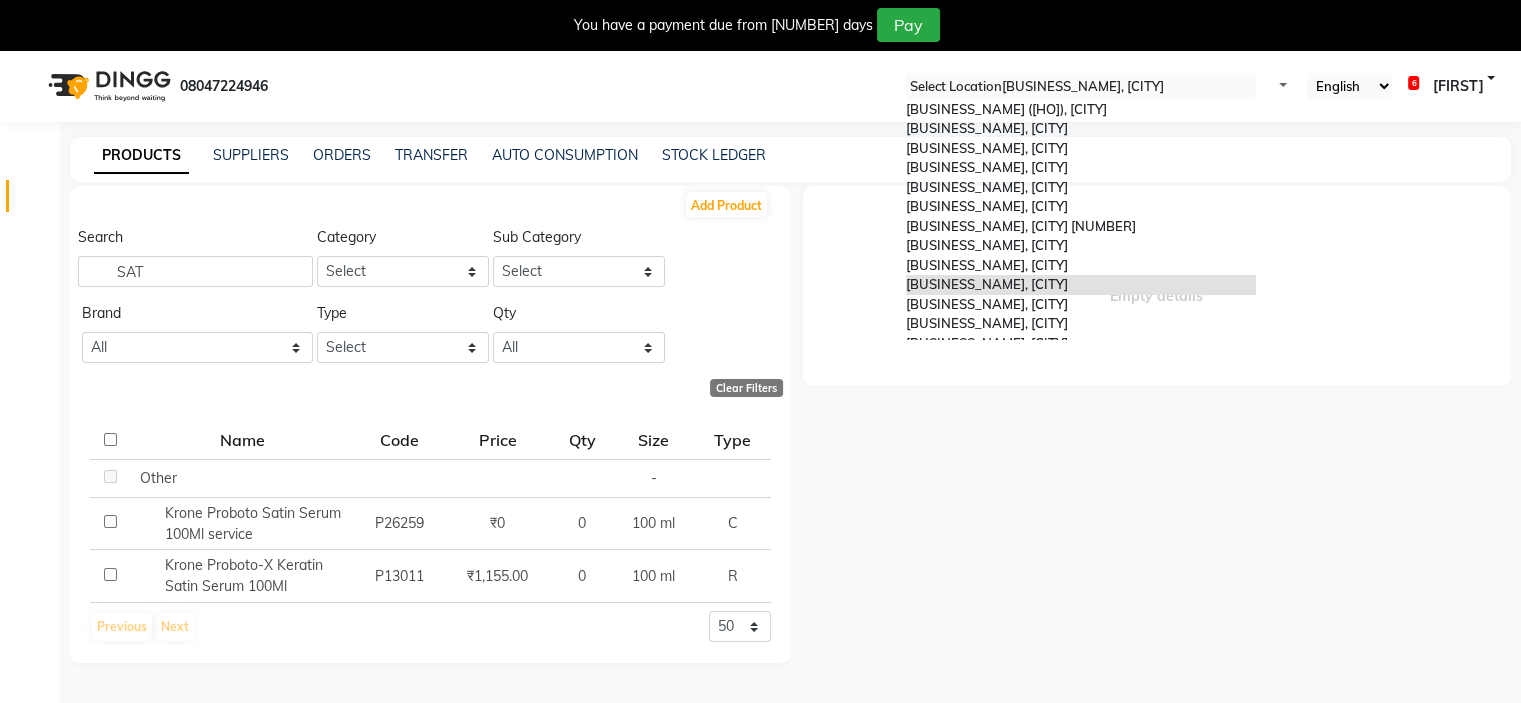 scroll, scrollTop: 312, scrollLeft: 0, axis: vertical 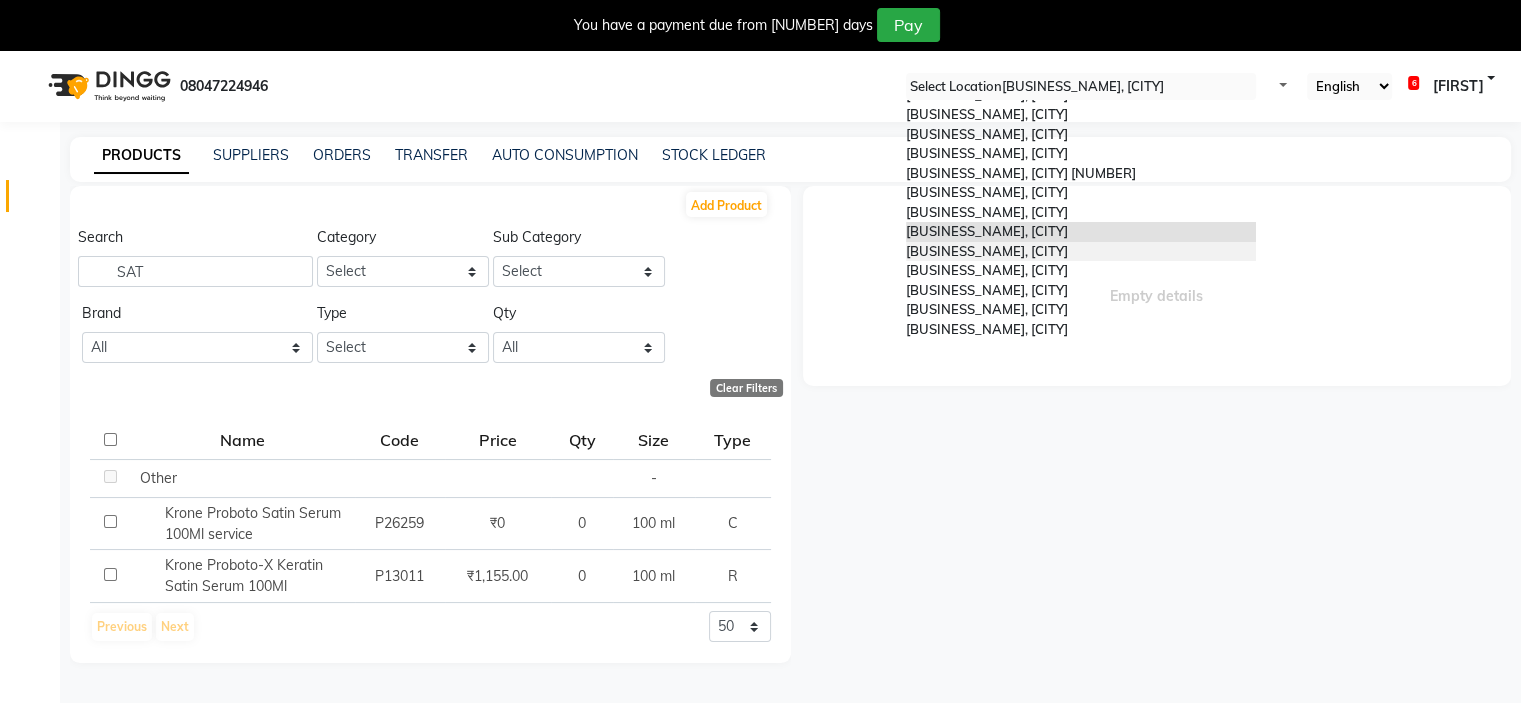 click on "[BUSINESS_NAME], [CITY]" at bounding box center [987, 251] 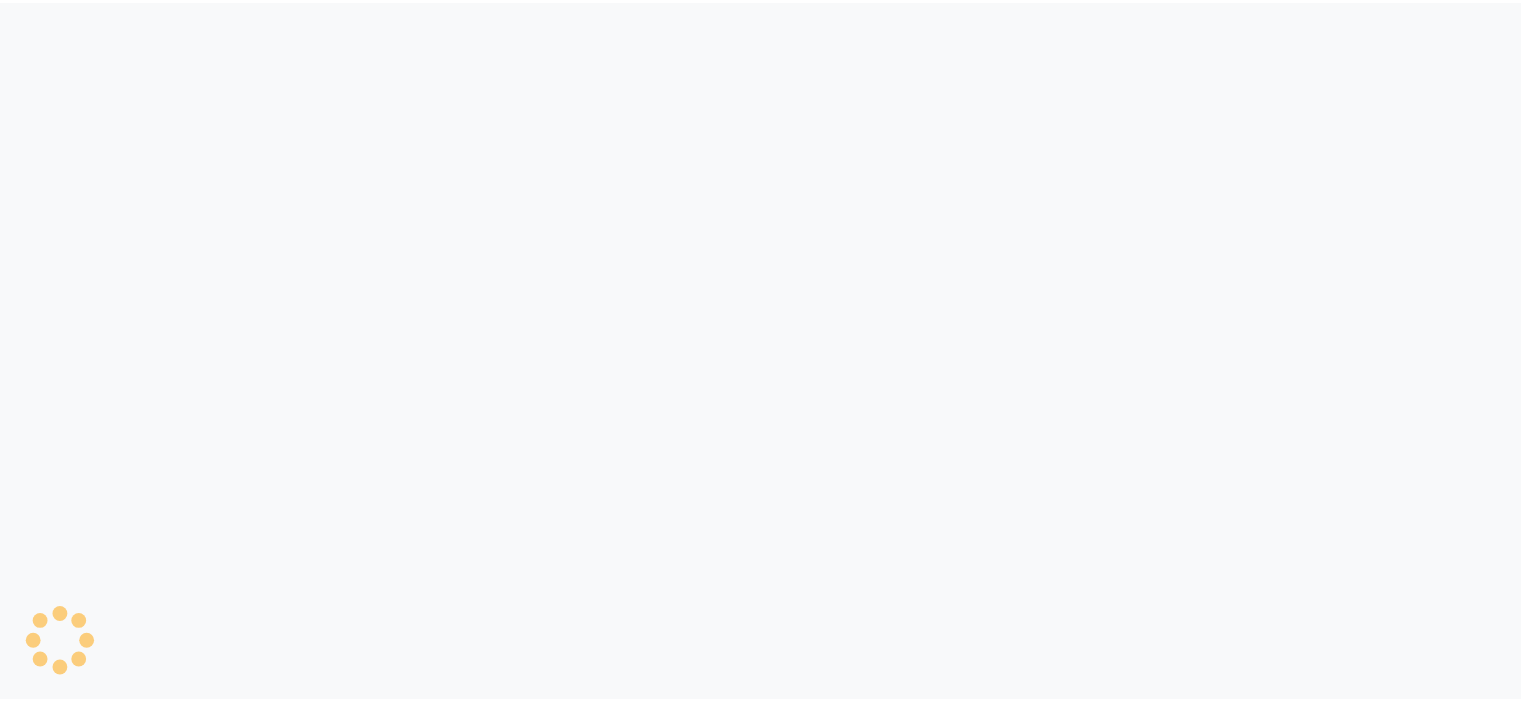 scroll, scrollTop: 0, scrollLeft: 0, axis: both 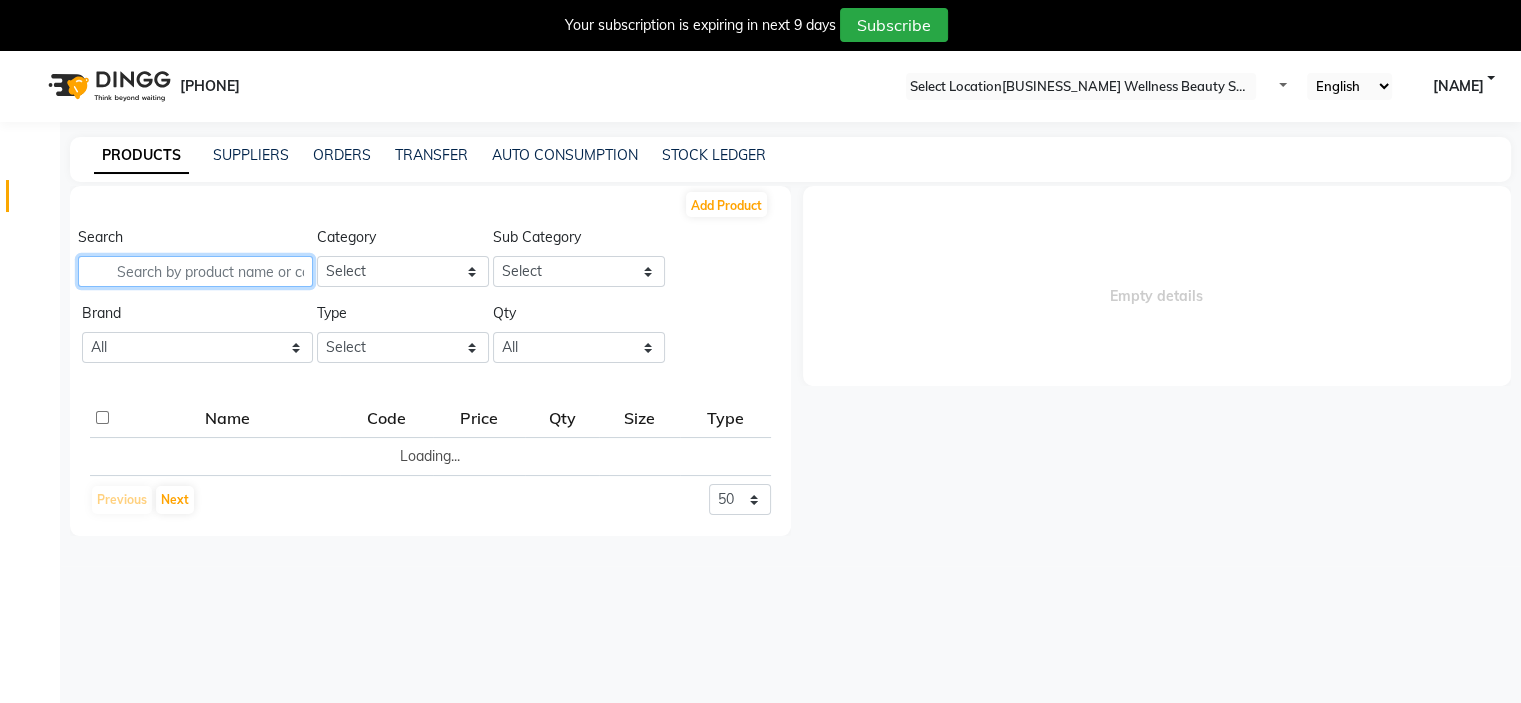 click at bounding box center (195, 271) 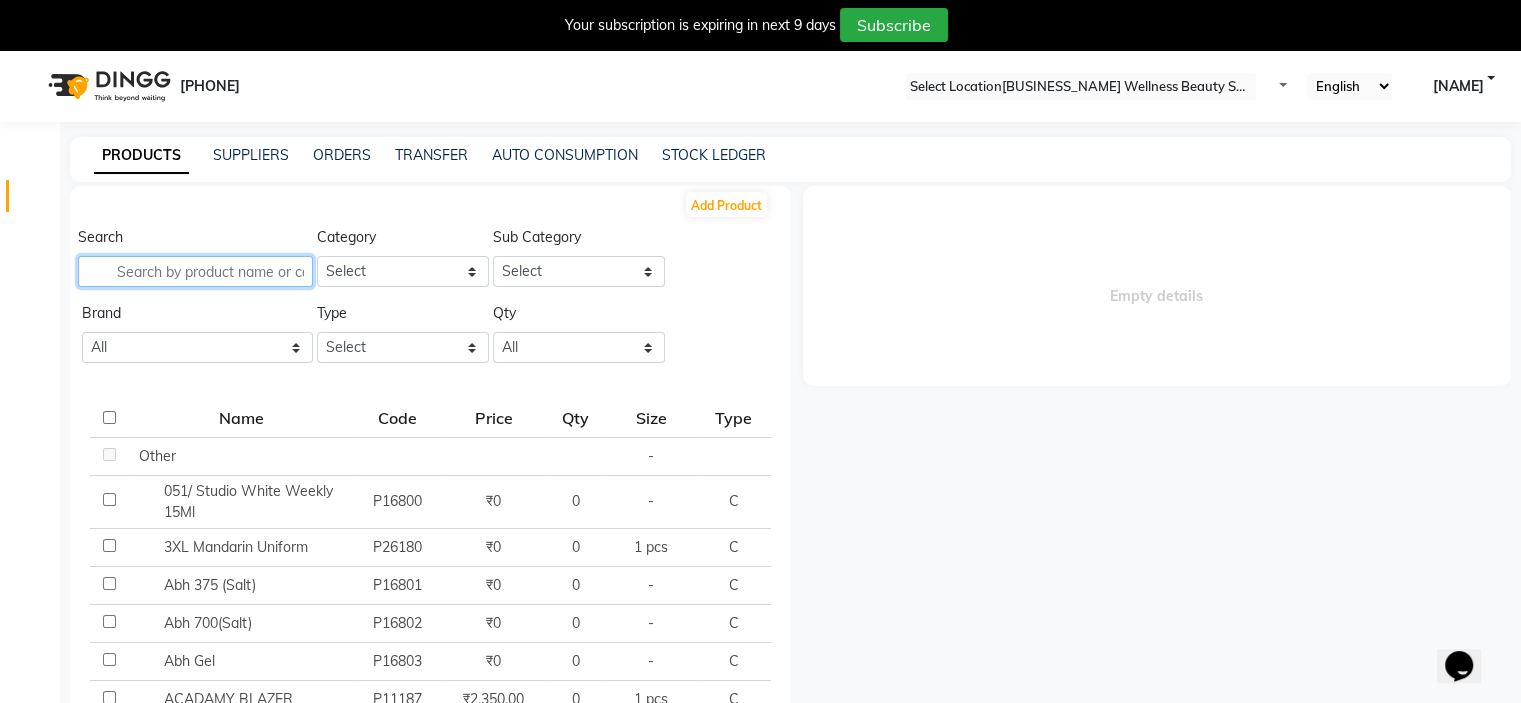 scroll, scrollTop: 0, scrollLeft: 0, axis: both 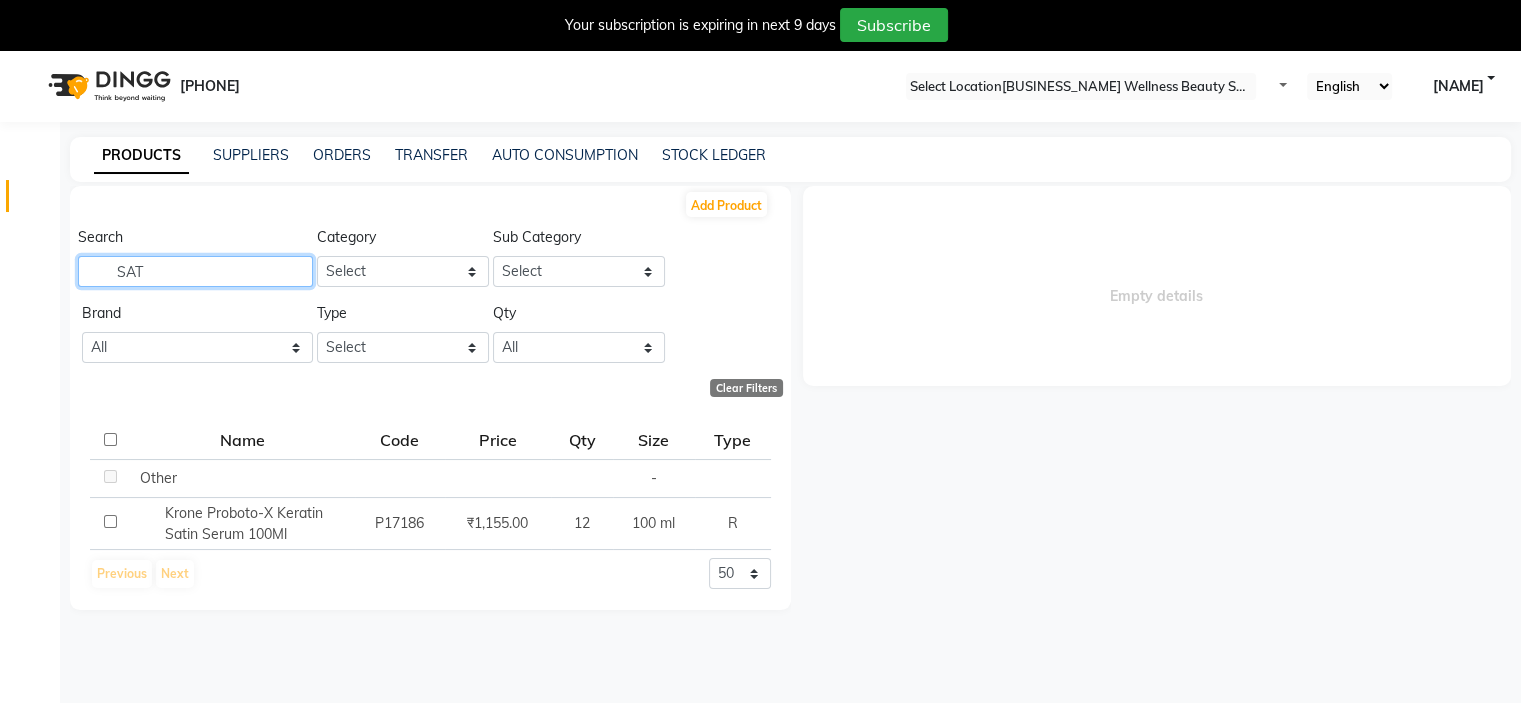 type on "SAT" 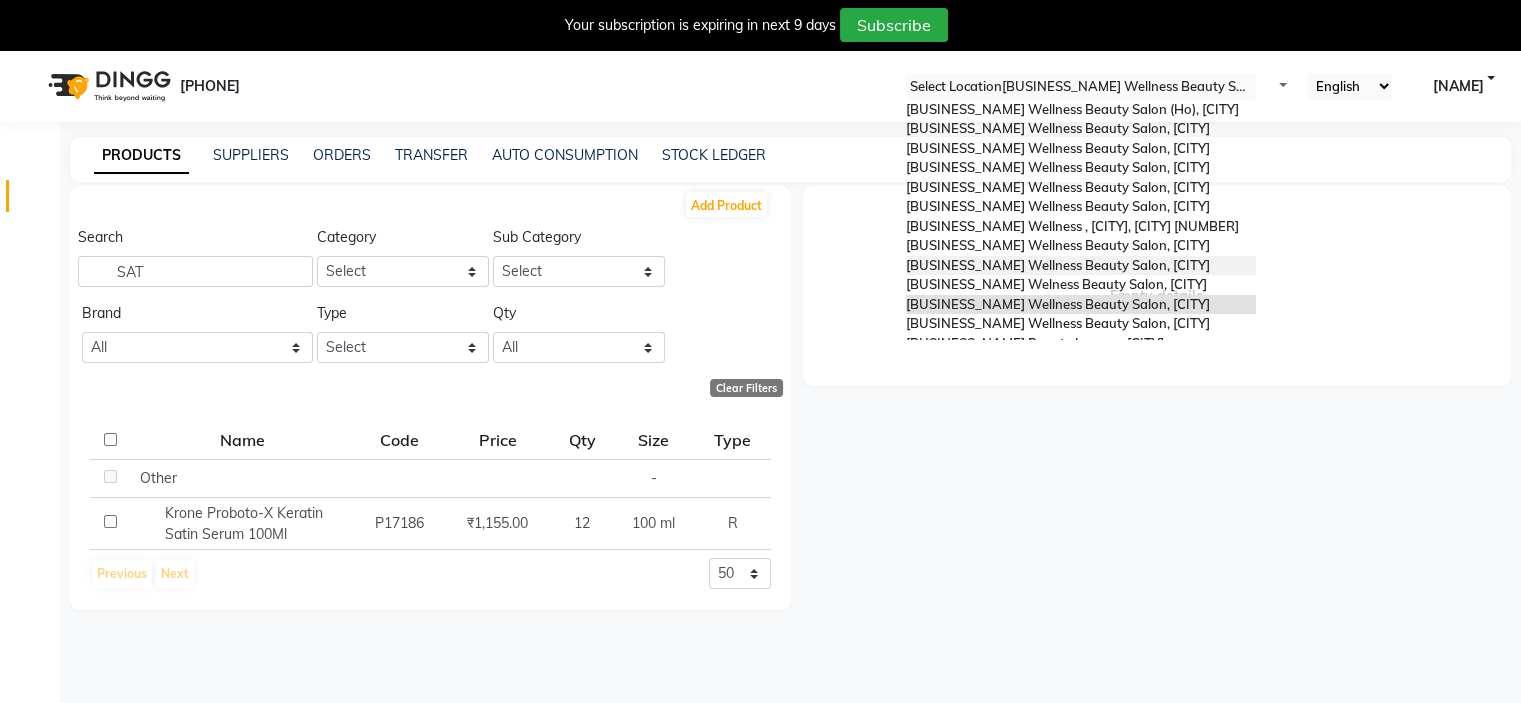 click on "Select Location × Ashtamudi Wellness Beauty Salon, Cochin Ashtamudi Wellness Beauty Salon (Ho), Kottiyam Ashtamudi Wellness Beauty Salon, Kowdiar Ashtamudi Wellness Beauty Salon, Guruvayur Ashtamudi Wellness Beauty Salon, Kazakoottam Ashtamudi Wellness Beauty Salon, Kottiyam Ashtamudi Wellness Beauty Salon, Kottarakkara Ashtamudi Wellness , Edappally, Cochin 1 Ashtamudi Wellness Beauty Salon, Trivandrum Ashtamudi Wellness Beauty Salon, Thiruvalla Ashtamudi Welness Beauty Salon, Chinnakkada Ashtamudi Wellness Beauty Salon, Cochin Ashtamudi Wellness Beauty Salon, Calicut Ashtamudi Beauty Lounge, Attingal Ashtamudi Wellness Beauty Salon, Alappuzha Ashtamudi Unisex Salon, Dreams Mall, Dreams Mall Kottiyam" at bounding box center (1081, 86) 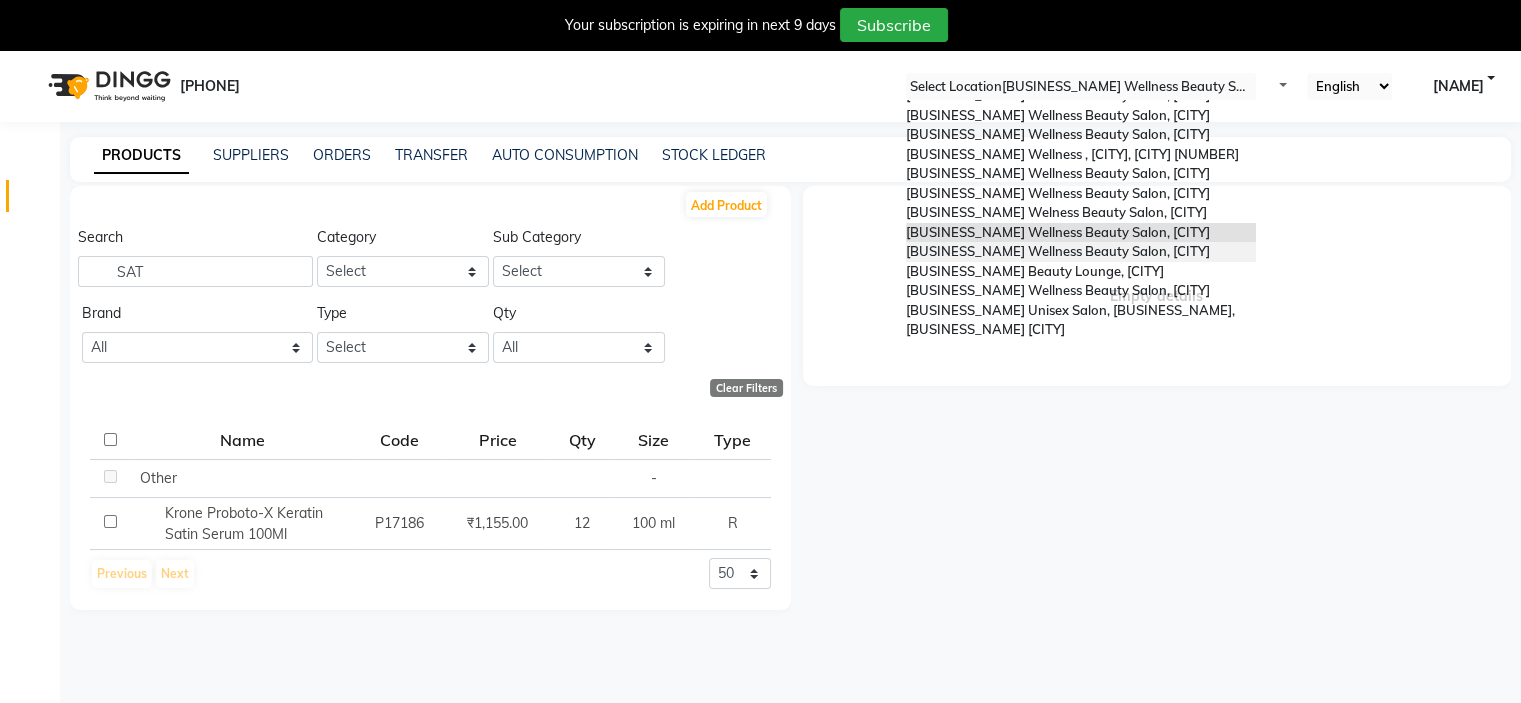 click on "Ashtamudi Wellness Beauty Salon, [CITY]" at bounding box center [1058, 251] 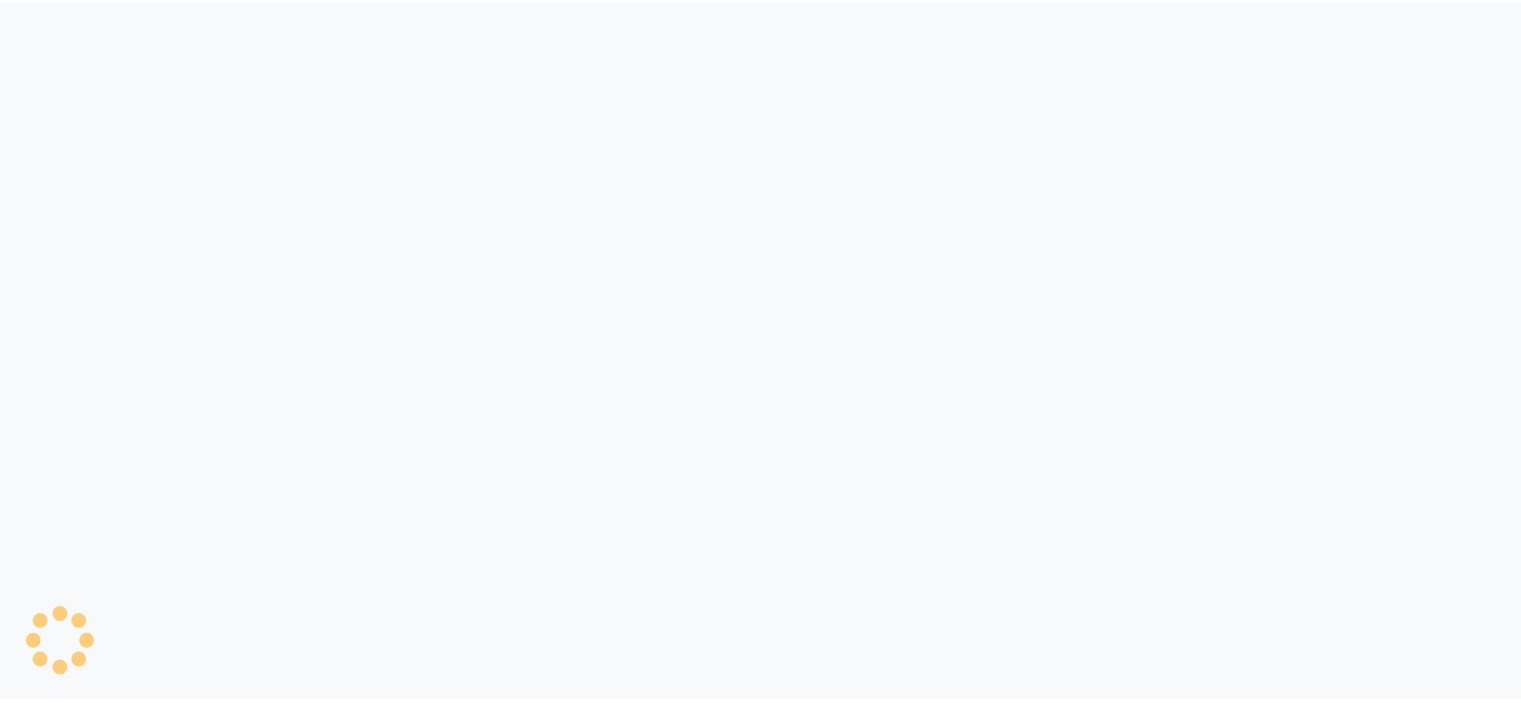 scroll, scrollTop: 0, scrollLeft: 0, axis: both 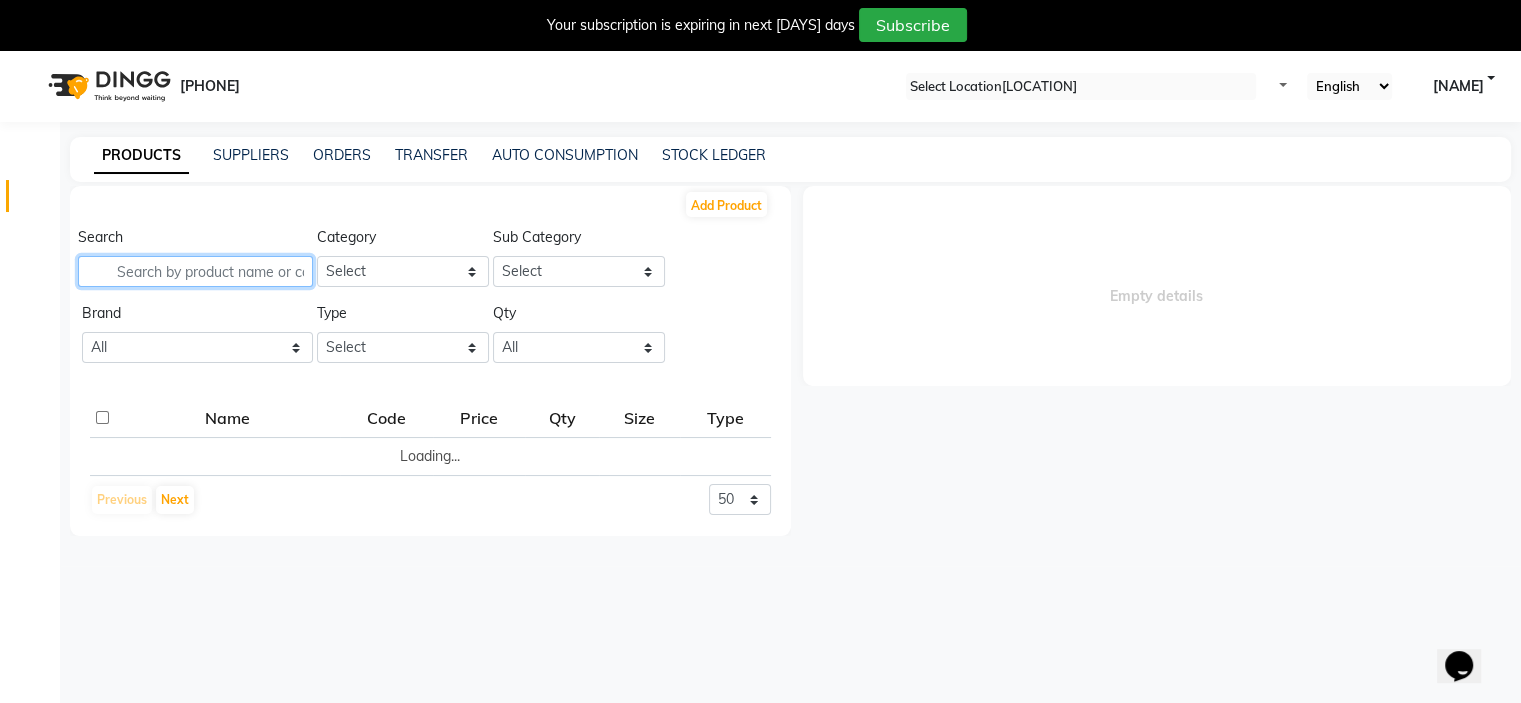 click at bounding box center (195, 271) 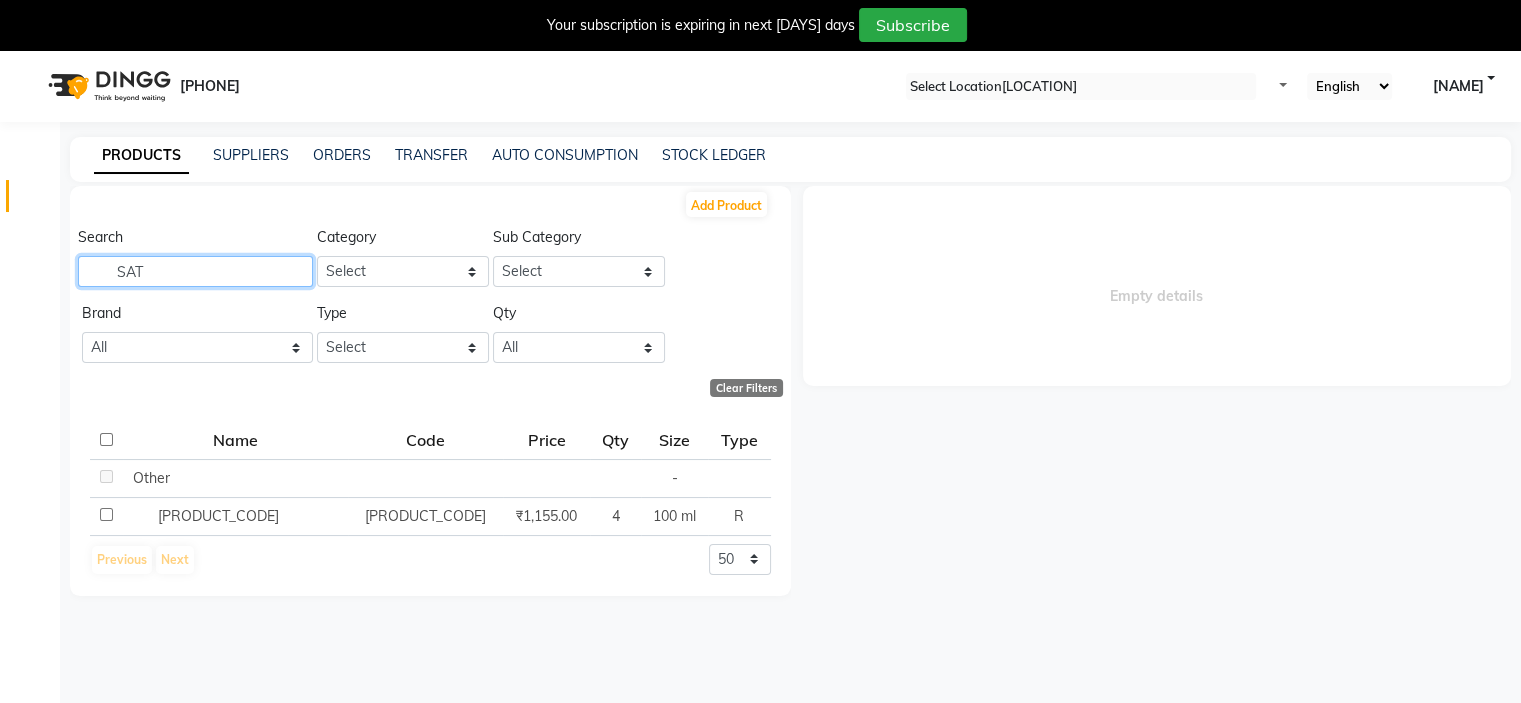 type on "SAT" 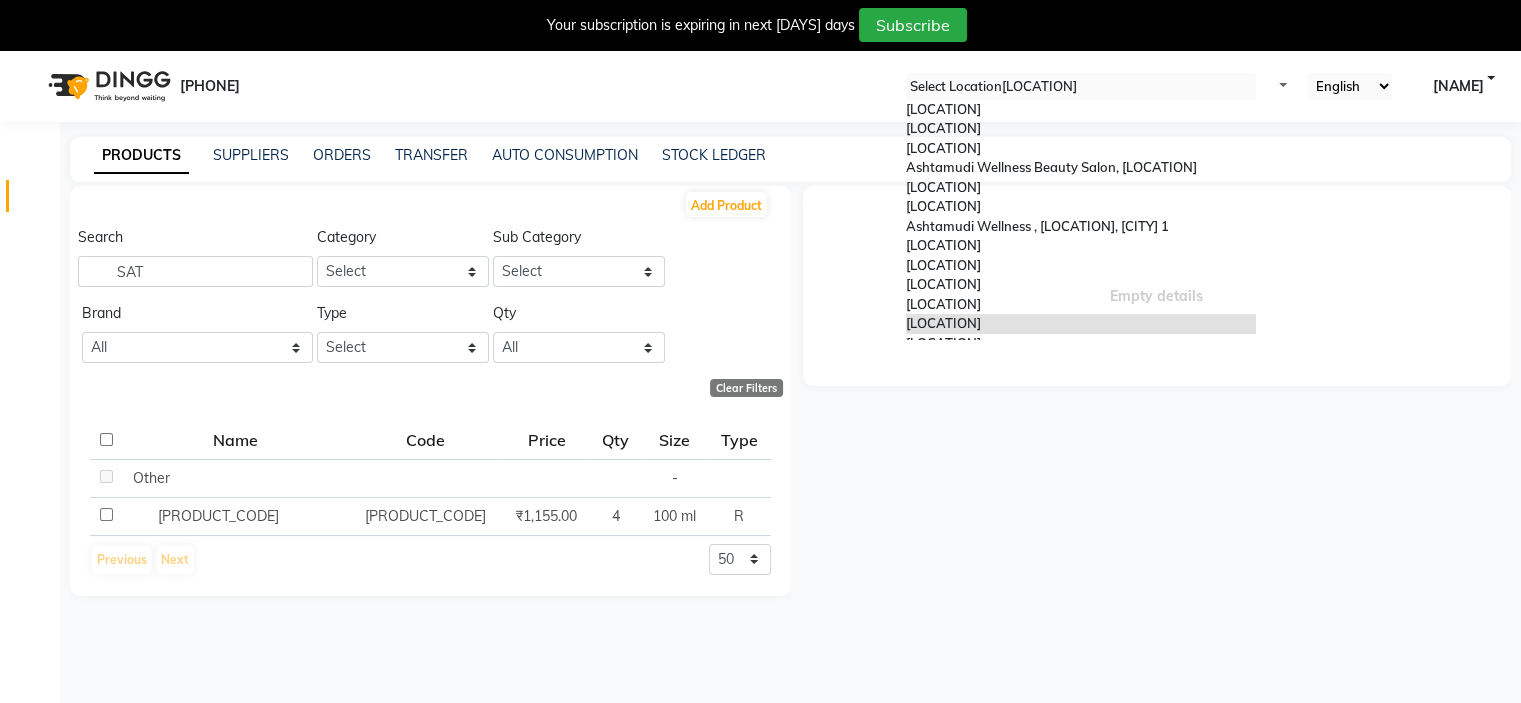 drag, startPoint x: 1116, startPoint y: 85, endPoint x: 1108, endPoint y: 150, distance: 65.490456 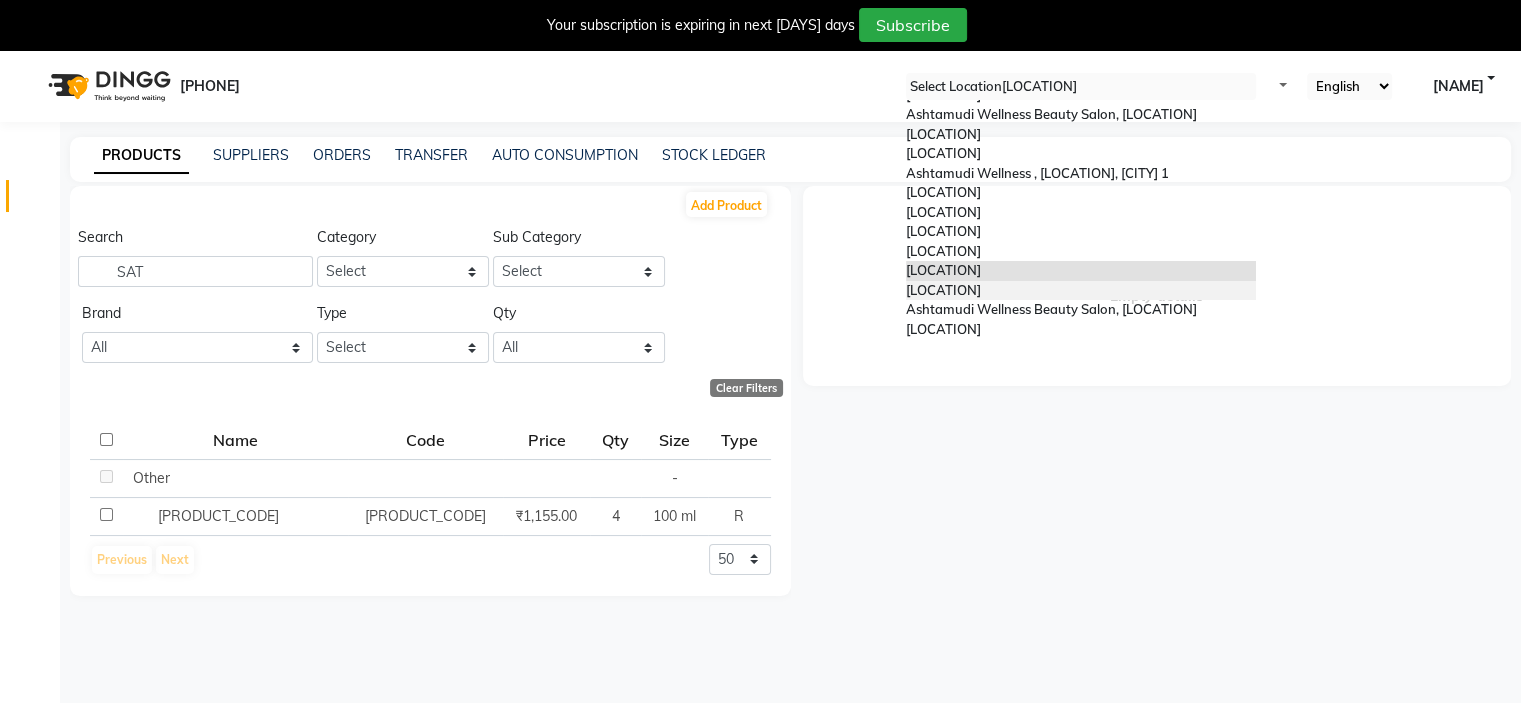 click on "Ashtamudi Beauty Lounge, [CITY]" at bounding box center (943, 290) 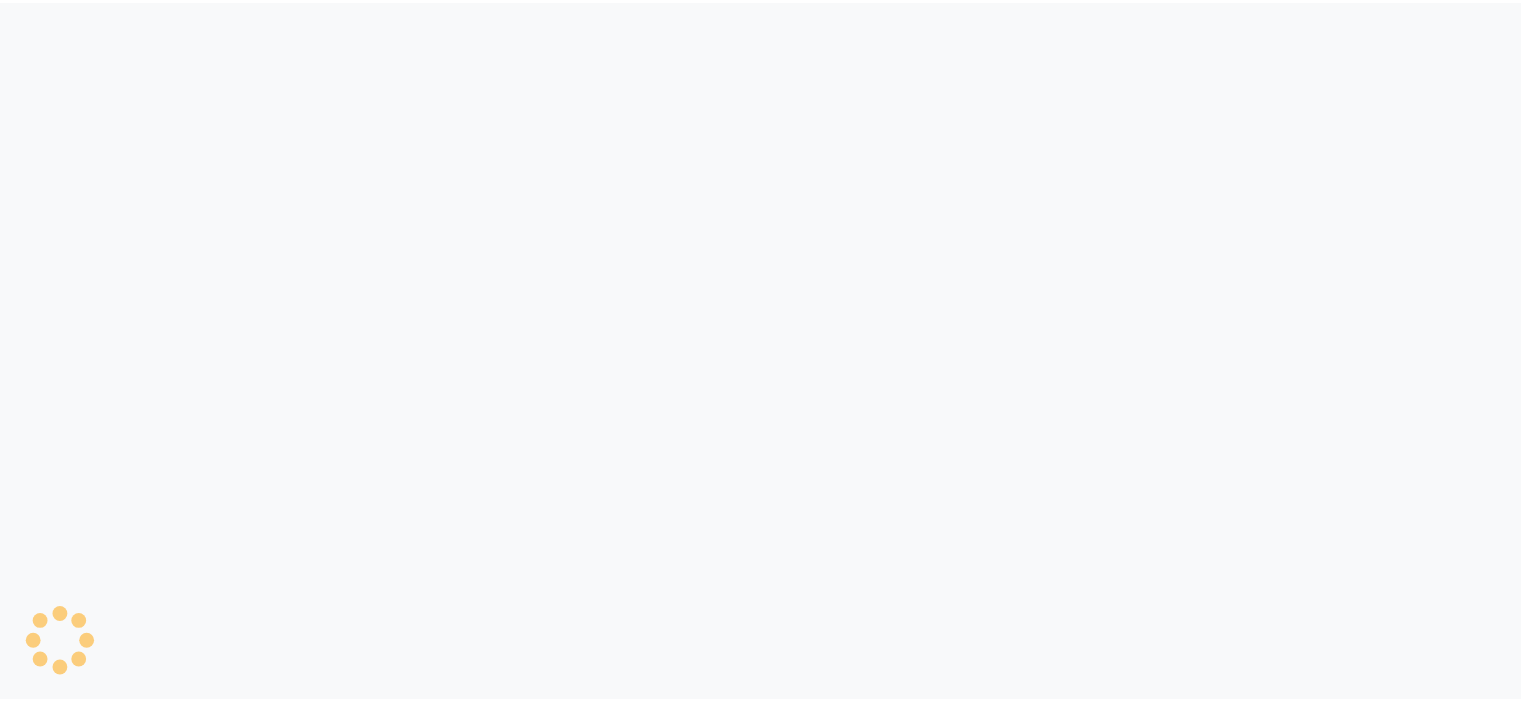 scroll, scrollTop: 0, scrollLeft: 0, axis: both 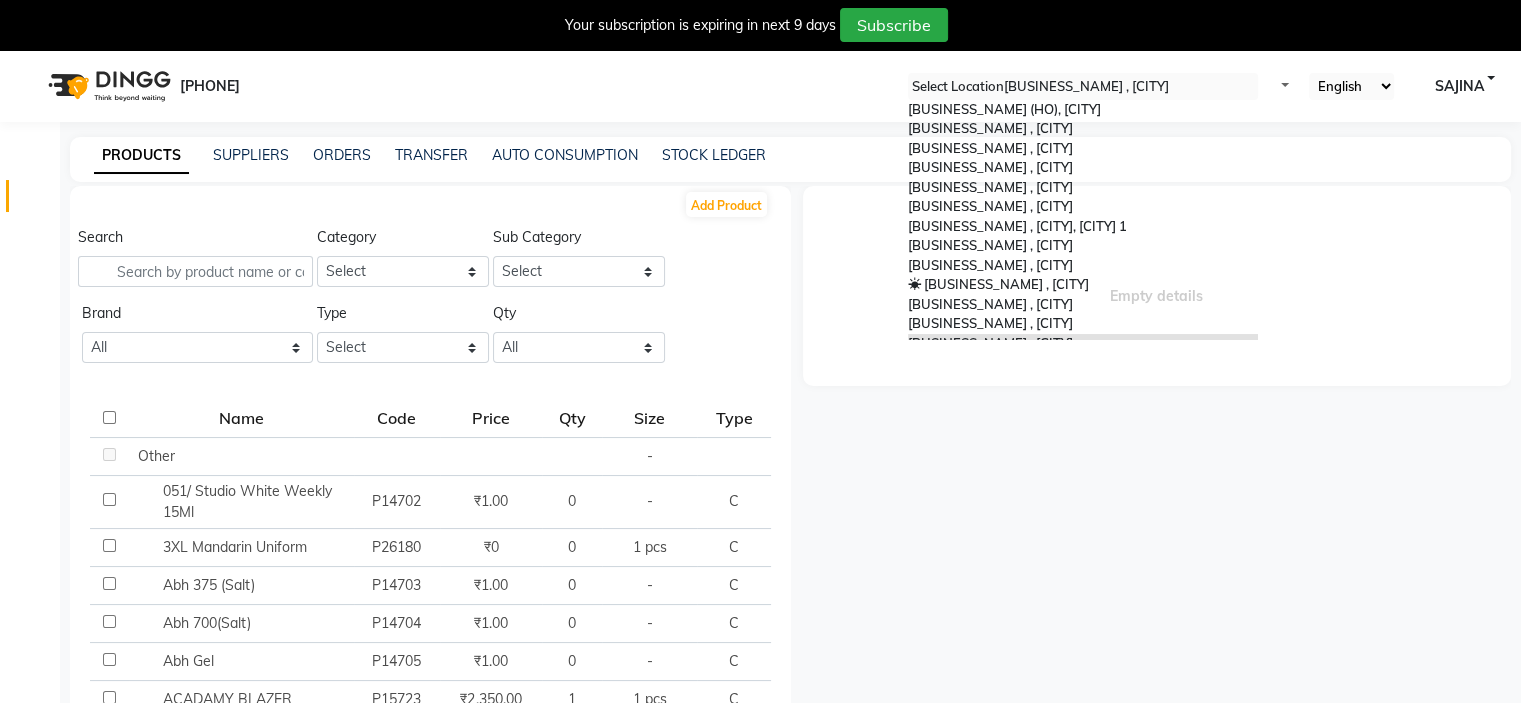 click at bounding box center (1083, 87) 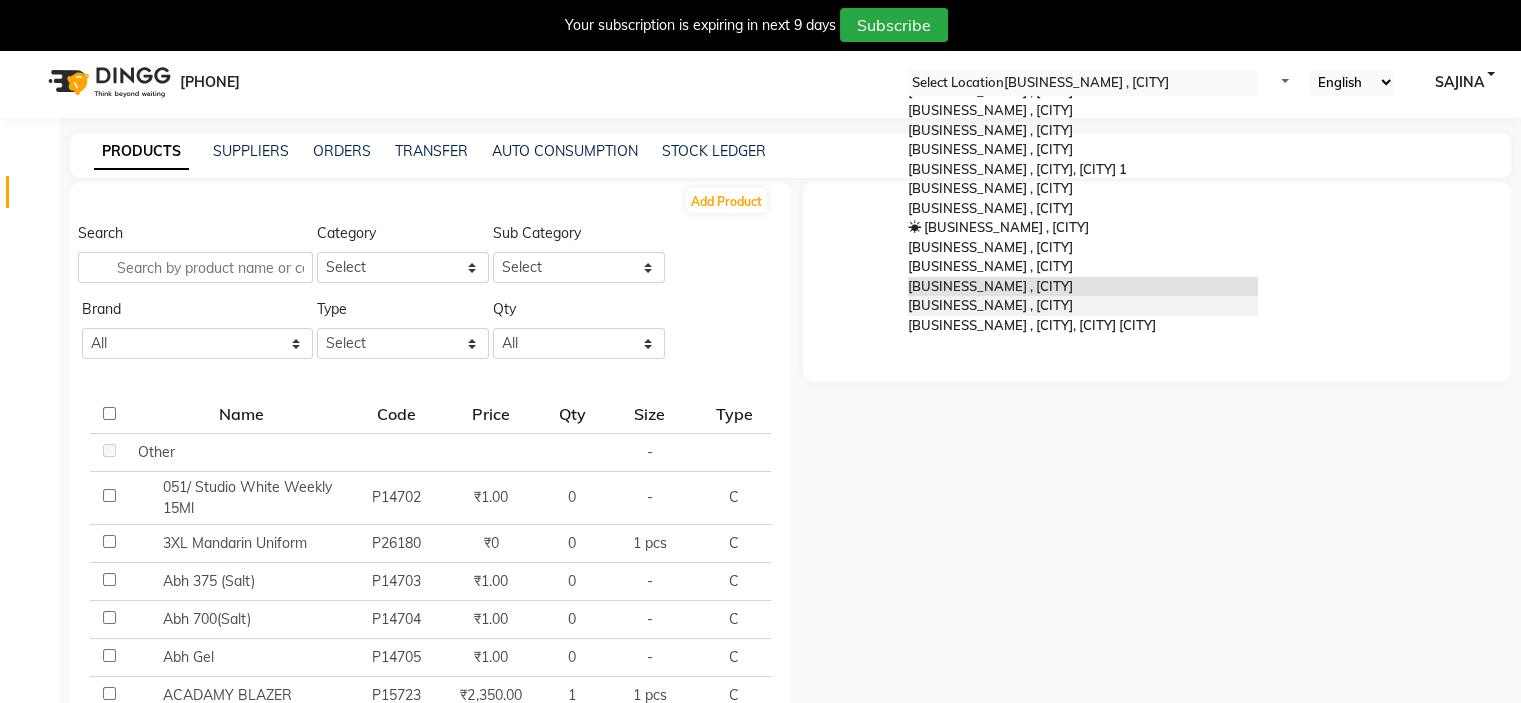 scroll, scrollTop: 63, scrollLeft: 0, axis: vertical 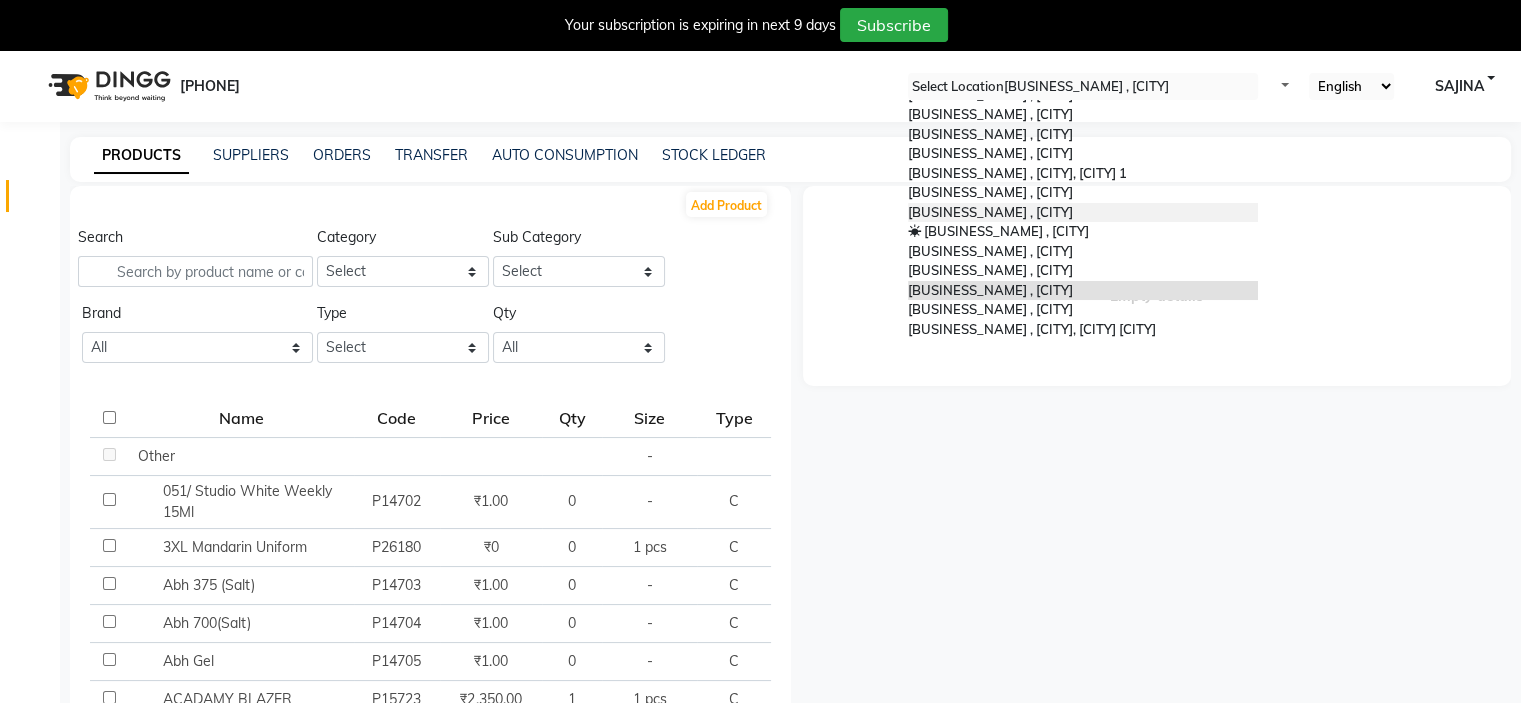 click on "☀ [BRAND] [BRAND], [CITY]" at bounding box center (990, 212) 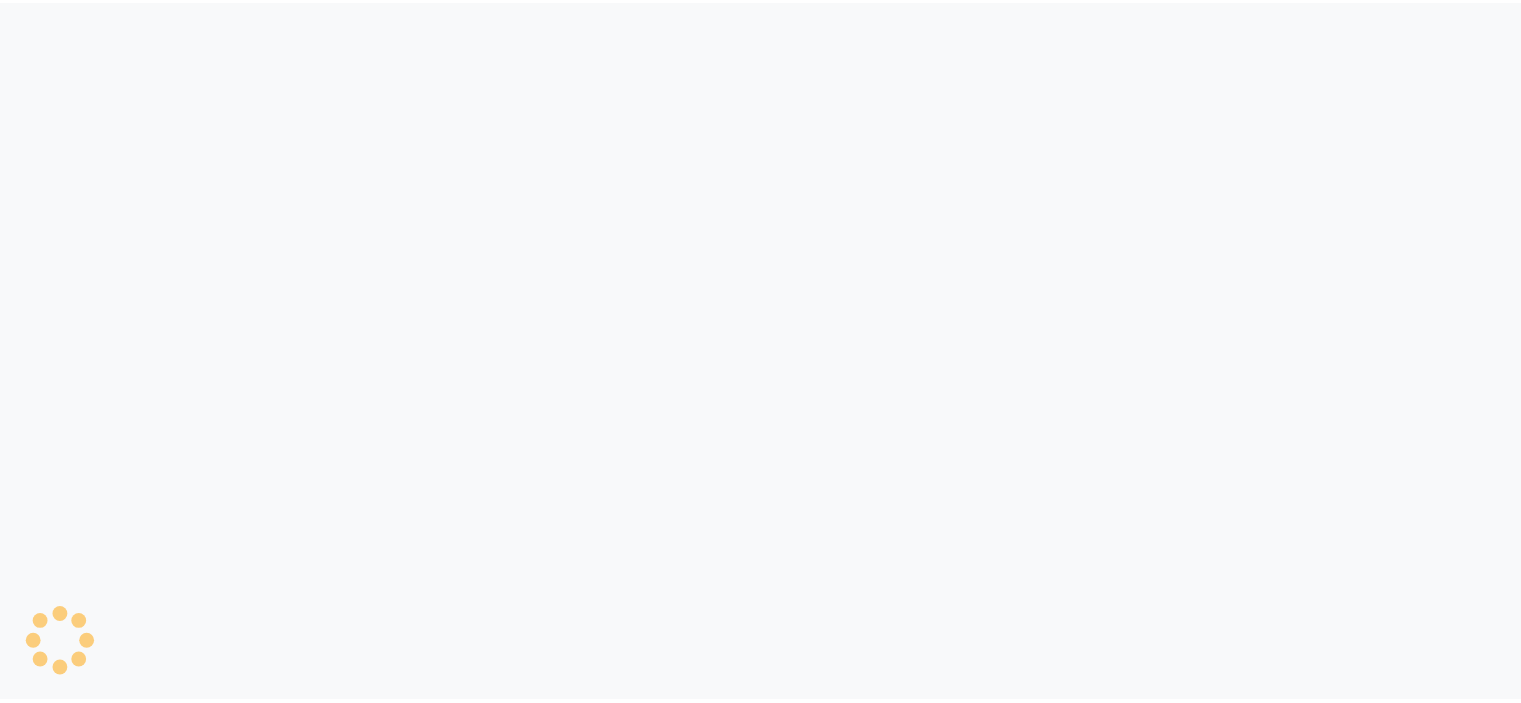 scroll, scrollTop: 0, scrollLeft: 0, axis: both 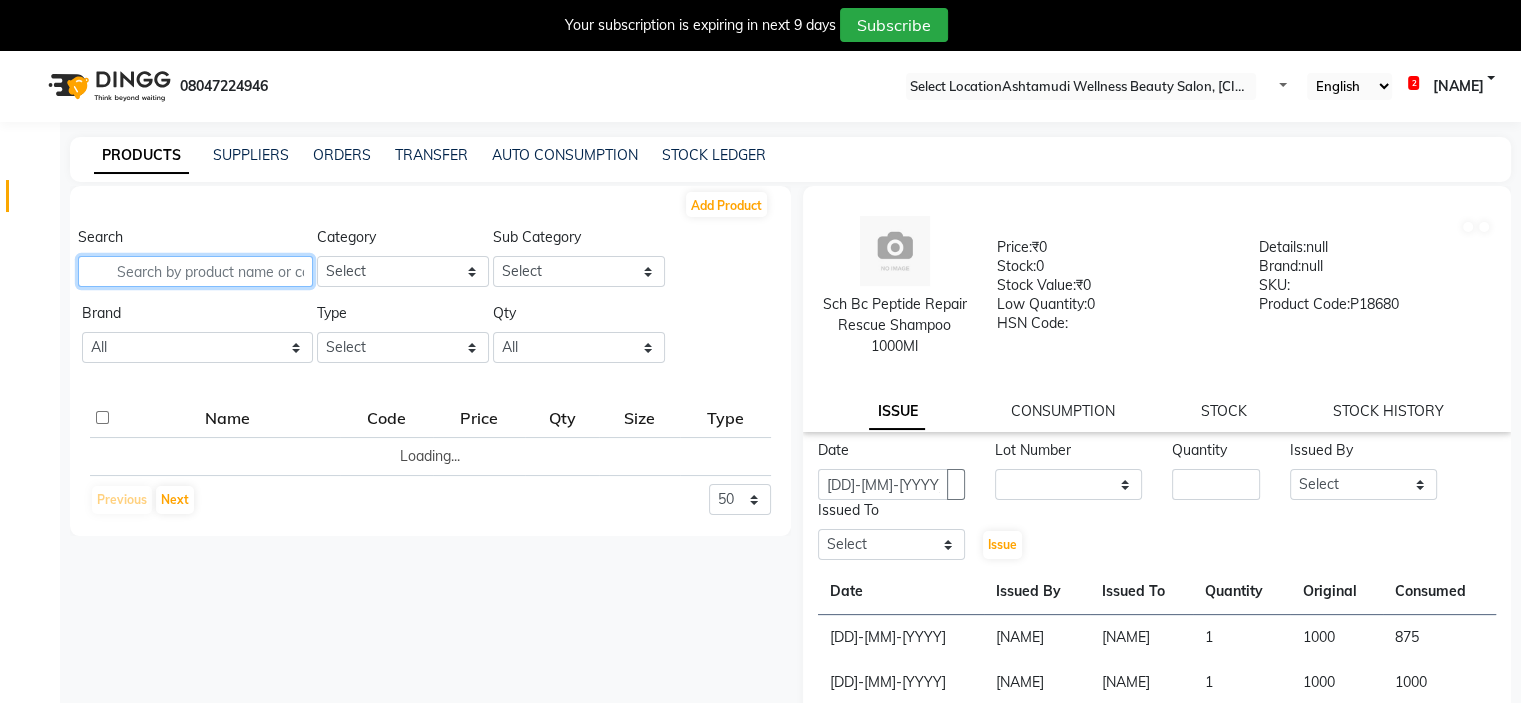 click at bounding box center [195, 271] 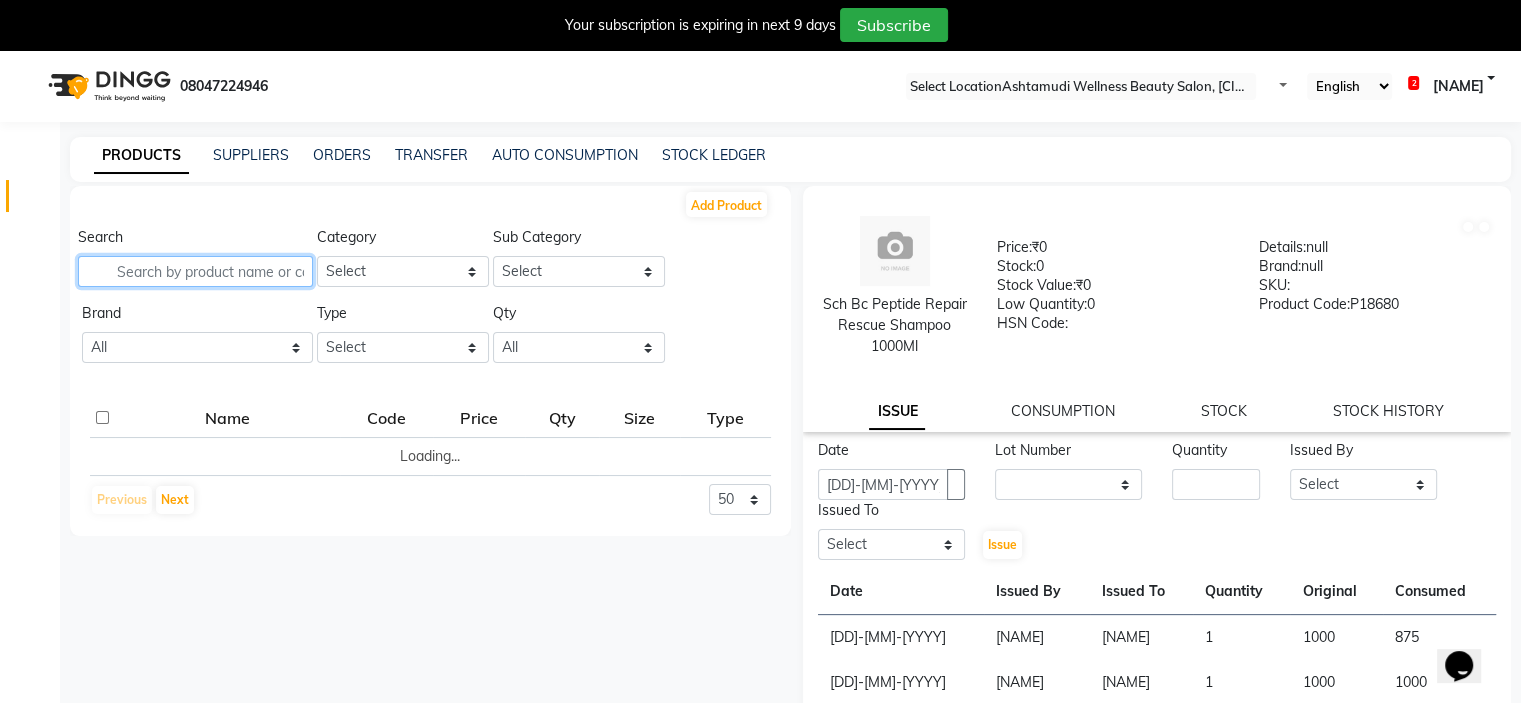 scroll, scrollTop: 0, scrollLeft: 0, axis: both 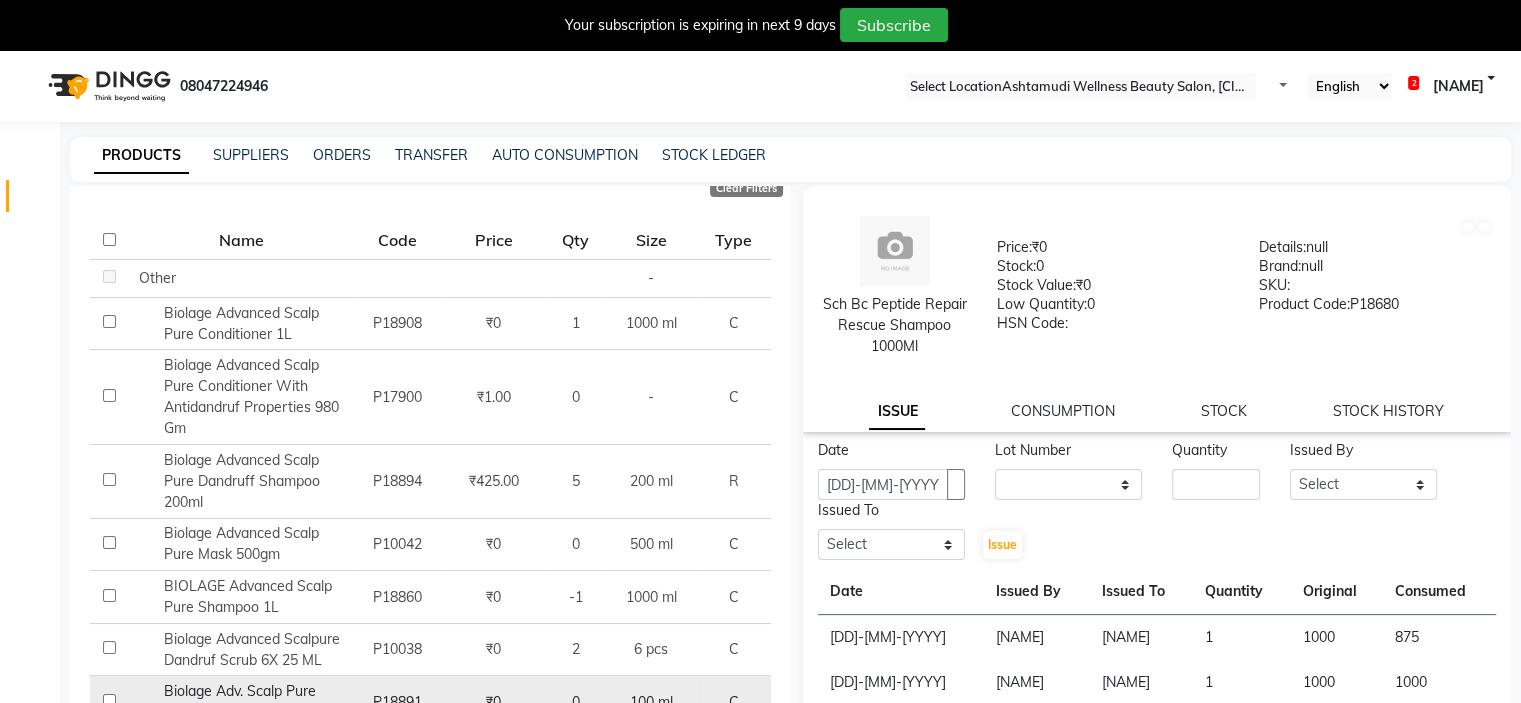 type on "SCALP" 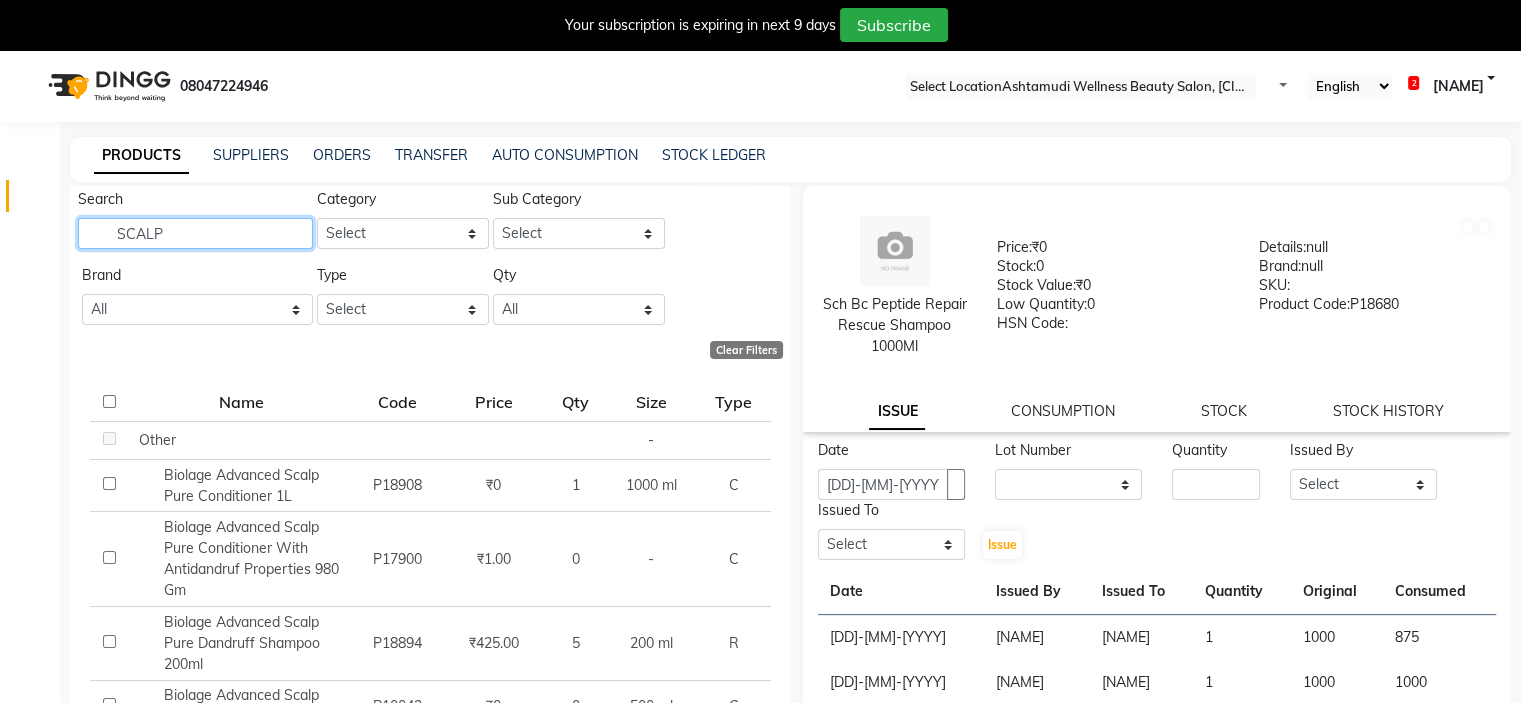 scroll, scrollTop: 0, scrollLeft: 0, axis: both 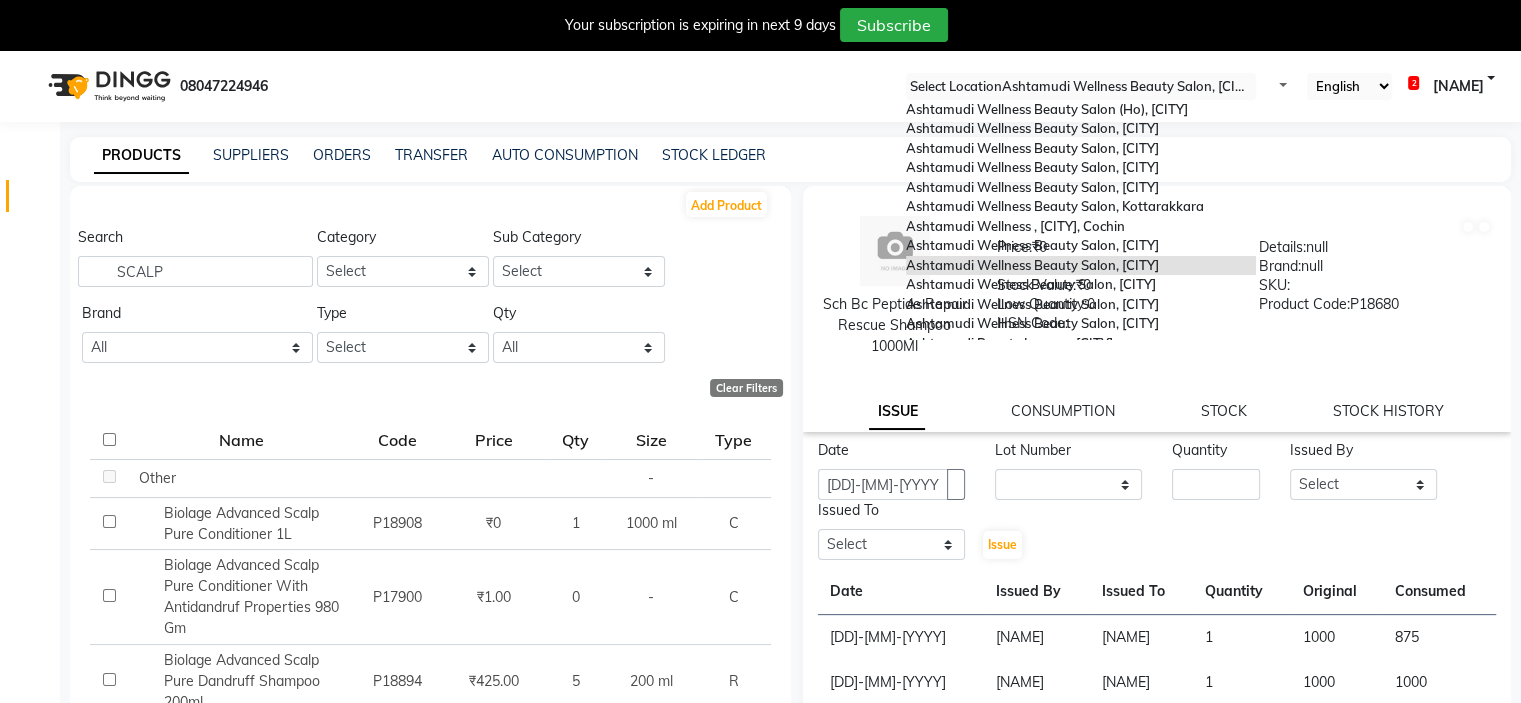 click at bounding box center (1081, 87) 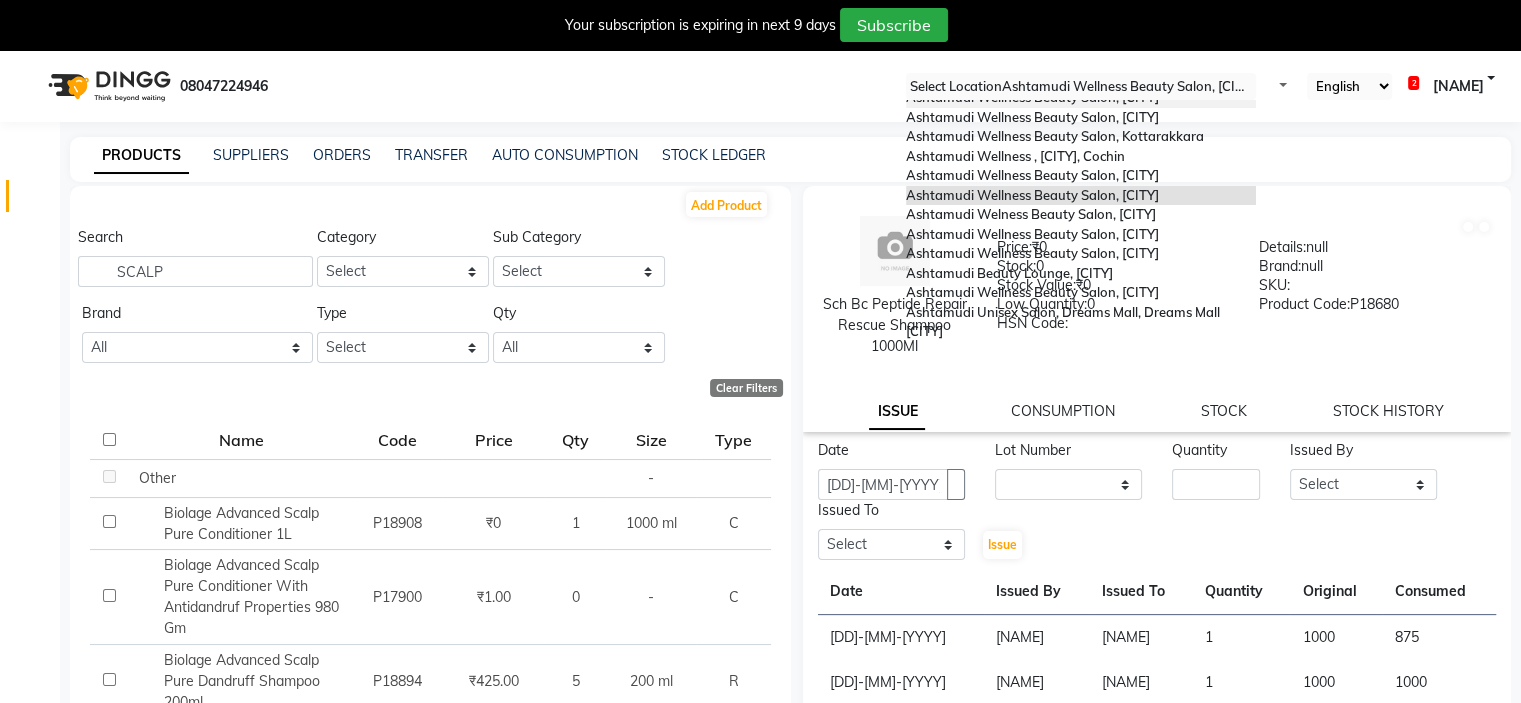 scroll, scrollTop: 0, scrollLeft: 0, axis: both 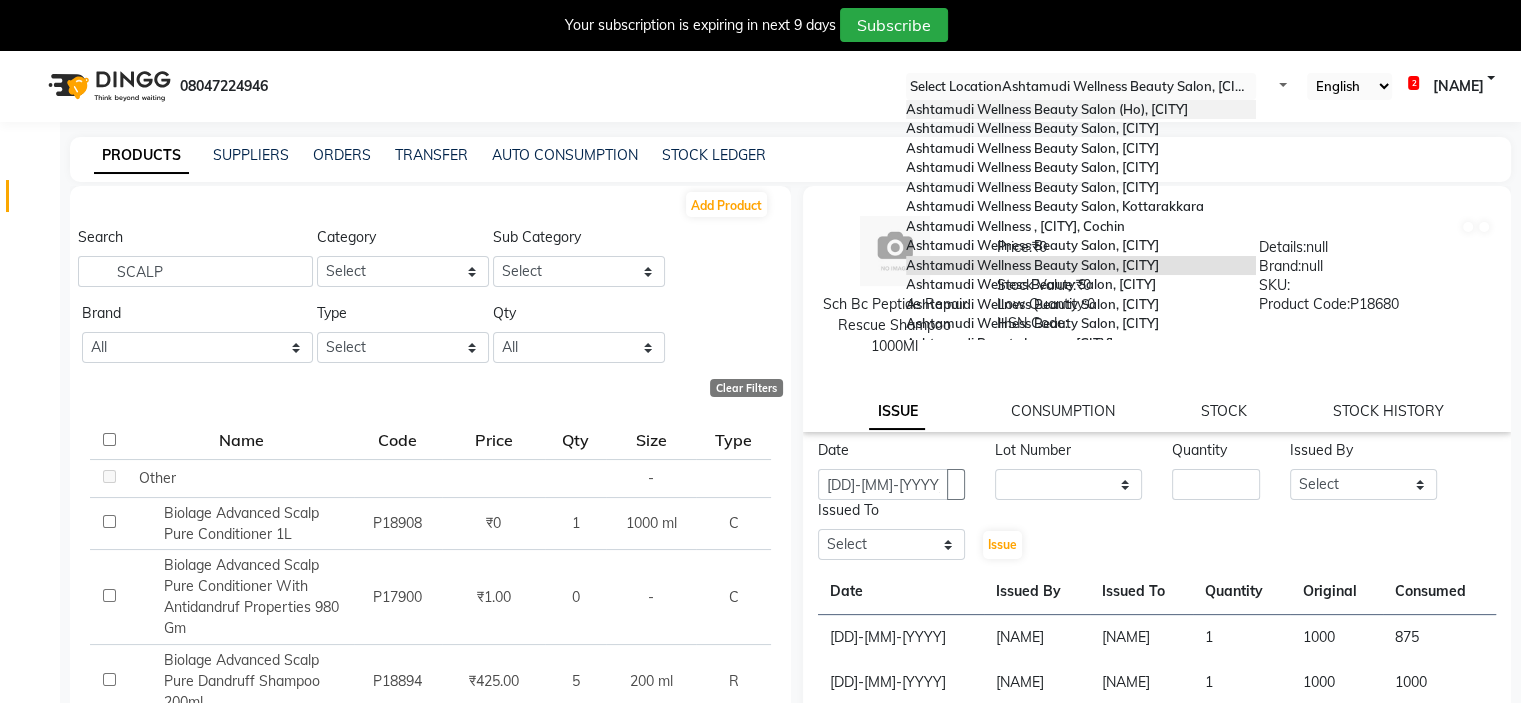 click on "Ashtamudi Wellness Beauty Salon (Ho), [CITY]" at bounding box center (1047, 109) 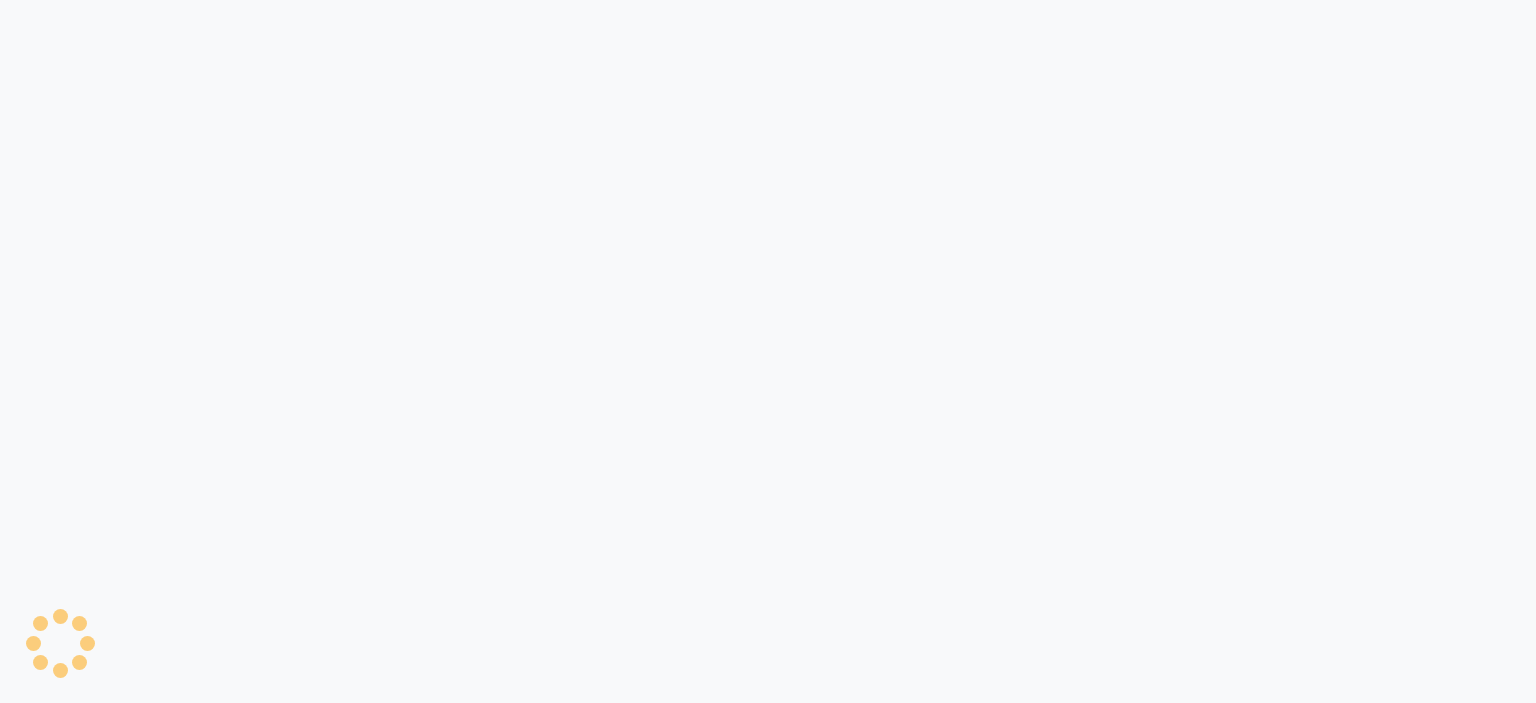 scroll, scrollTop: 0, scrollLeft: 0, axis: both 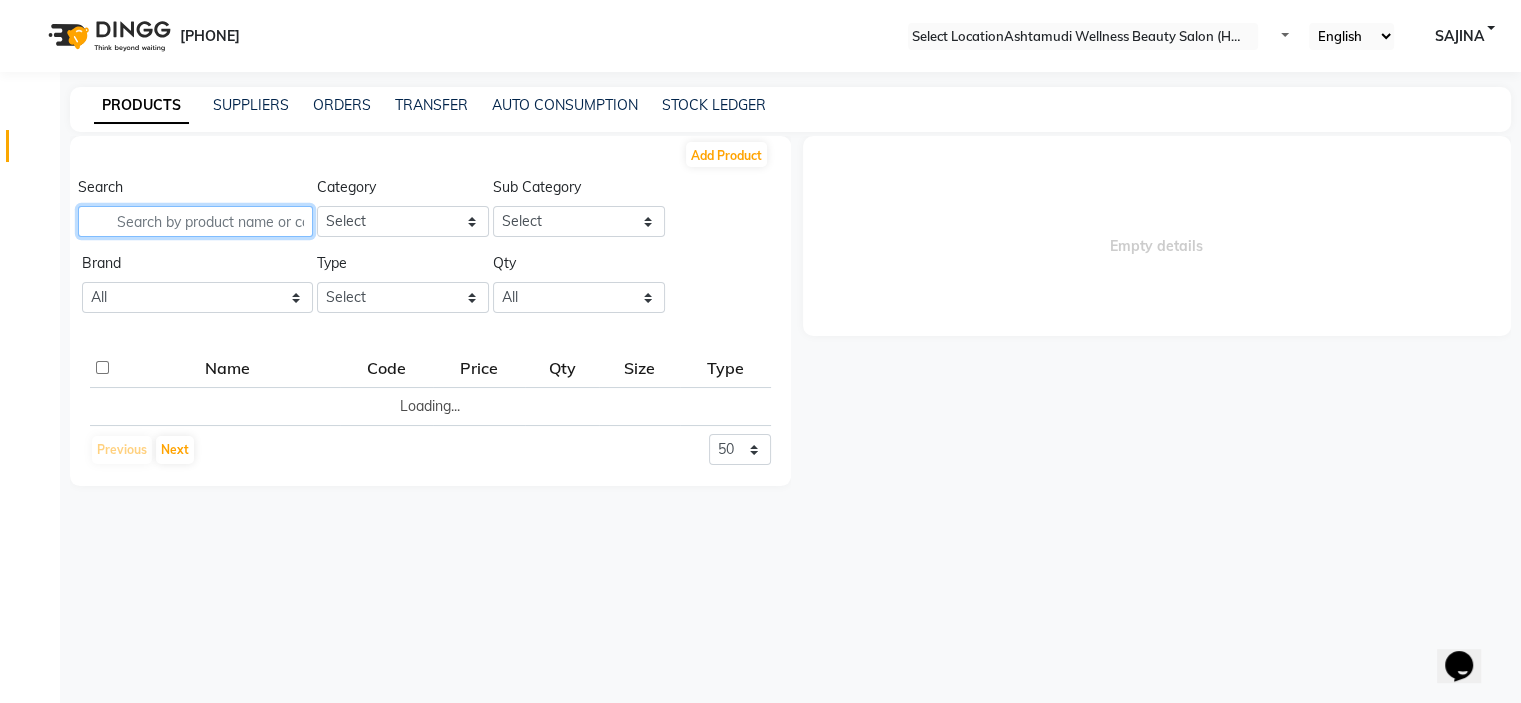 click at bounding box center [195, 221] 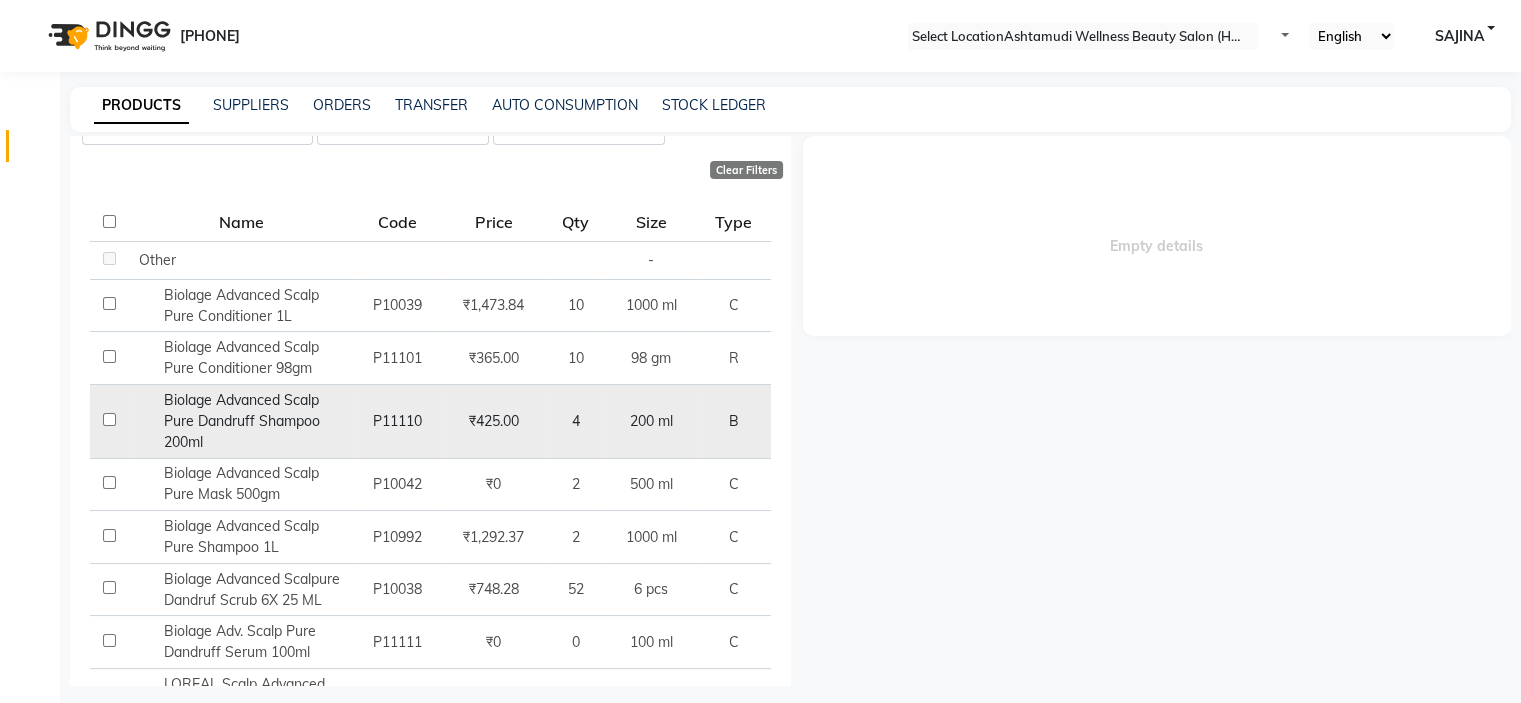 scroll, scrollTop: 200, scrollLeft: 0, axis: vertical 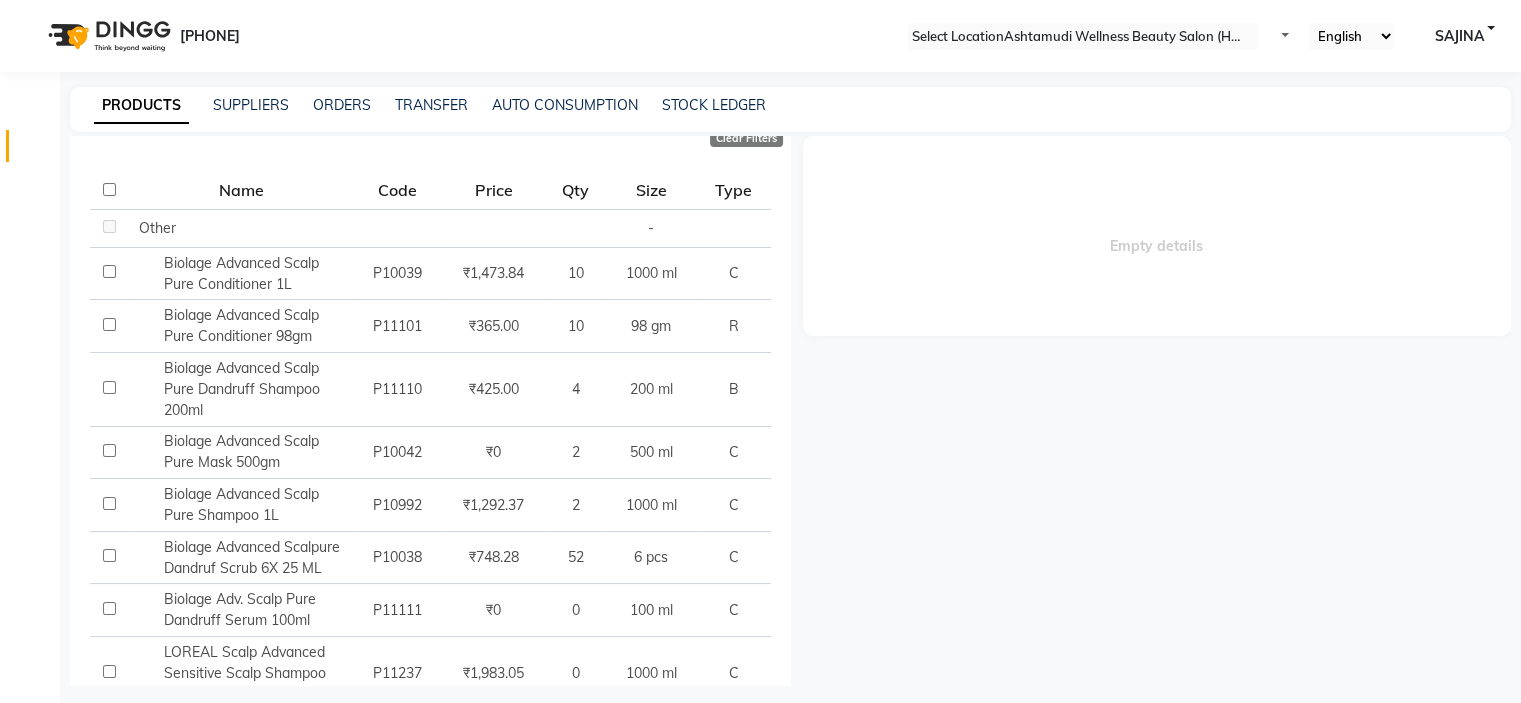 type on "SCALP" 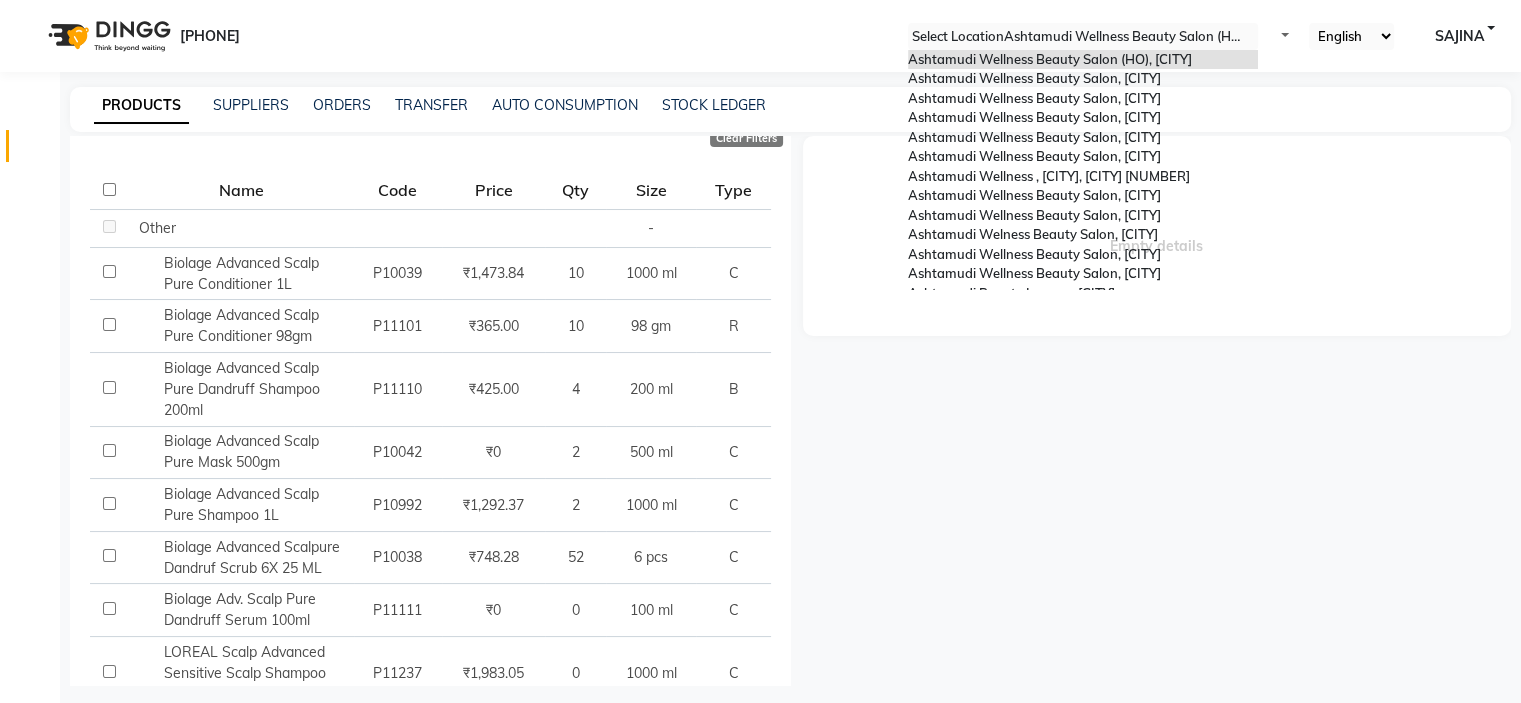 click at bounding box center [1083, 37] 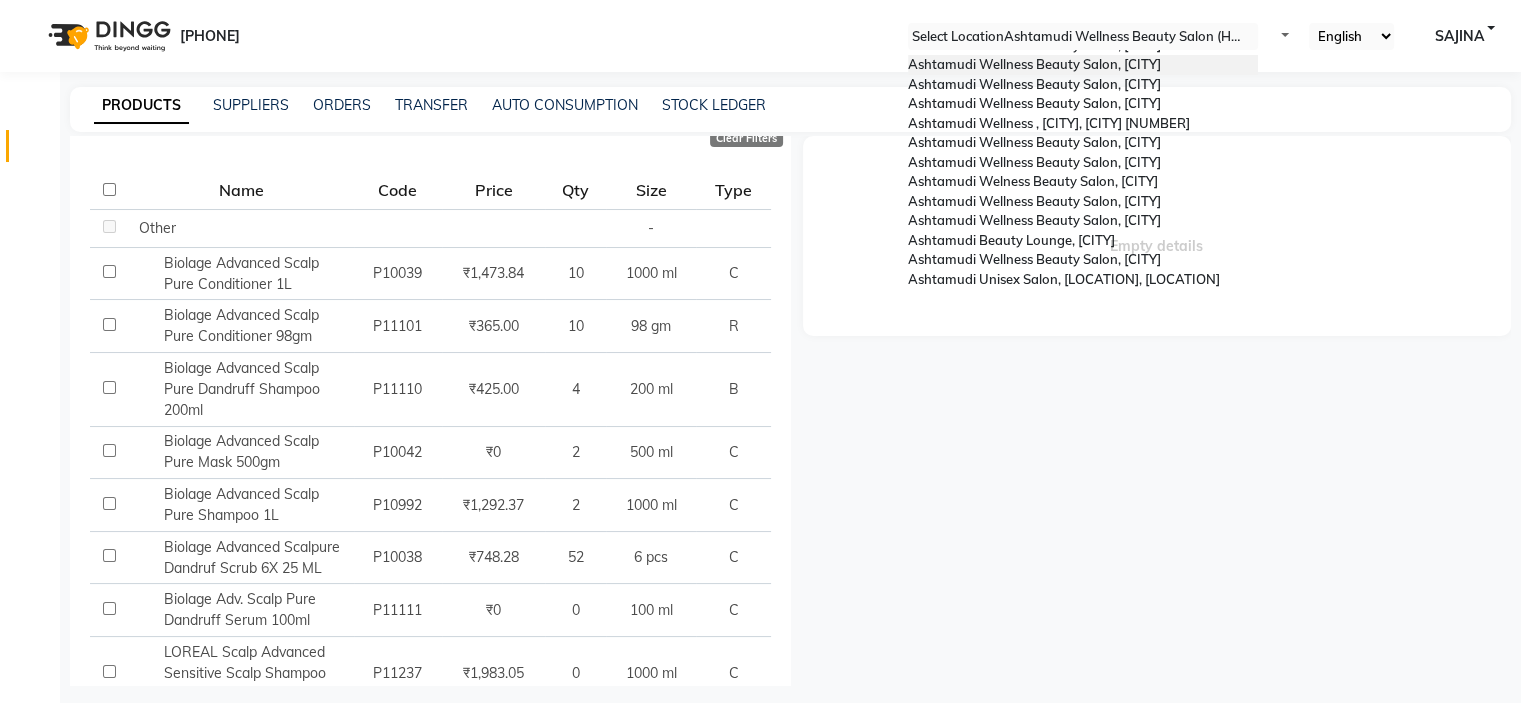 scroll, scrollTop: 200, scrollLeft: 0, axis: vertical 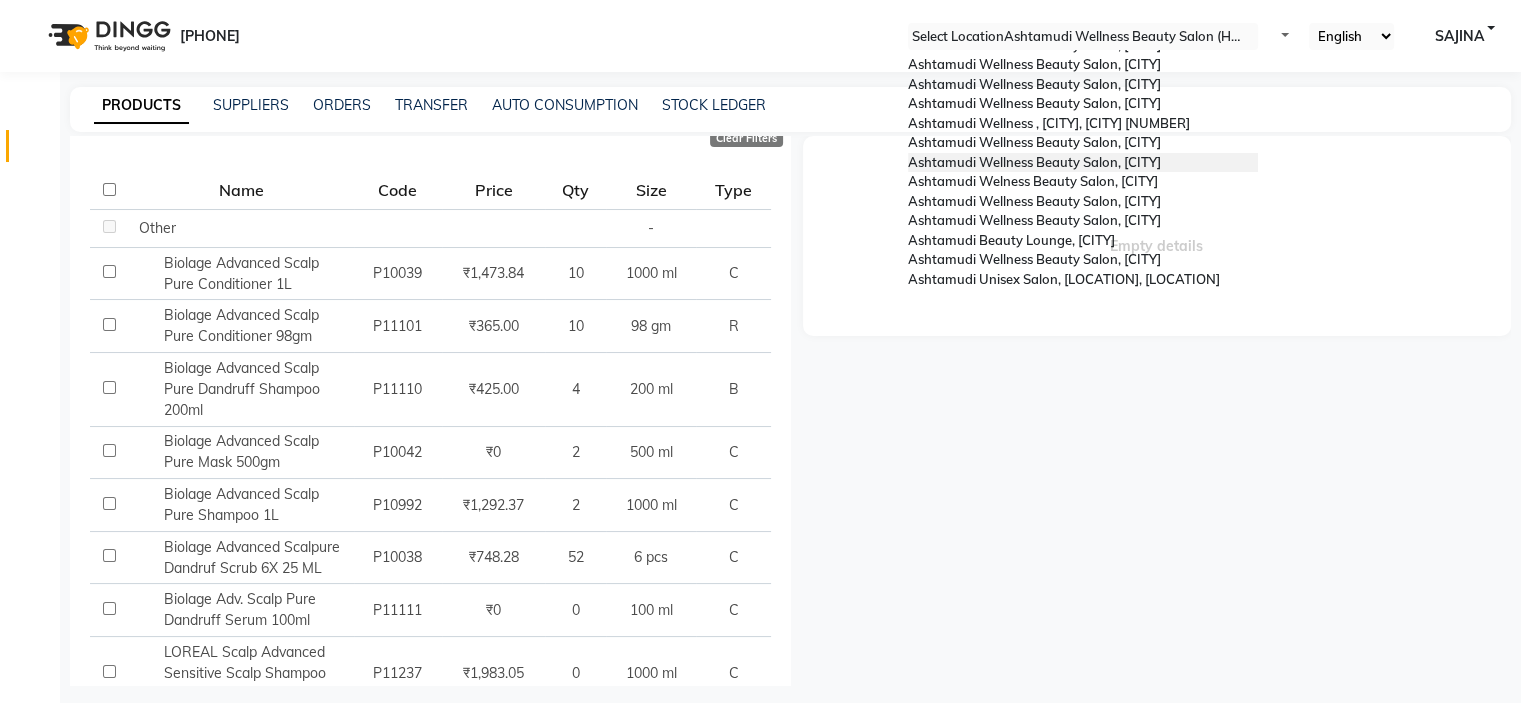 click on "[BUSINESS_NAME], [CITY]" at bounding box center (1034, 162) 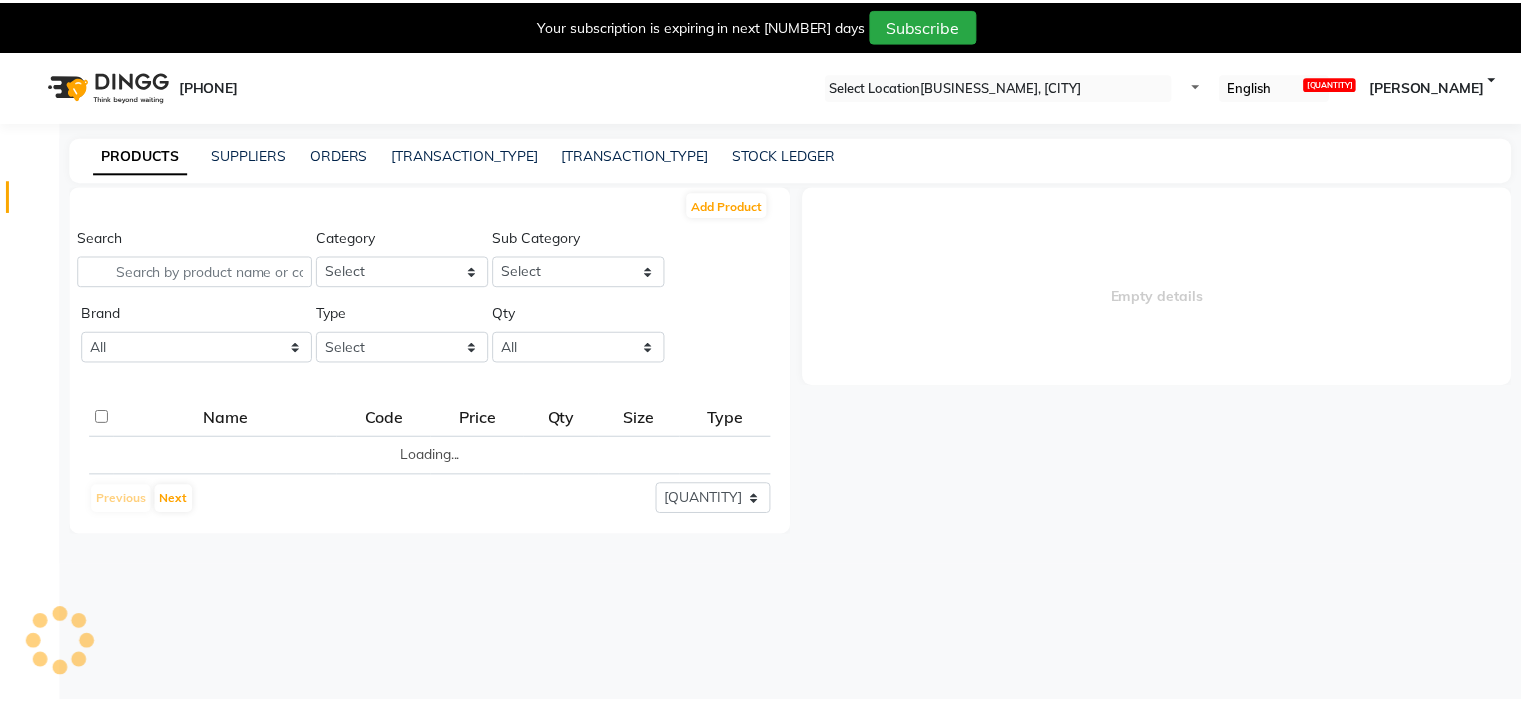 scroll, scrollTop: 0, scrollLeft: 0, axis: both 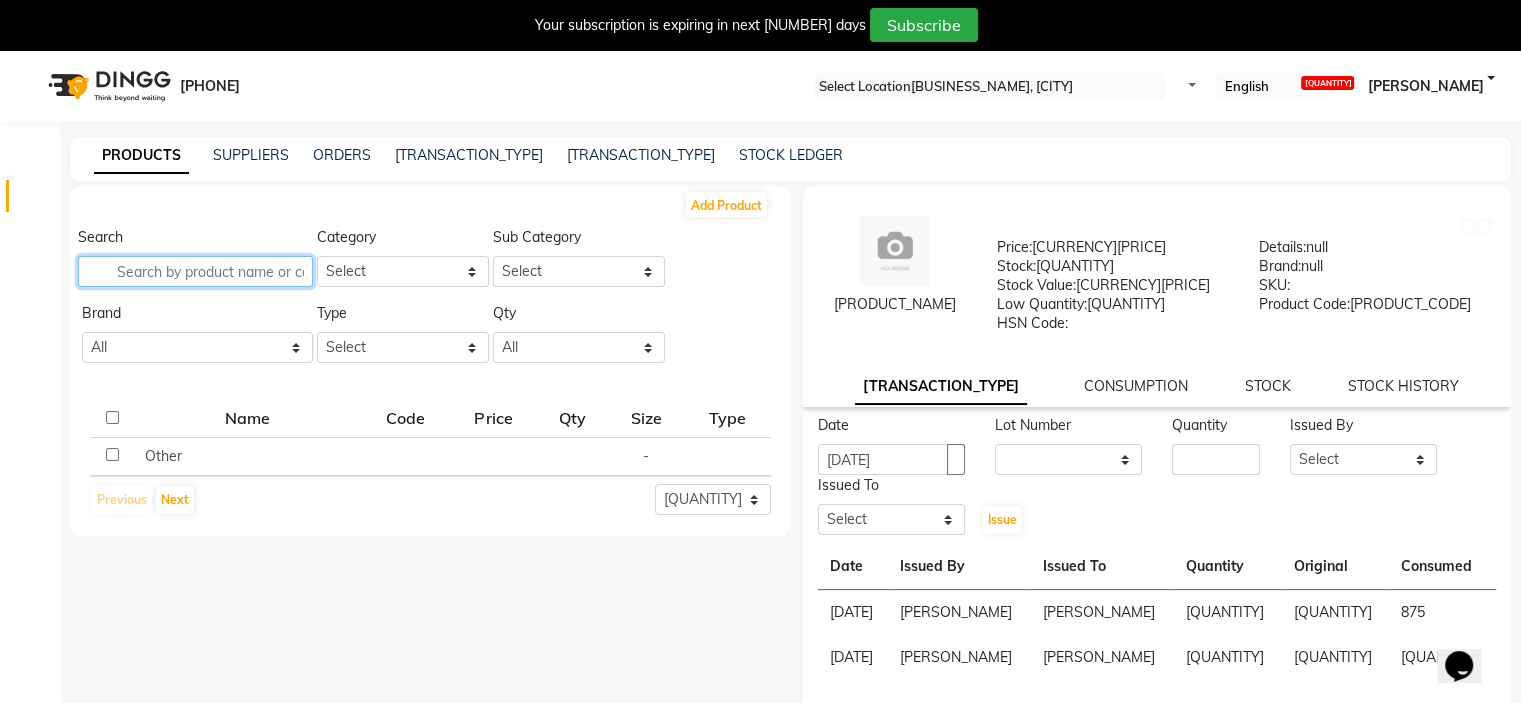 click at bounding box center (195, 271) 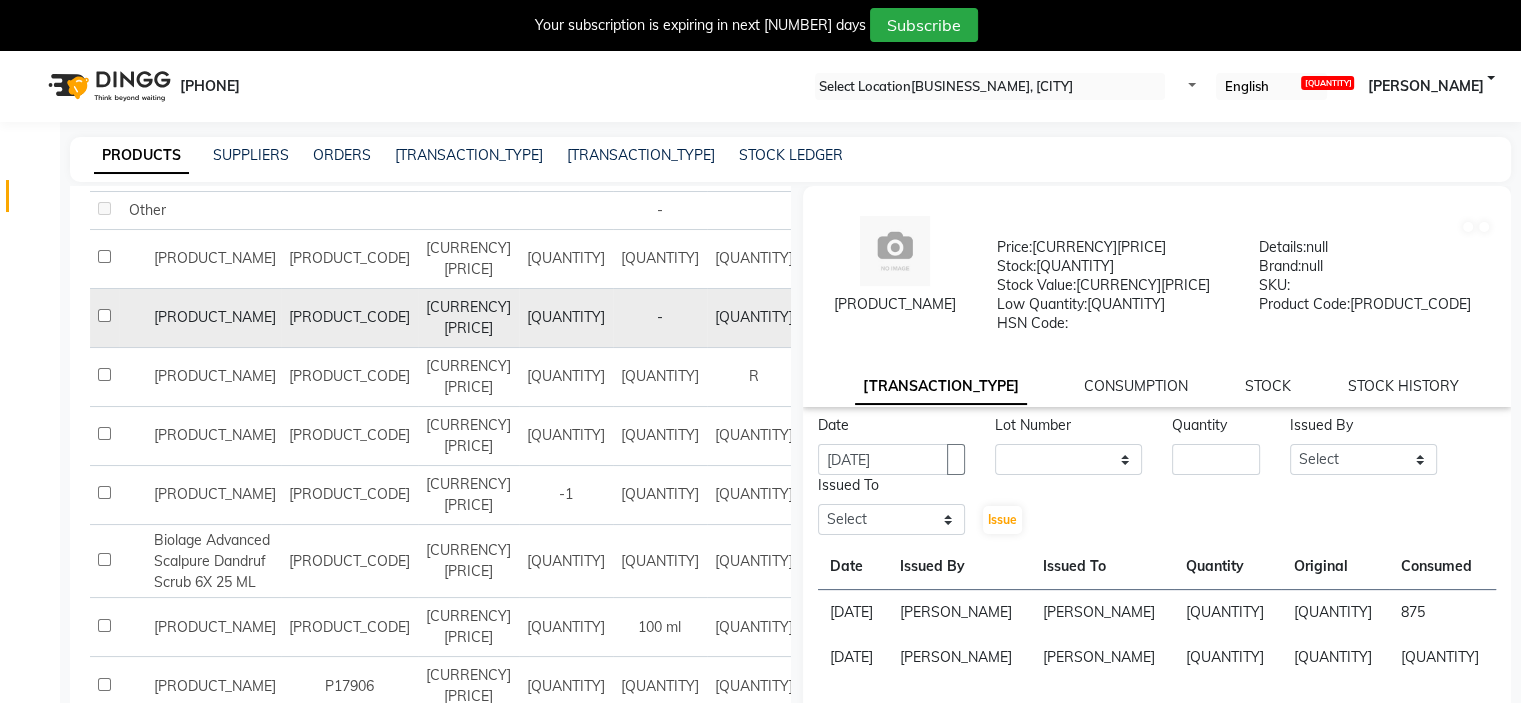 scroll, scrollTop: 300, scrollLeft: 0, axis: vertical 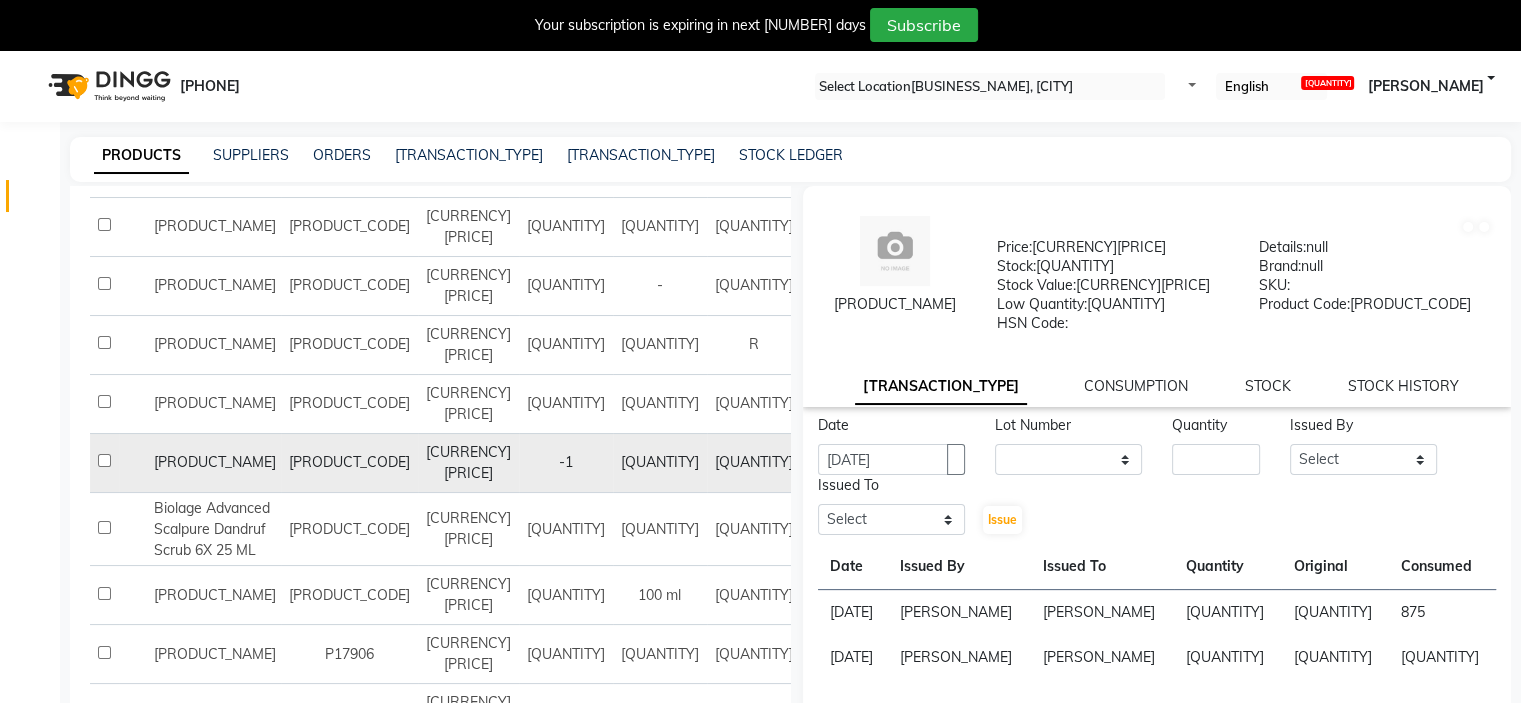 type on "SCAL" 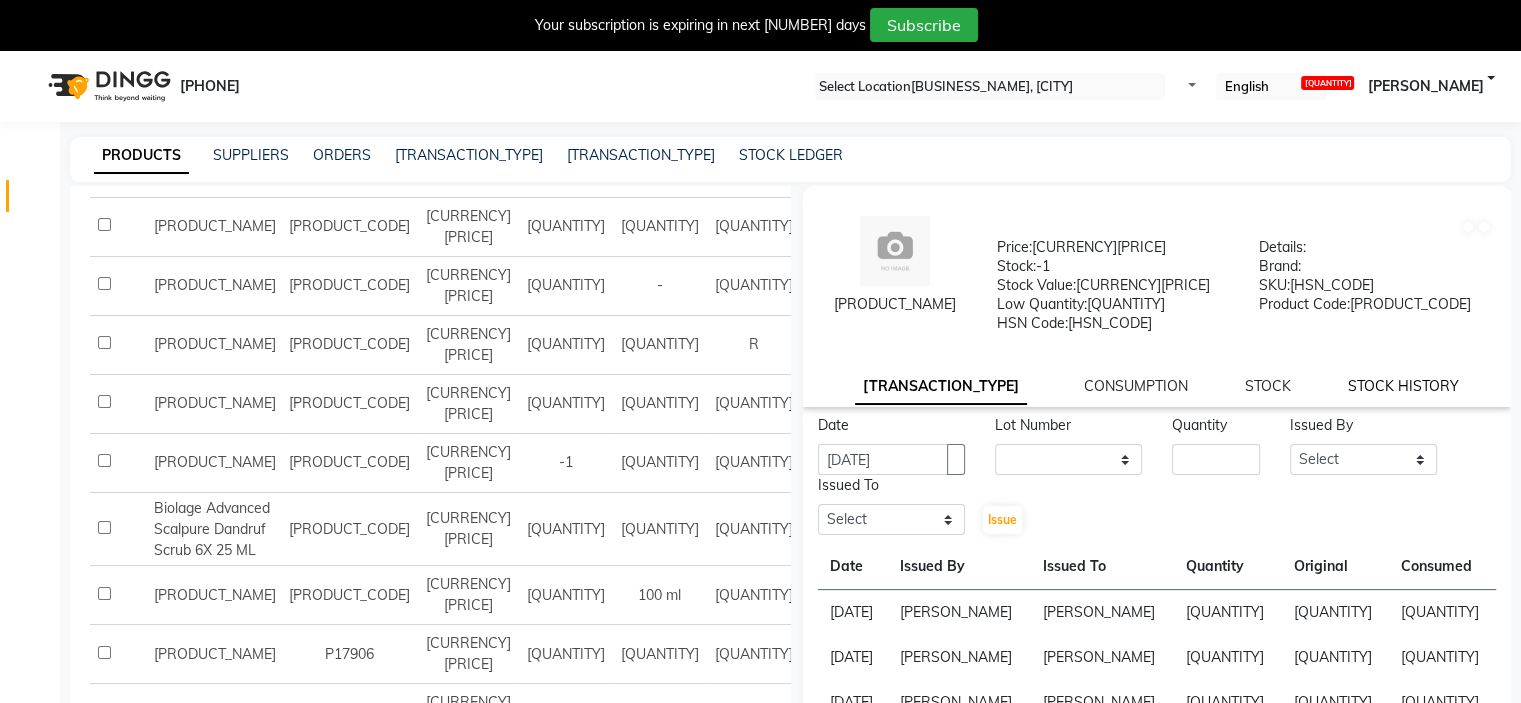 click on "BIOLAGE Advanced Scalp Pure Shampoo 1L  Price:   ₹0  Stock:   -1  Stock Value:   ₹0  Low Quantity:  0  HSN Code:  33051090  Details:     Brand:     SKU:   33051090  Product Code:   P18860  ISSUE CONSUMPTION STOCK STOCK HISTORY" at bounding box center [1157, 296] 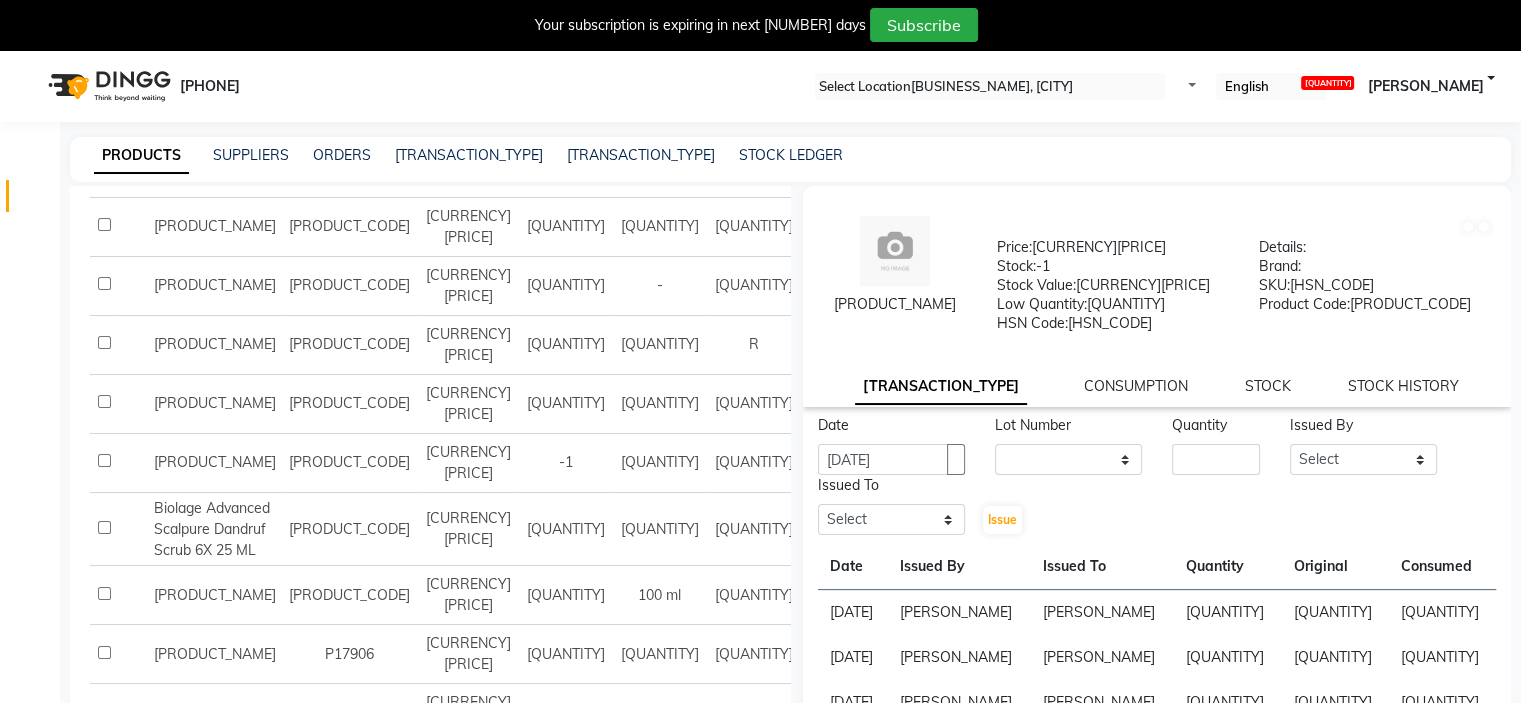 click on "STOCK HISTORY" at bounding box center (1403, 386) 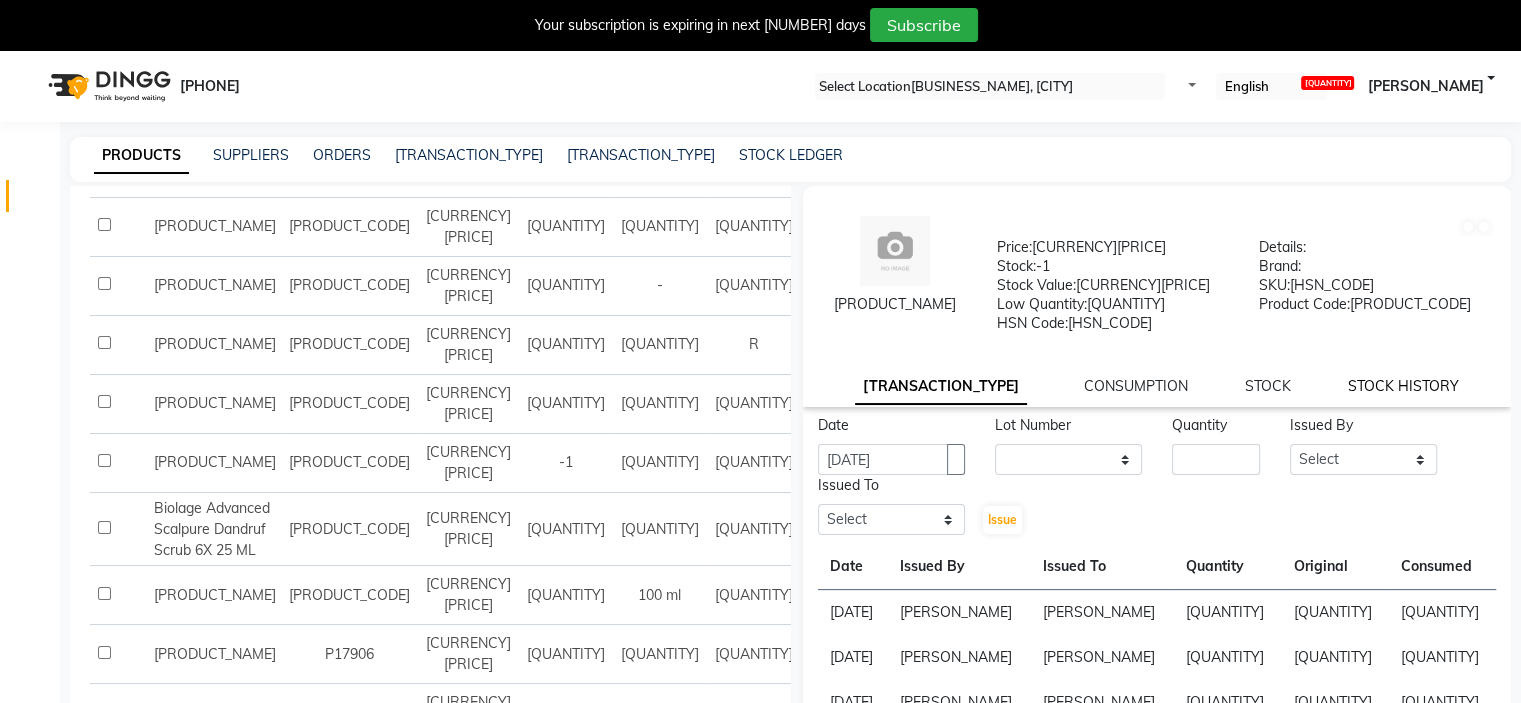 click on "STOCK HISTORY" at bounding box center (941, 387) 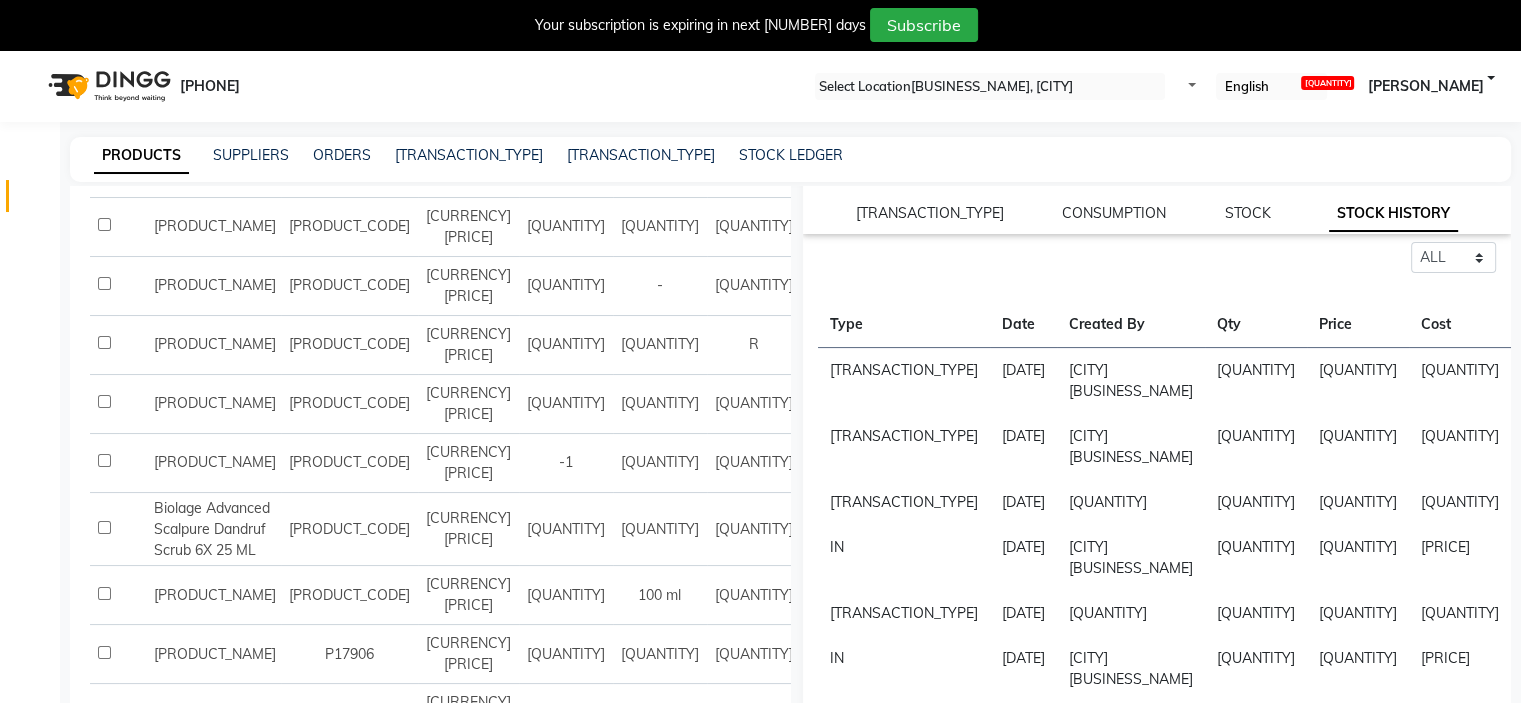 scroll, scrollTop: 128, scrollLeft: 0, axis: vertical 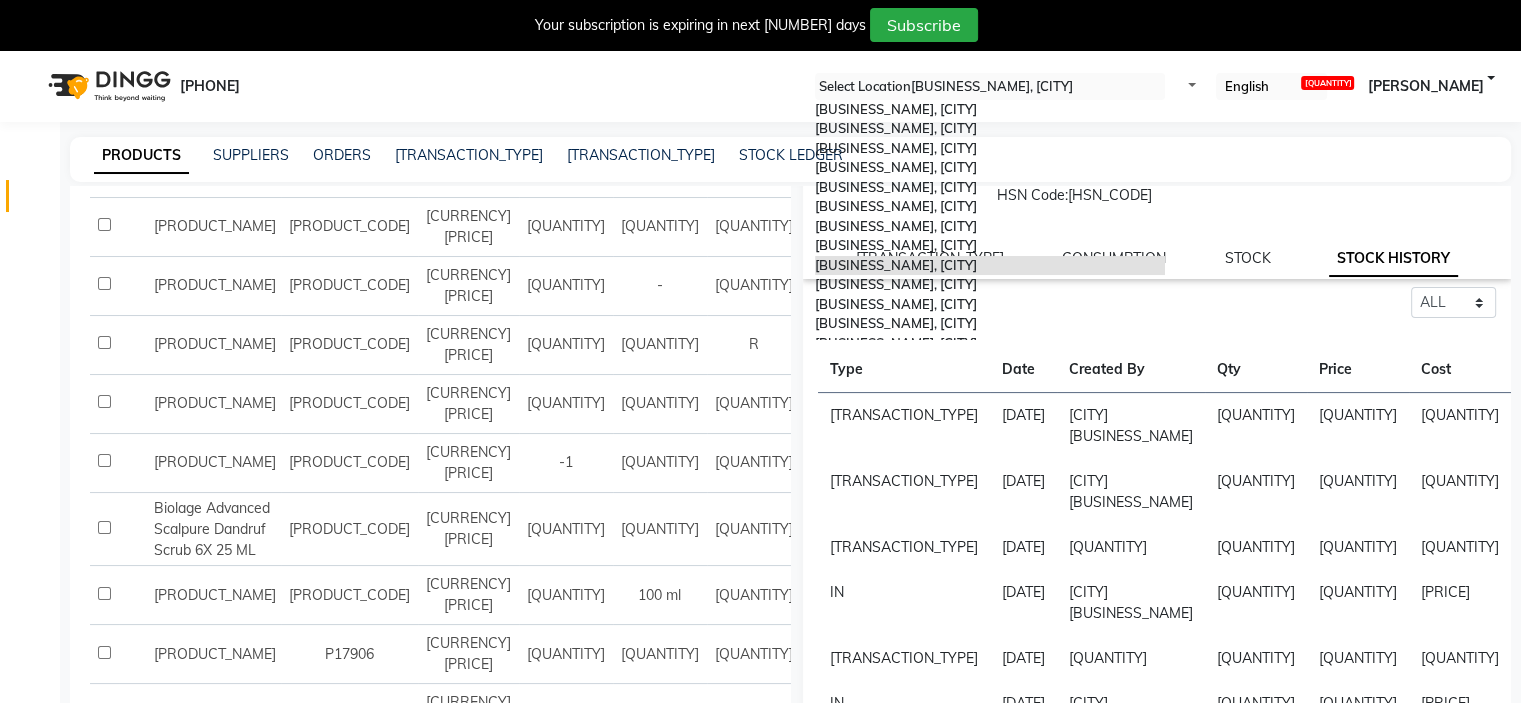 click at bounding box center [990, 87] 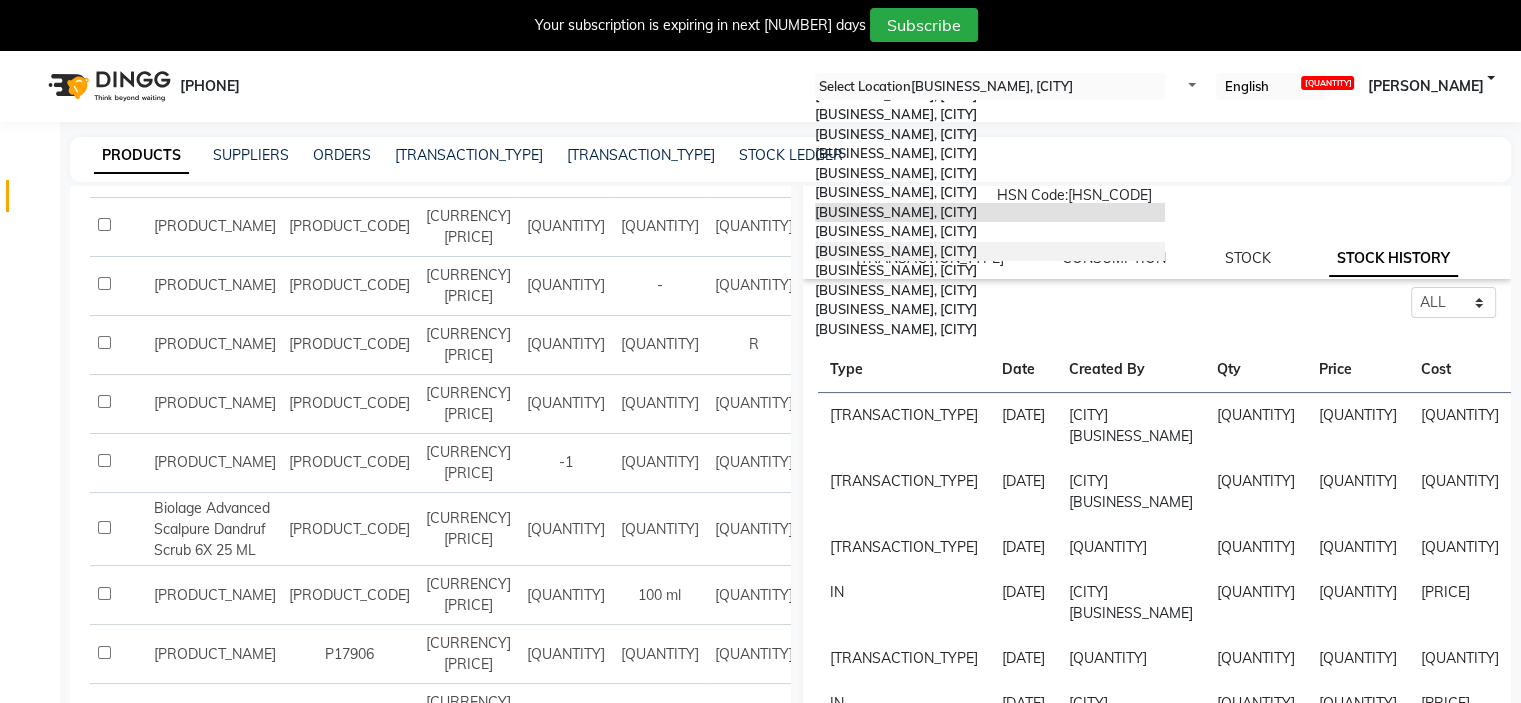 scroll, scrollTop: 0, scrollLeft: 0, axis: both 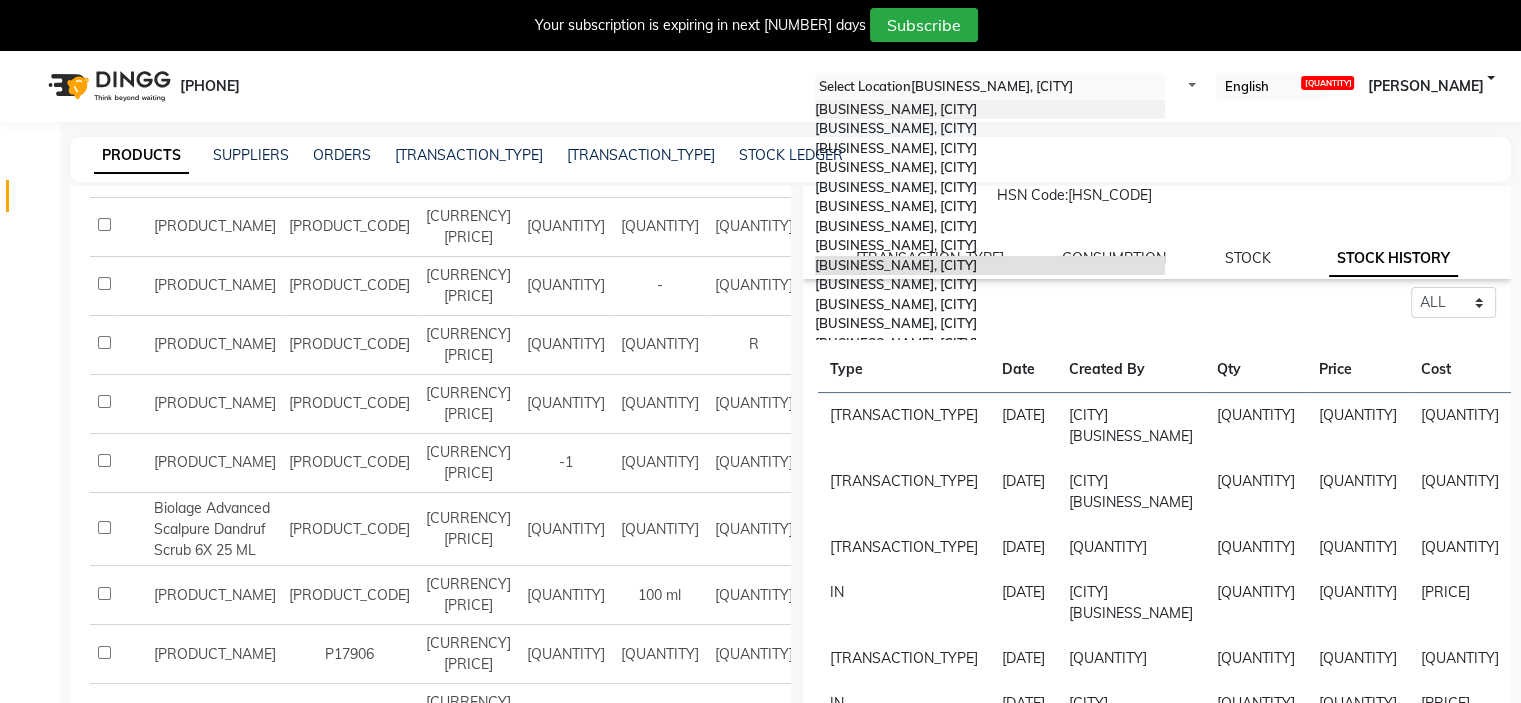 click on "[BRAND] [BRAND] ([BRAND]), [CITY]" at bounding box center (896, 109) 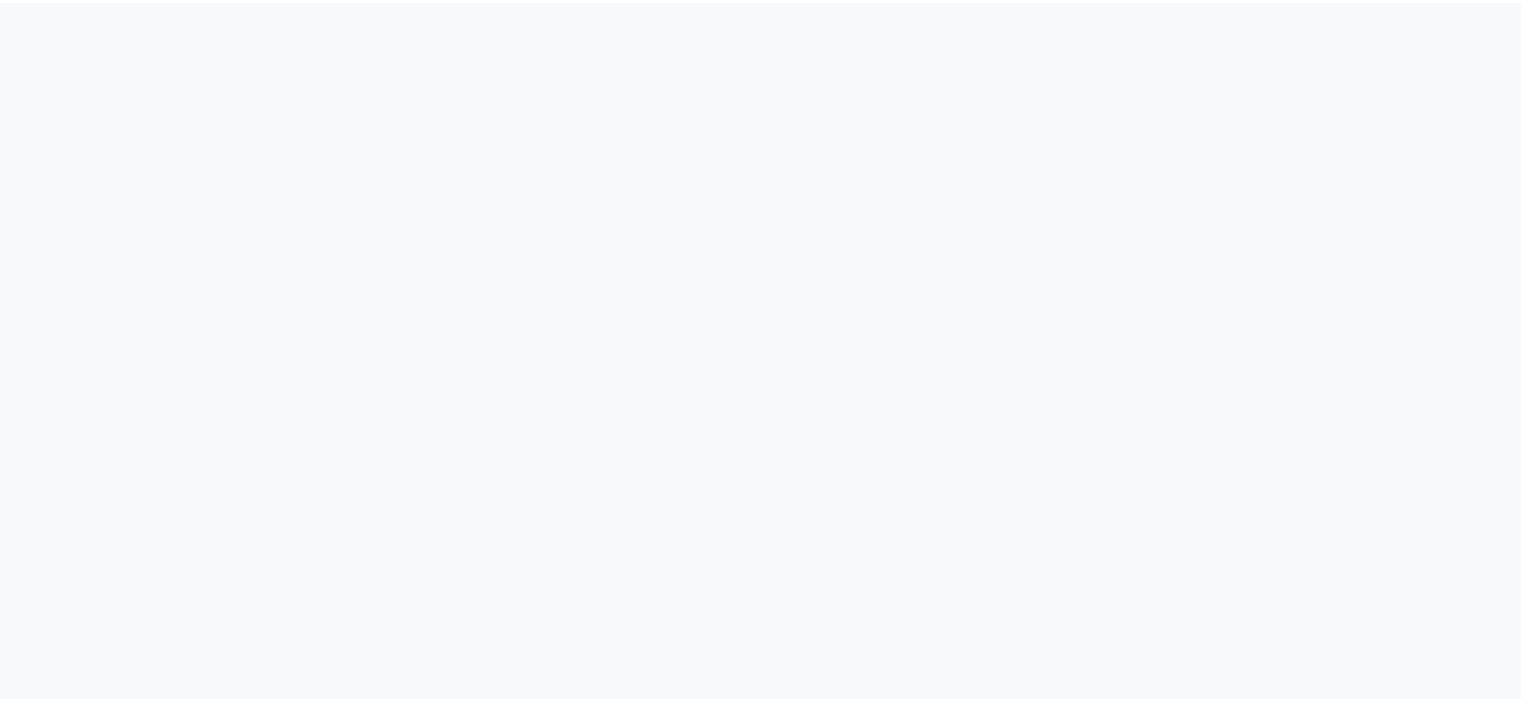 scroll, scrollTop: 0, scrollLeft: 0, axis: both 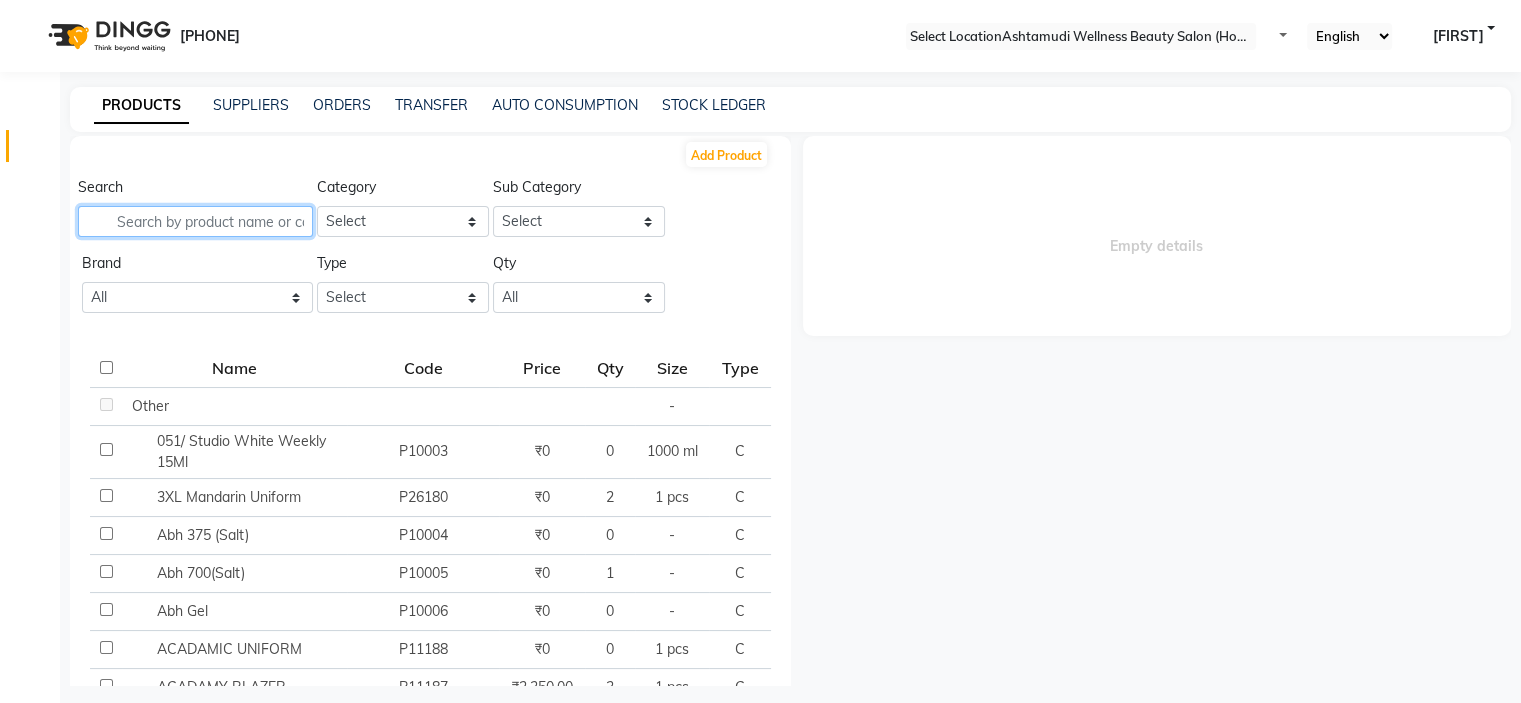 click at bounding box center [195, 221] 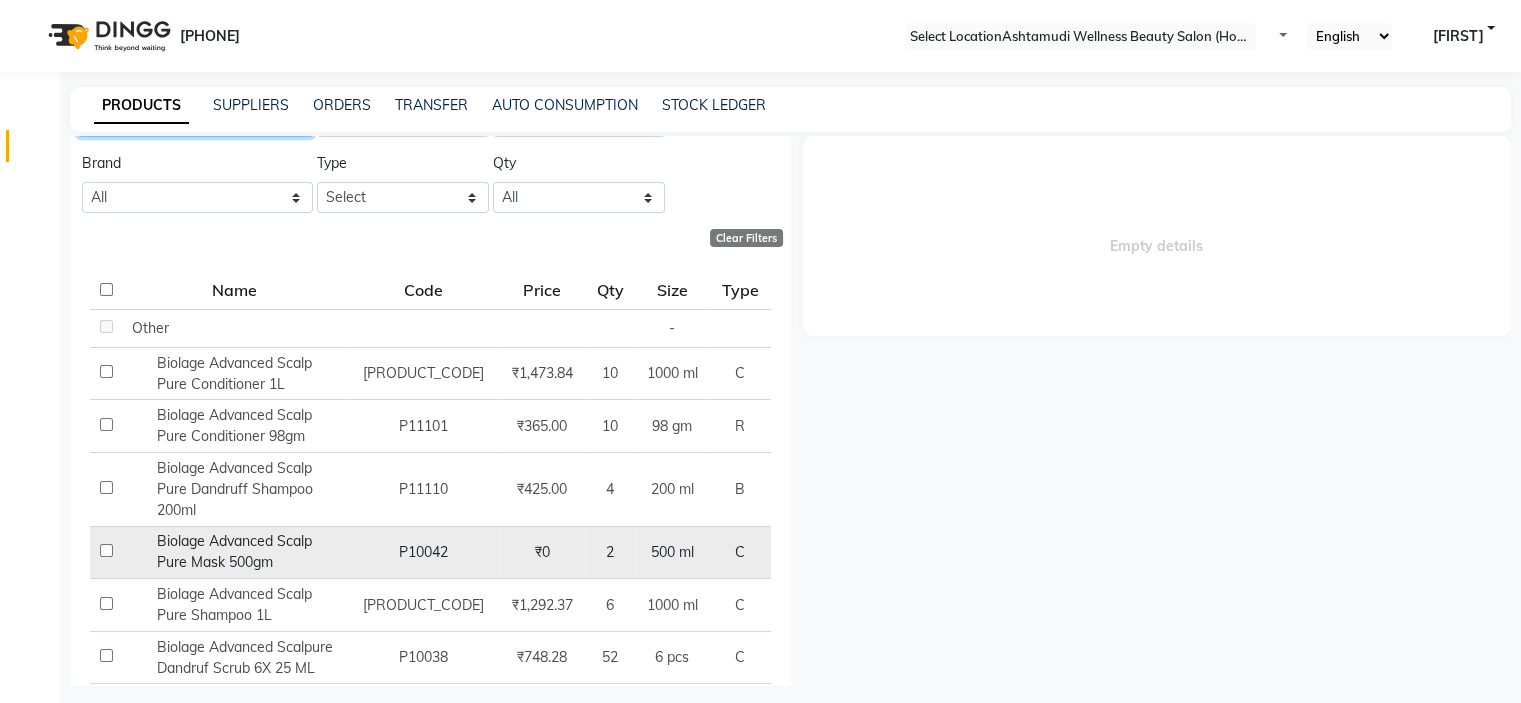 scroll, scrollTop: 200, scrollLeft: 0, axis: vertical 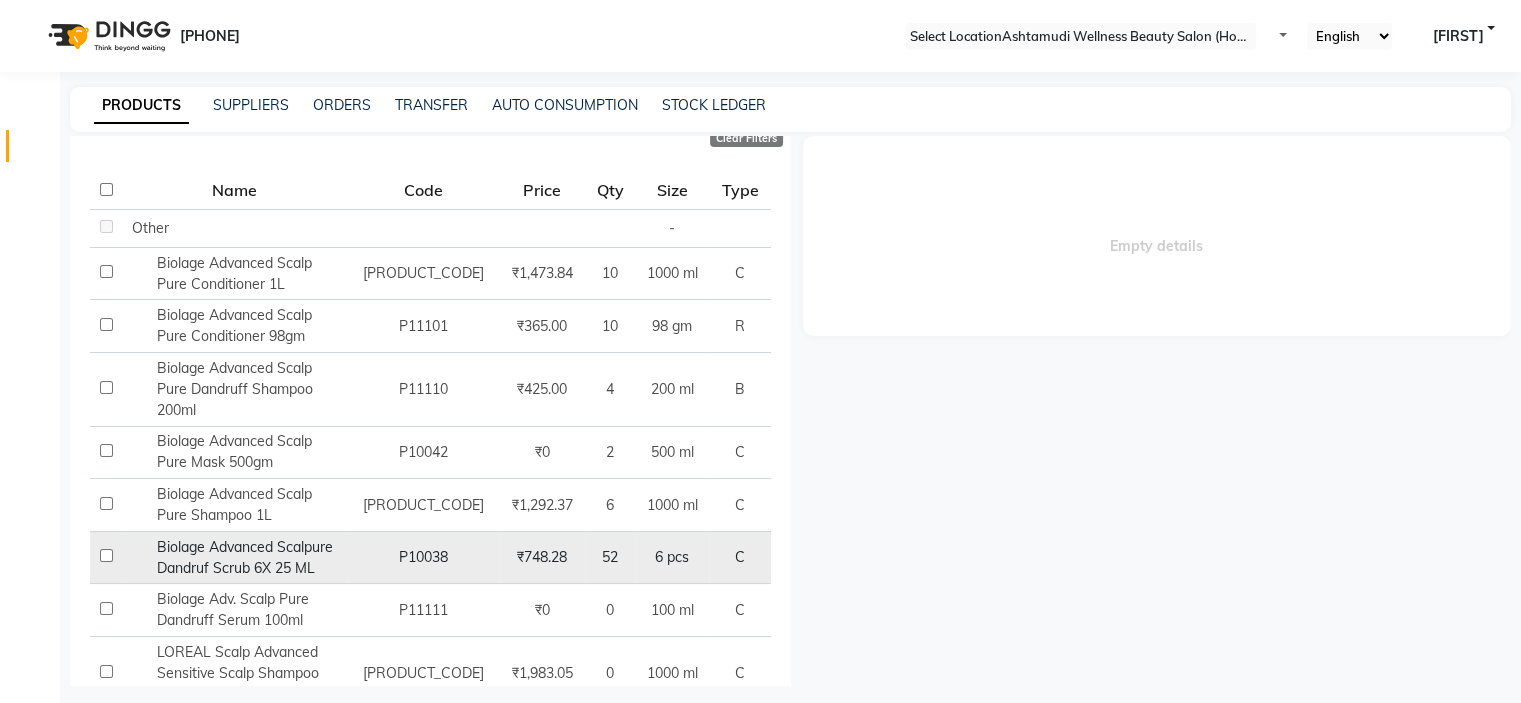type on "SCAL" 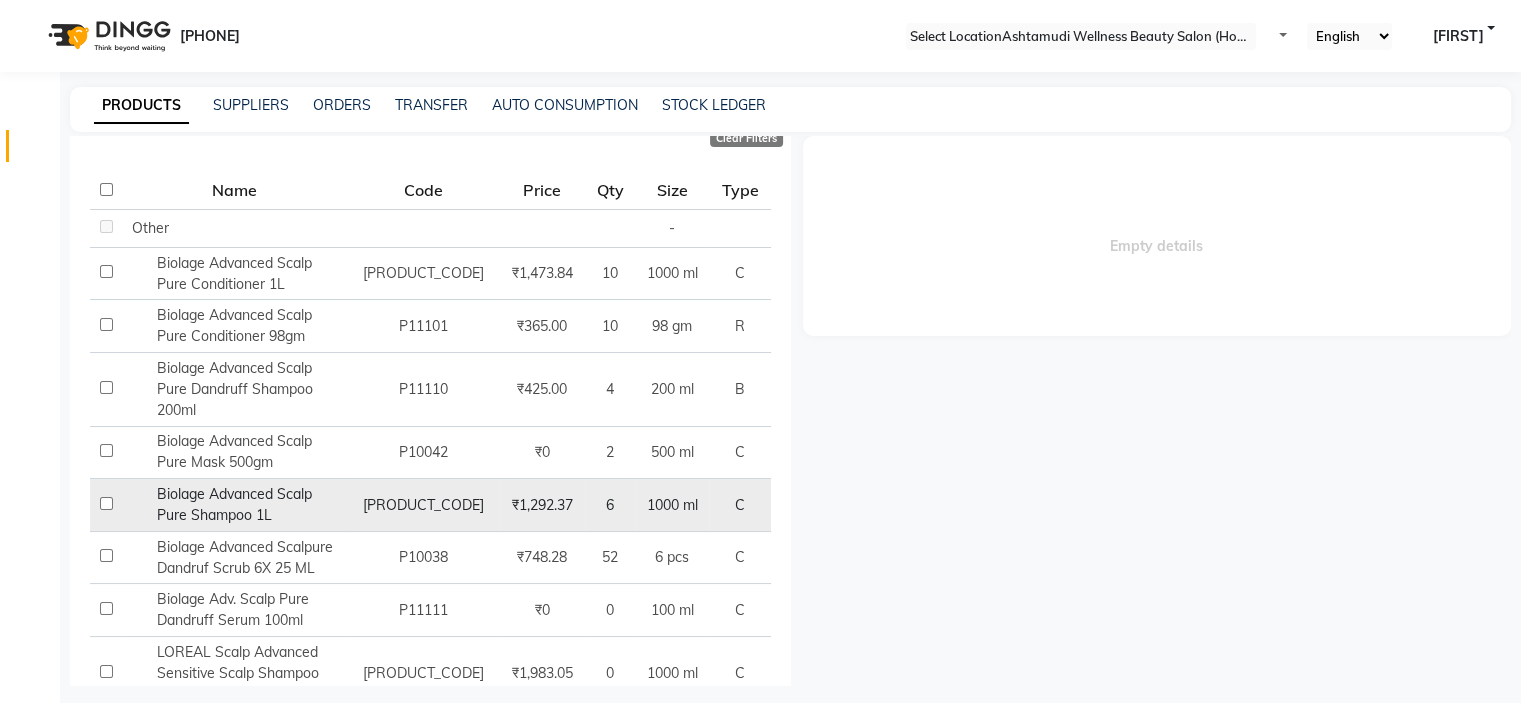 click on "Biolage Advanced Scalp Pure Shampoo 1L" at bounding box center [234, 228] 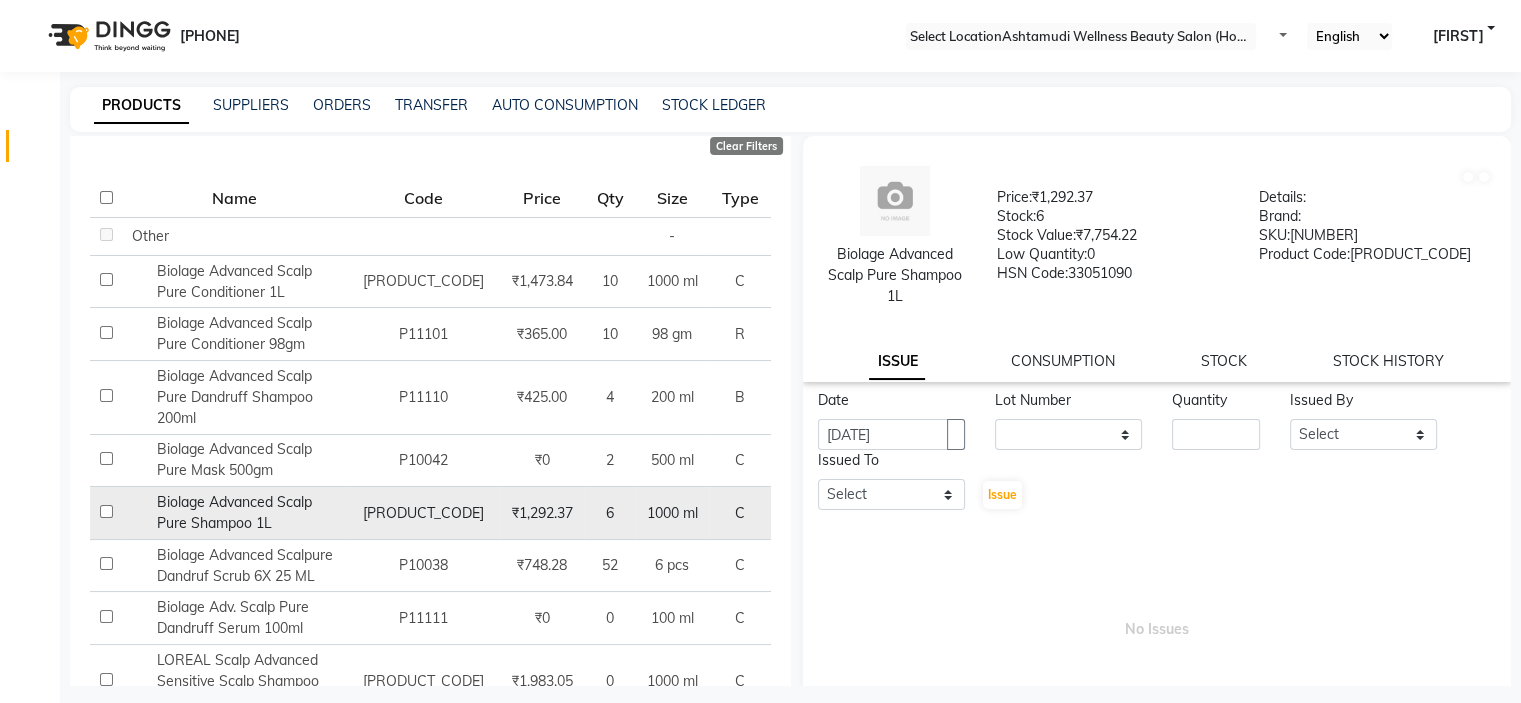scroll, scrollTop: 200, scrollLeft: 0, axis: vertical 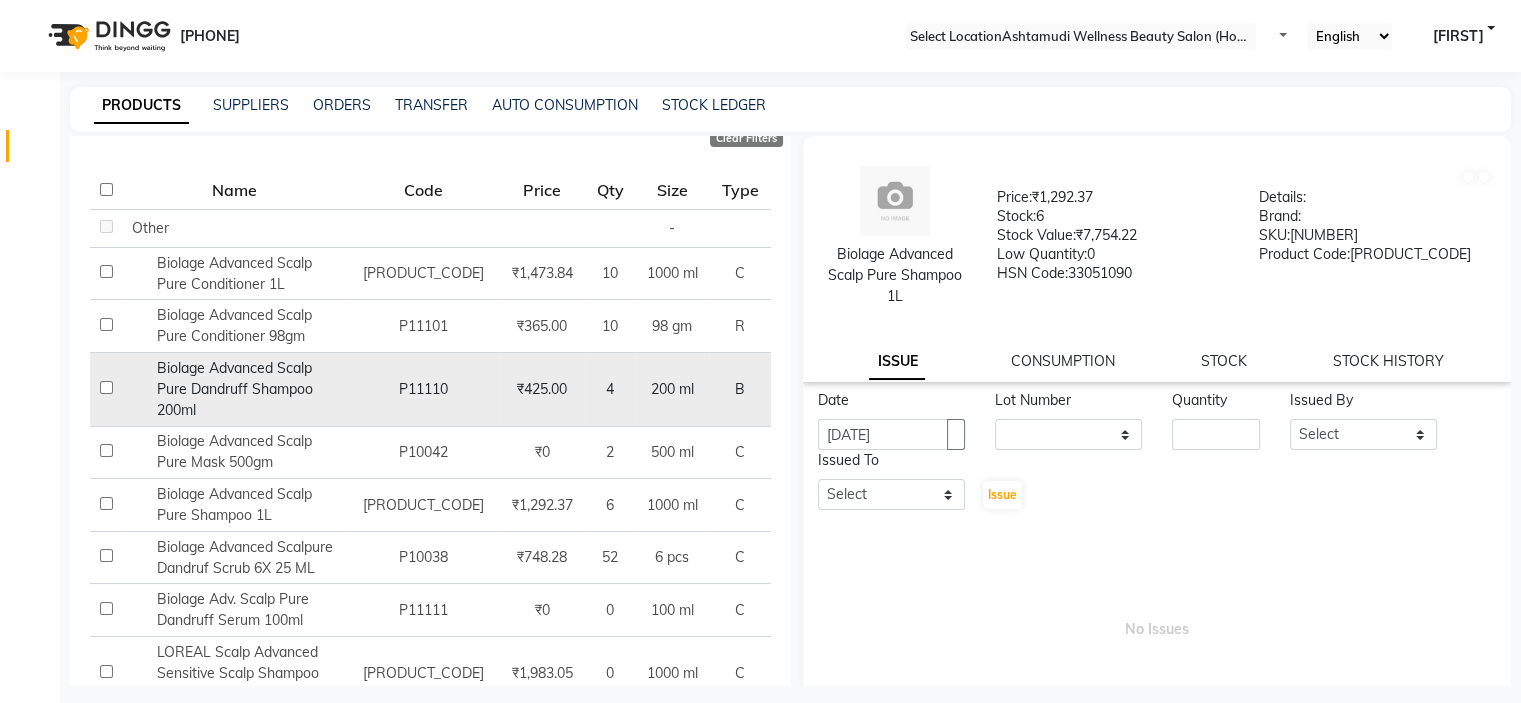 click on "Biolage Advanced Scalp Pure Dandruff Shampoo 200ml" at bounding box center [150, 228] 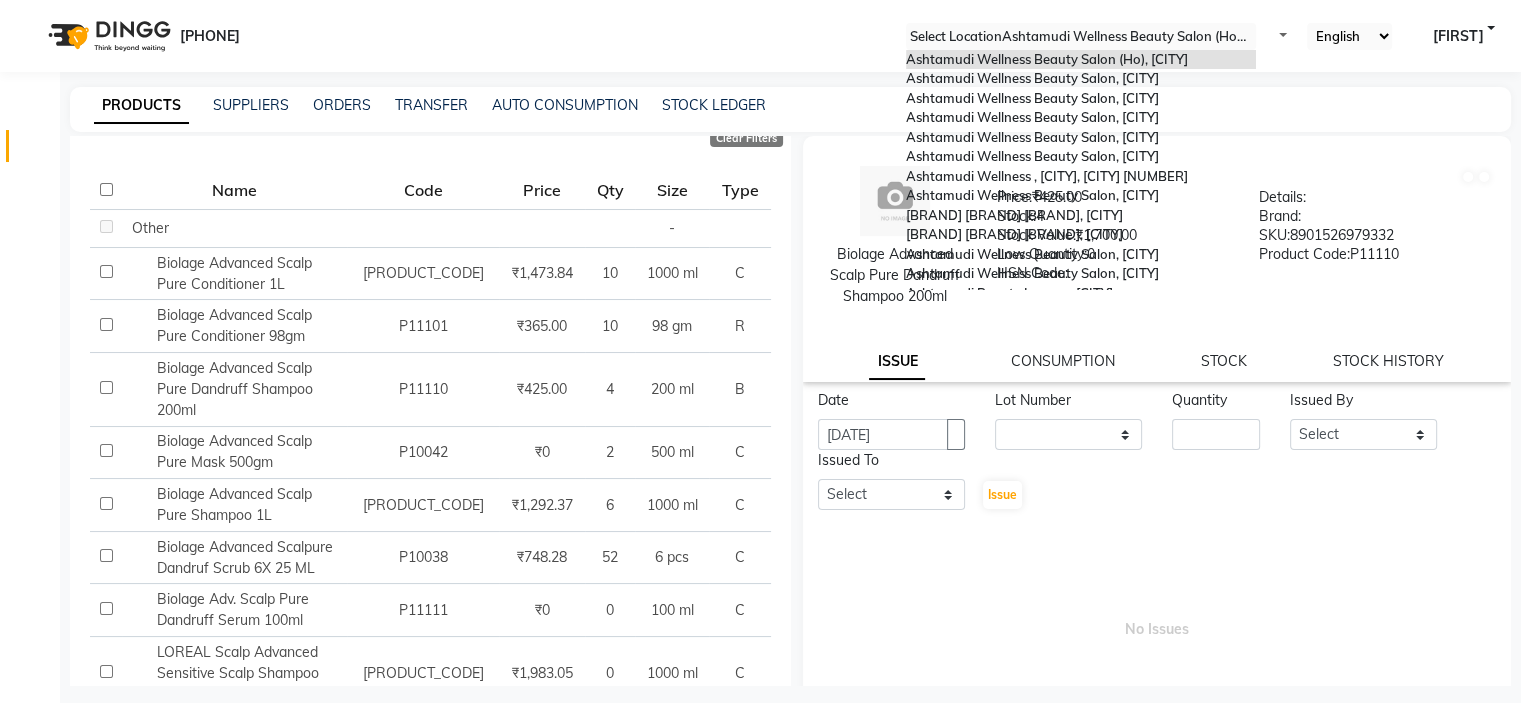 click at bounding box center [1081, 37] 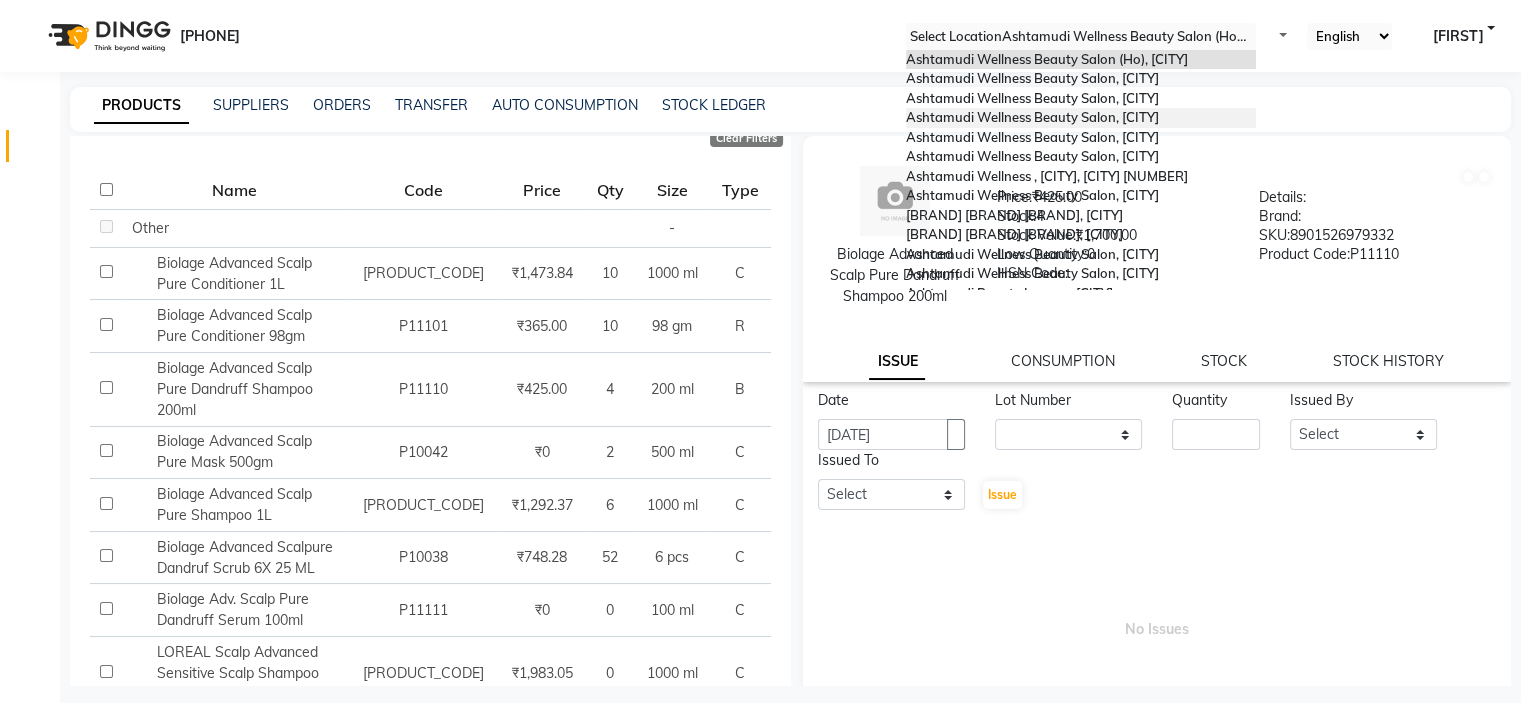 click on "Ashtamudi Wellness Beauty Salon, [LOCATION]" at bounding box center [1032, 117] 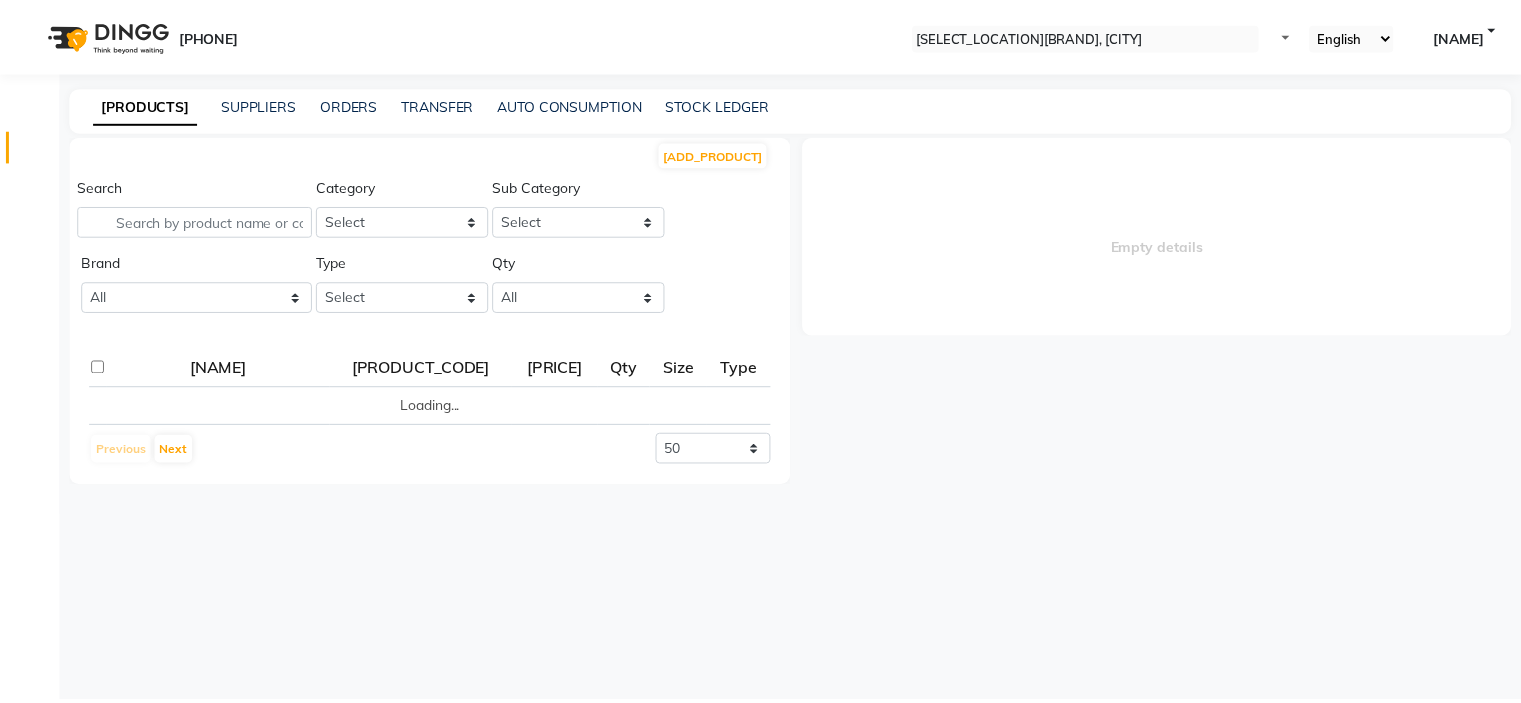 scroll, scrollTop: 0, scrollLeft: 0, axis: both 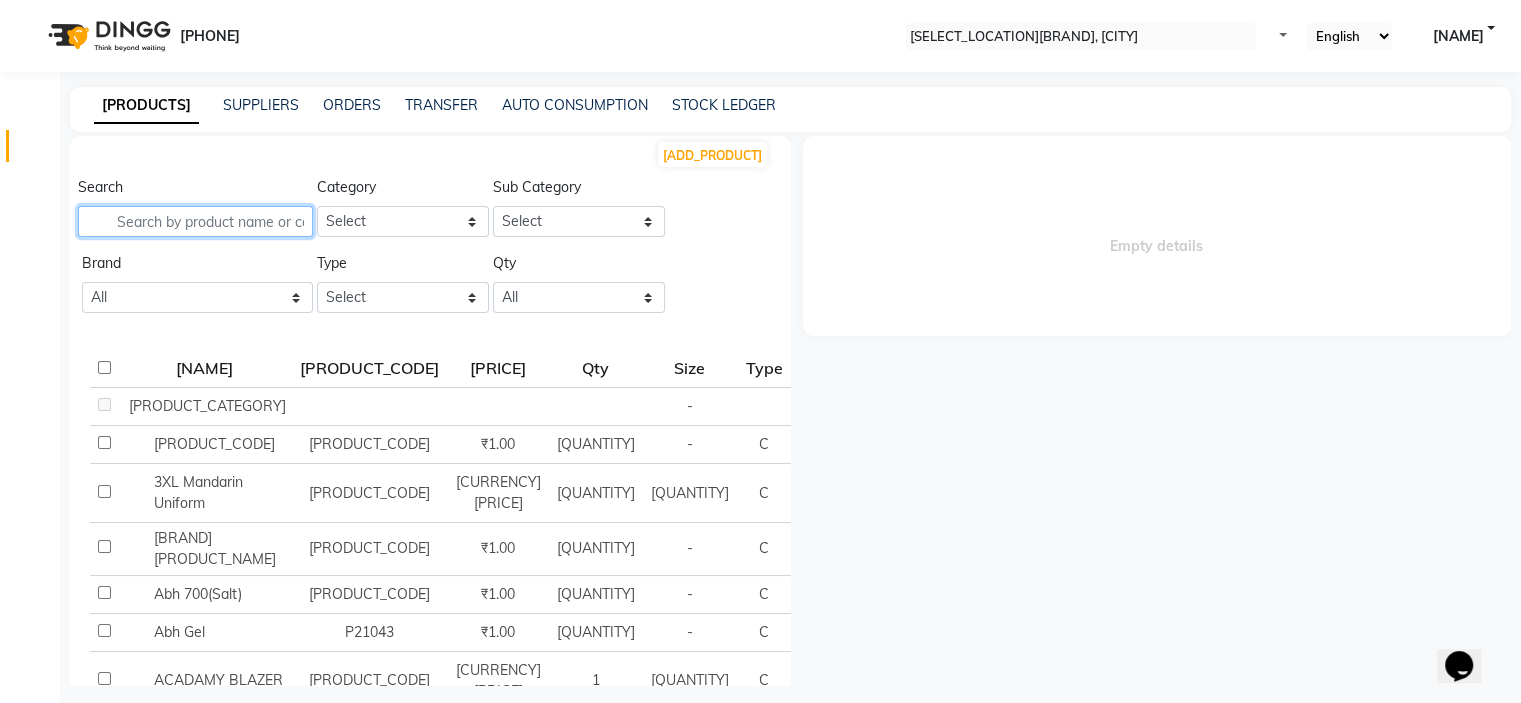 click at bounding box center [195, 221] 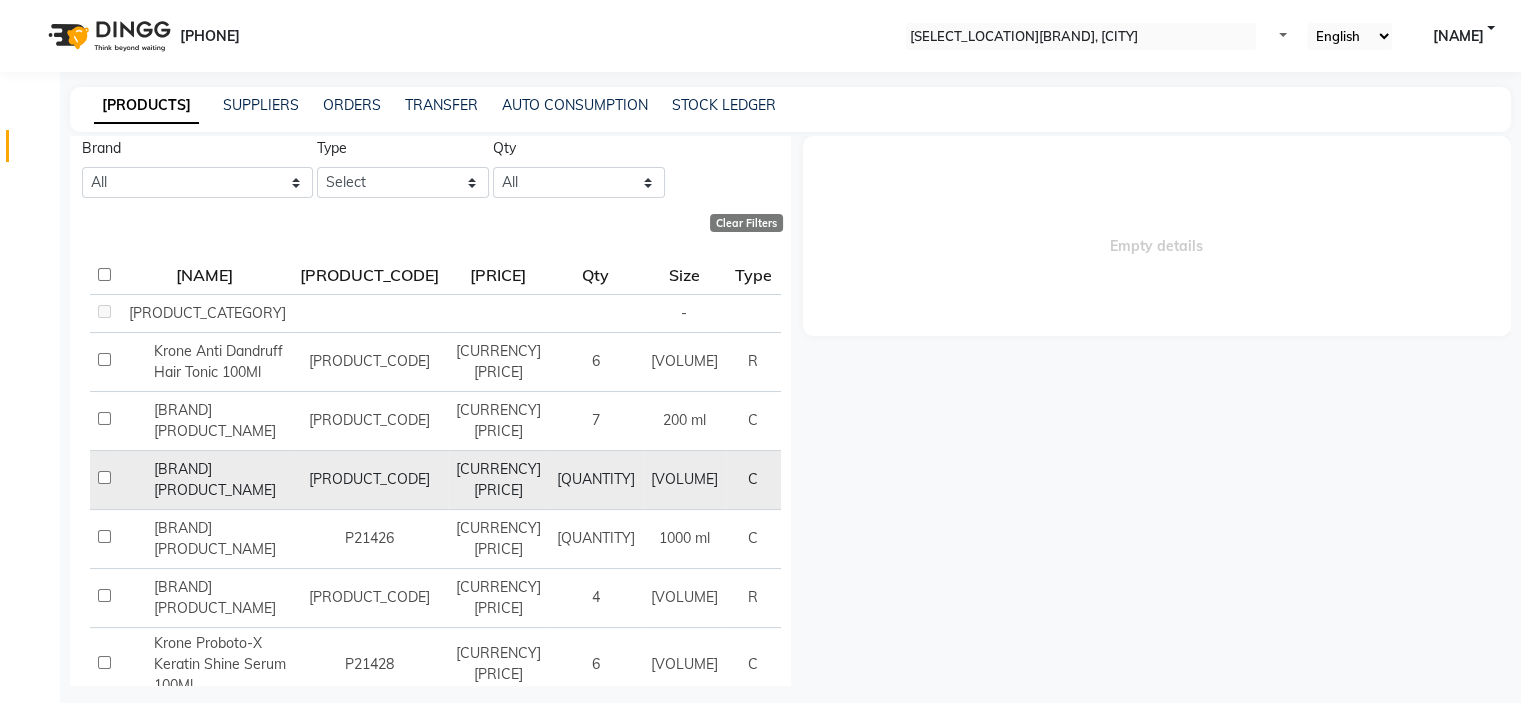 scroll, scrollTop: 0, scrollLeft: 0, axis: both 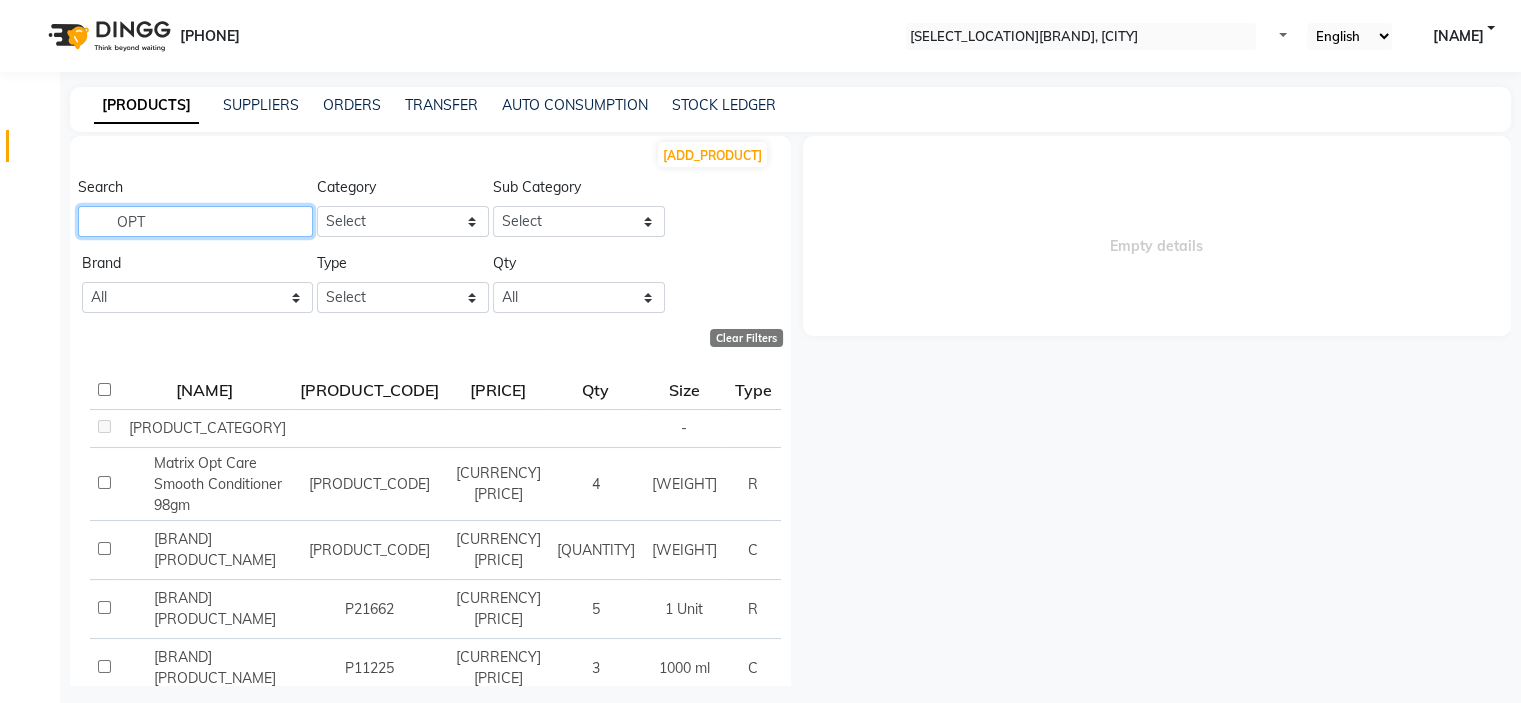 type on "OPT" 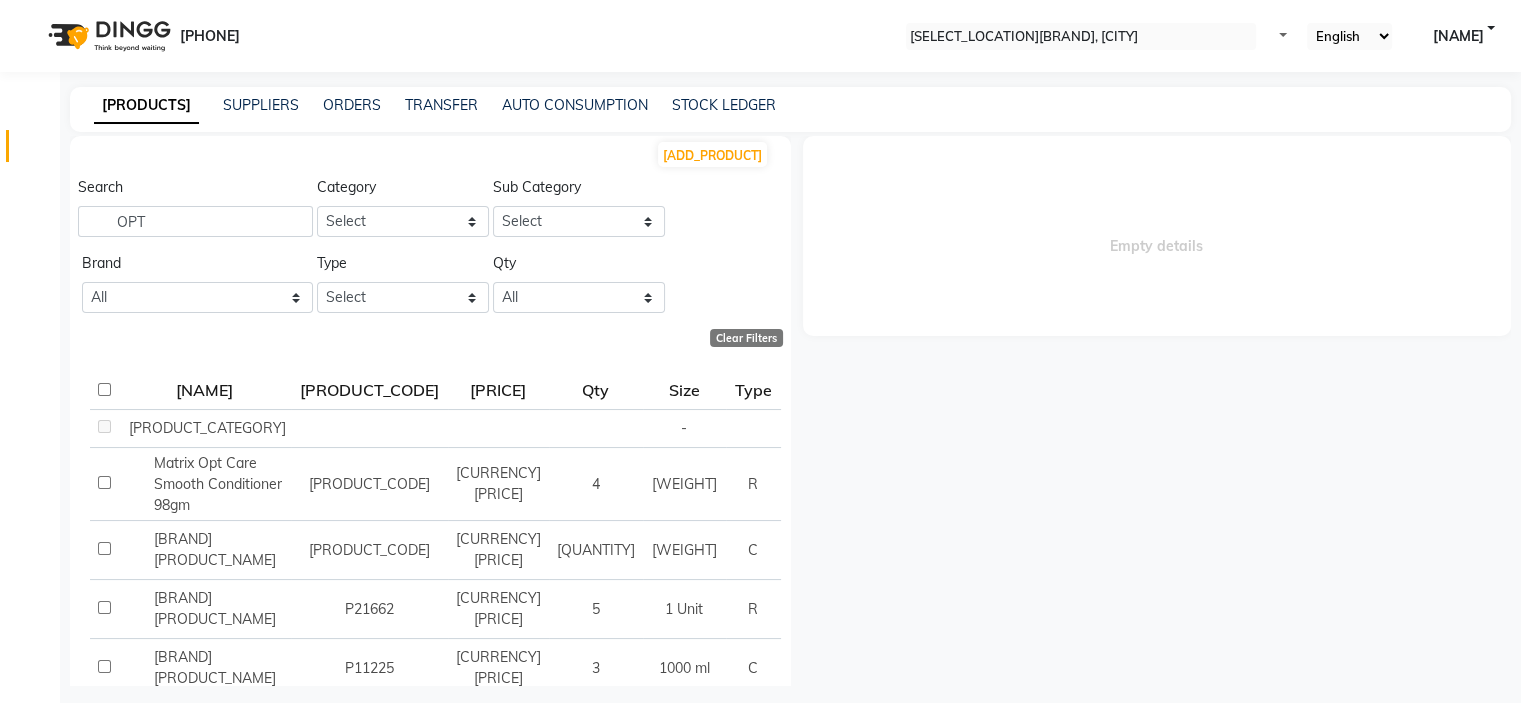 click at bounding box center (1081, 37) 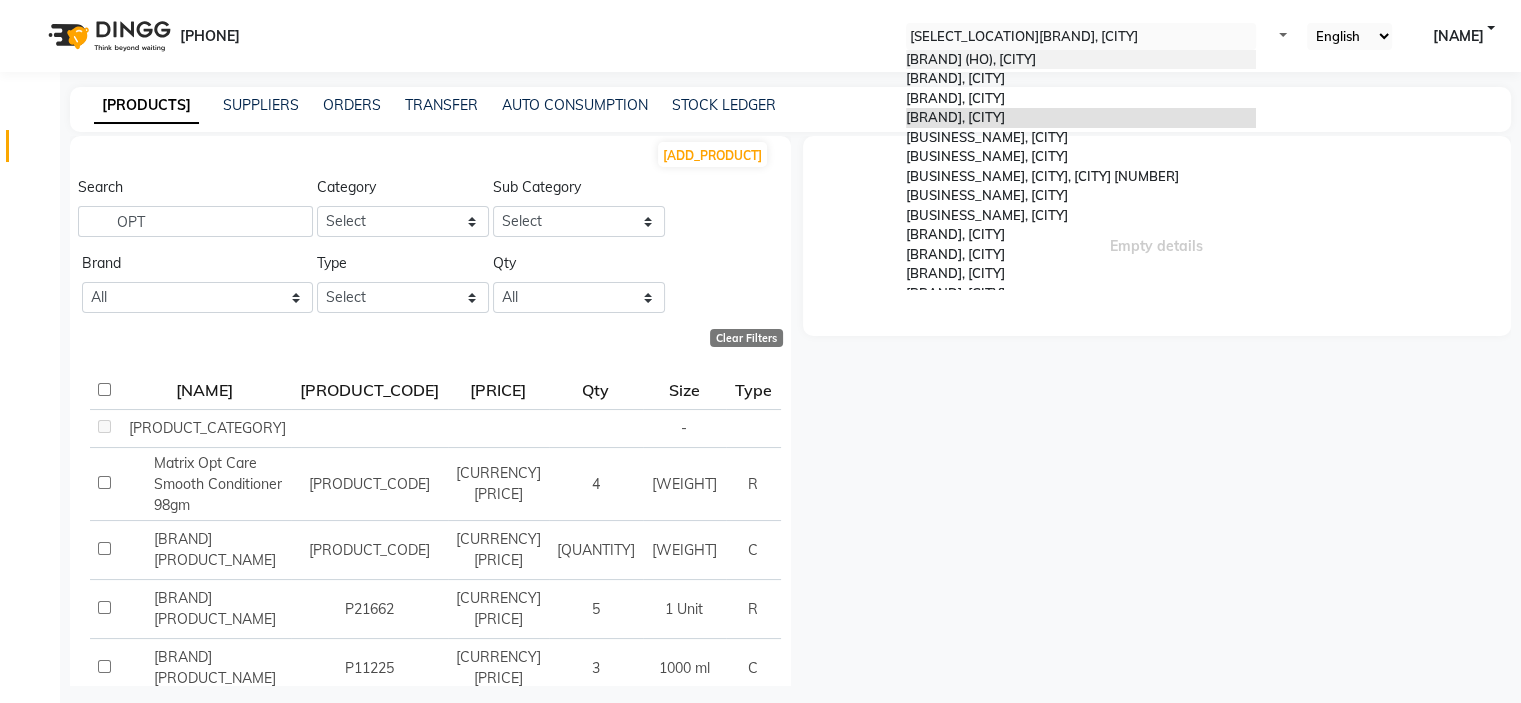click on "Ashtamudi Wellness Beauty Salon (Ho), Kottiyam" at bounding box center [971, 59] 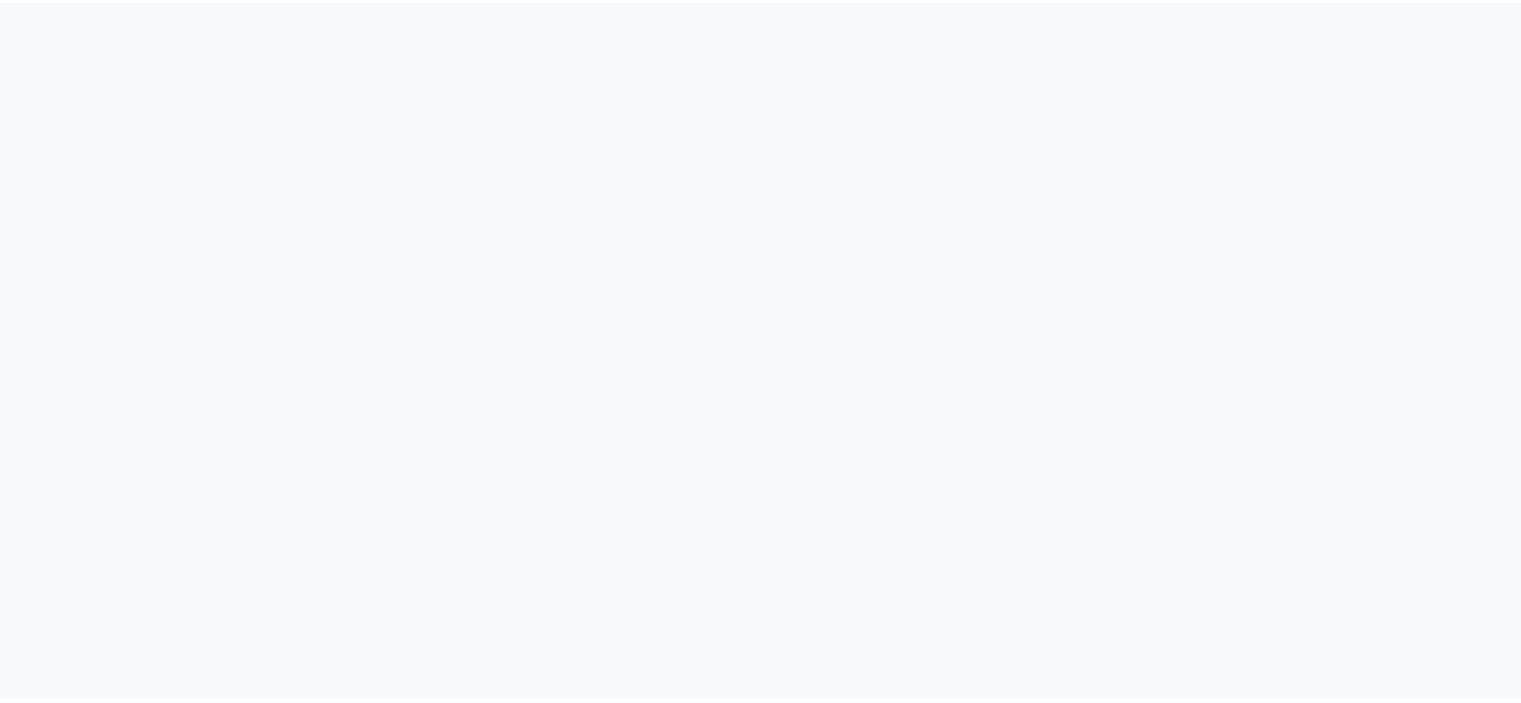 scroll, scrollTop: 0, scrollLeft: 0, axis: both 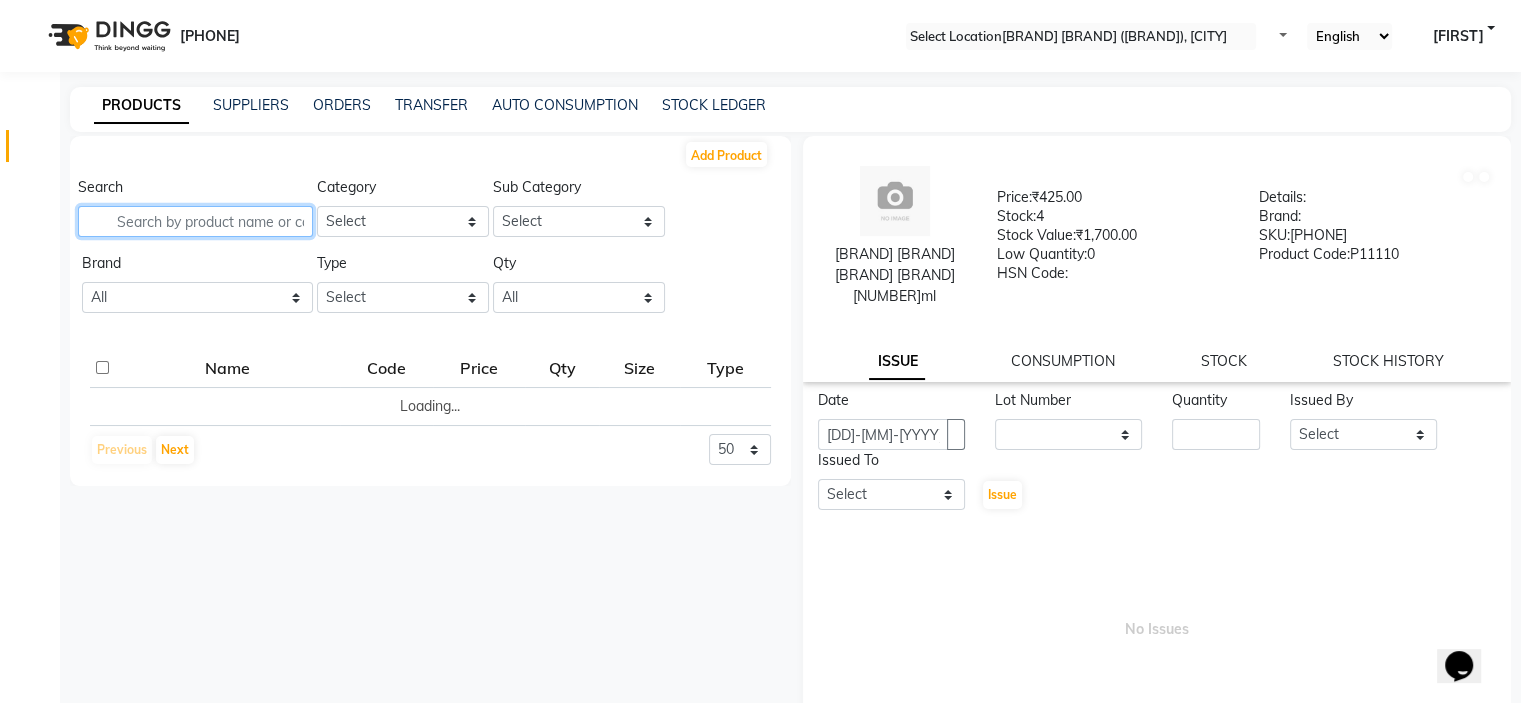 click at bounding box center [195, 221] 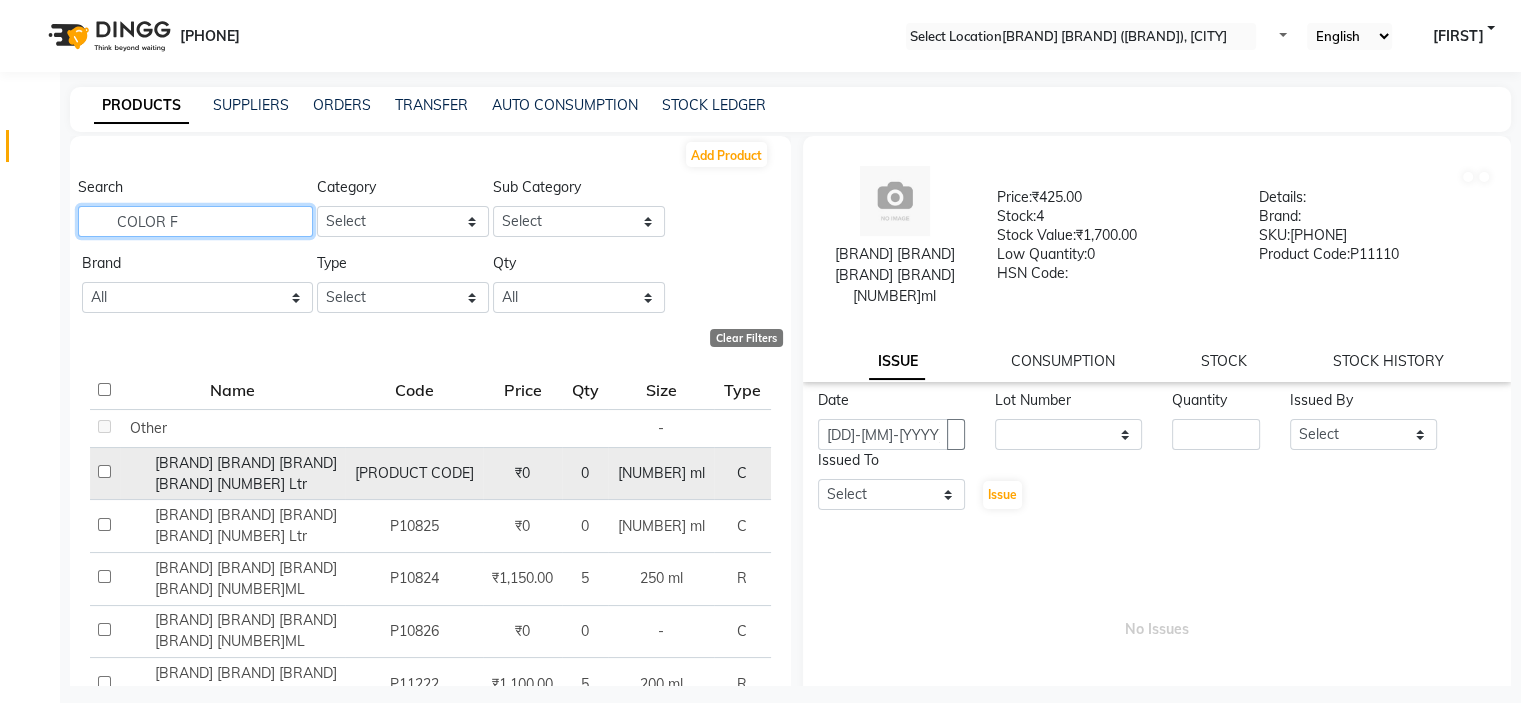 scroll, scrollTop: 84, scrollLeft: 0, axis: vertical 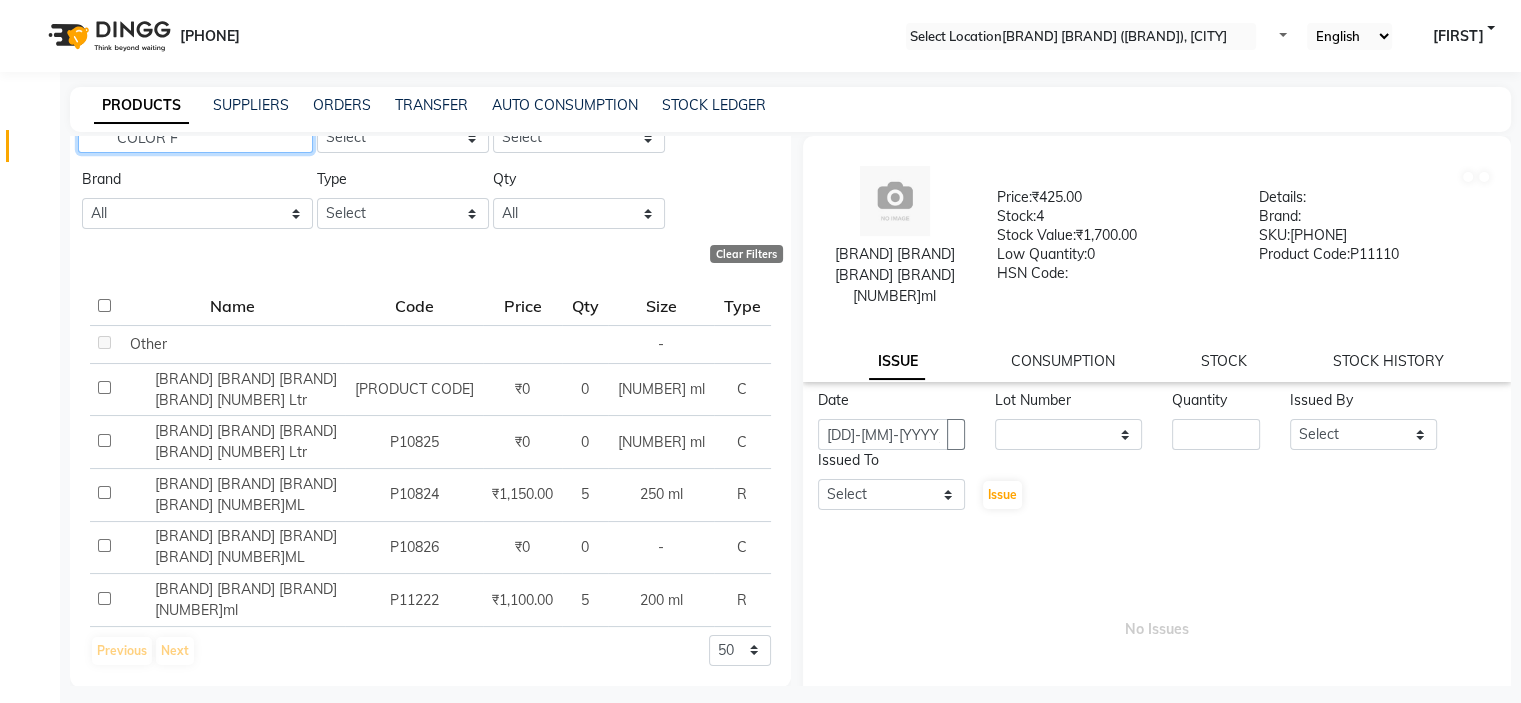 type on "COLOR F" 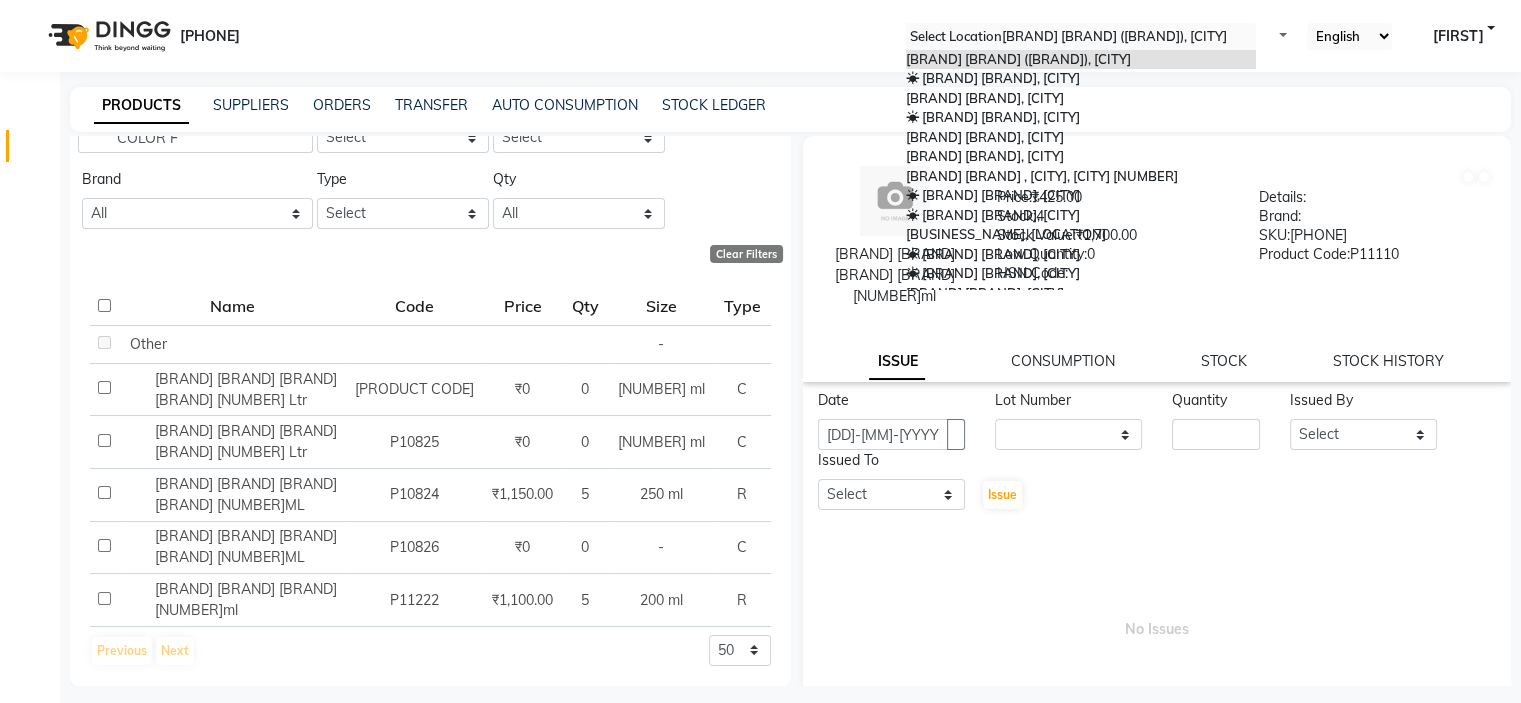 click at bounding box center (1081, 37) 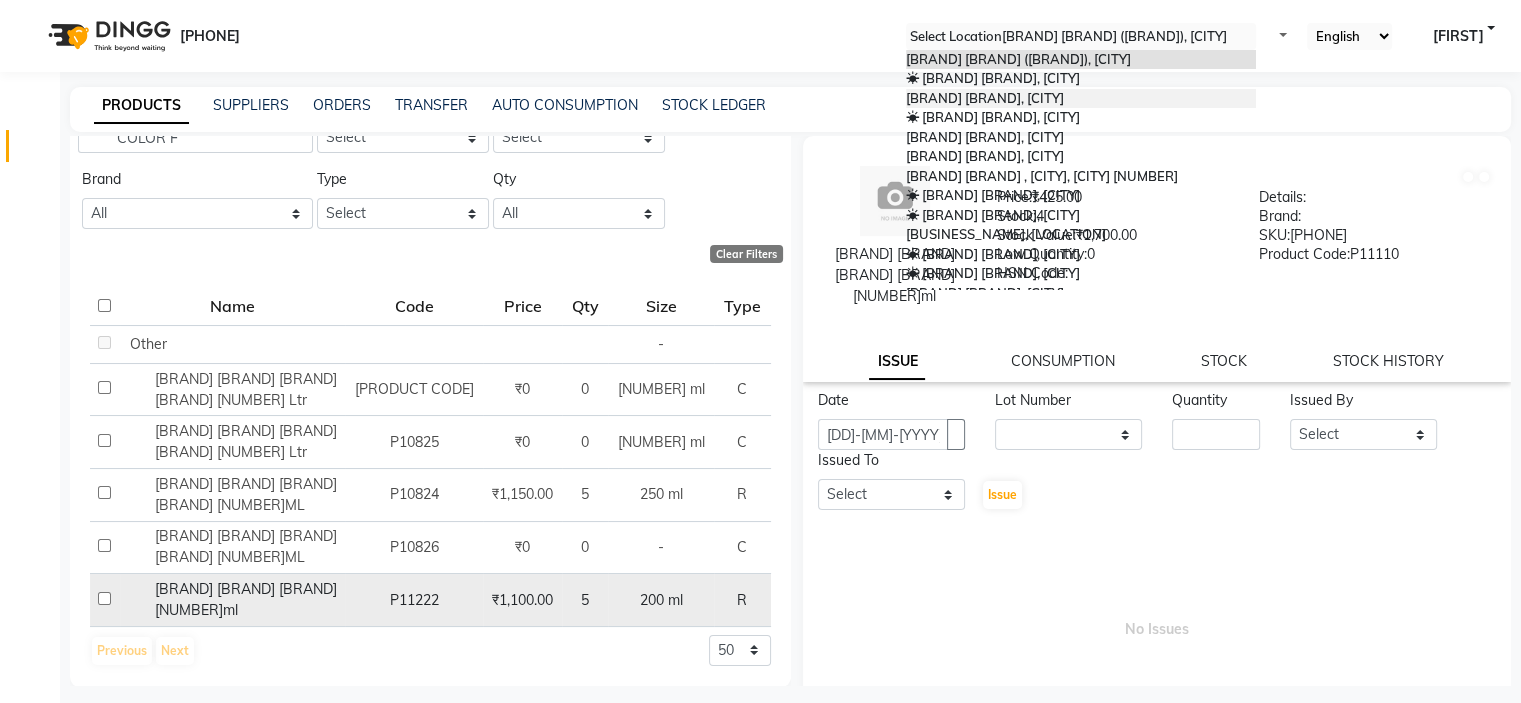 click on "Sch Color Freeze Conditioner 200ml" at bounding box center [232, 344] 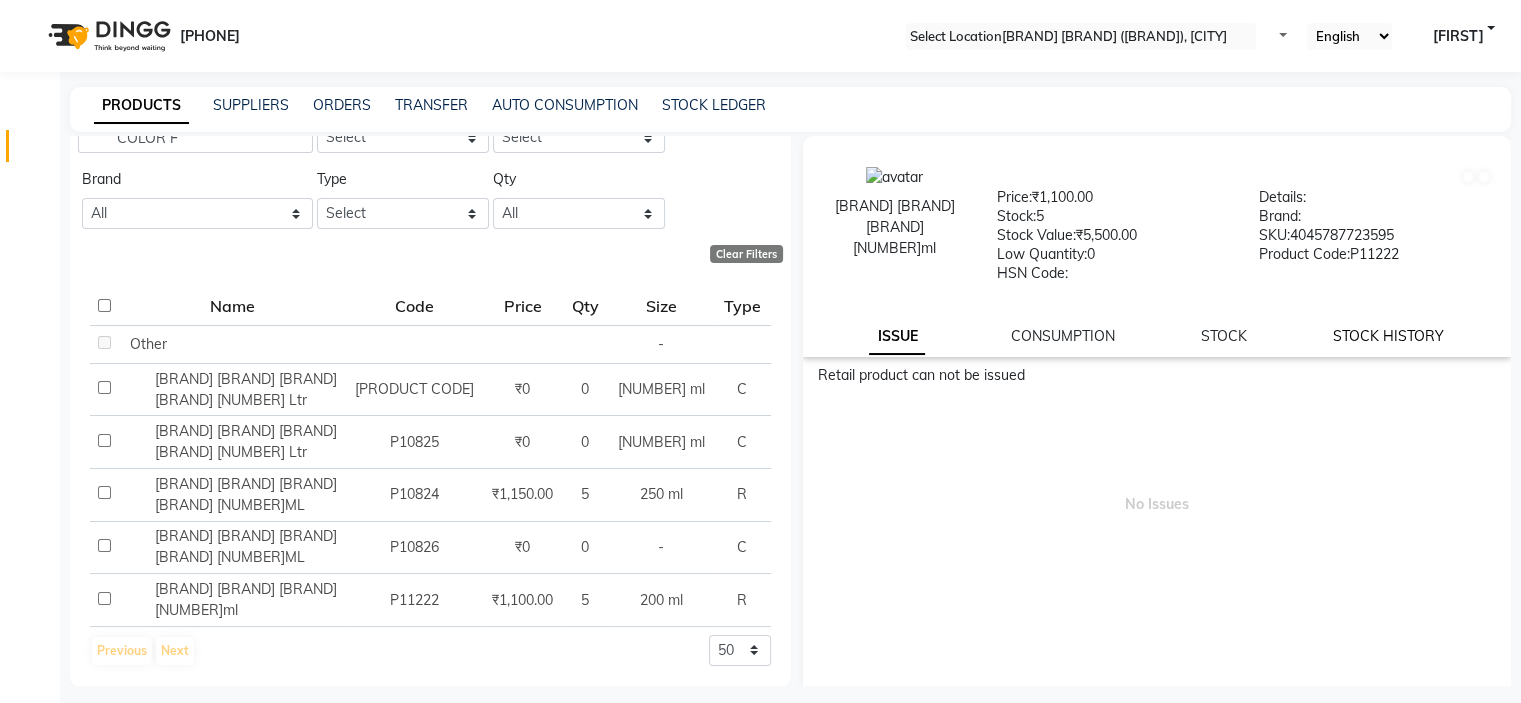 click on "STOCK HISTORY" at bounding box center [897, 337] 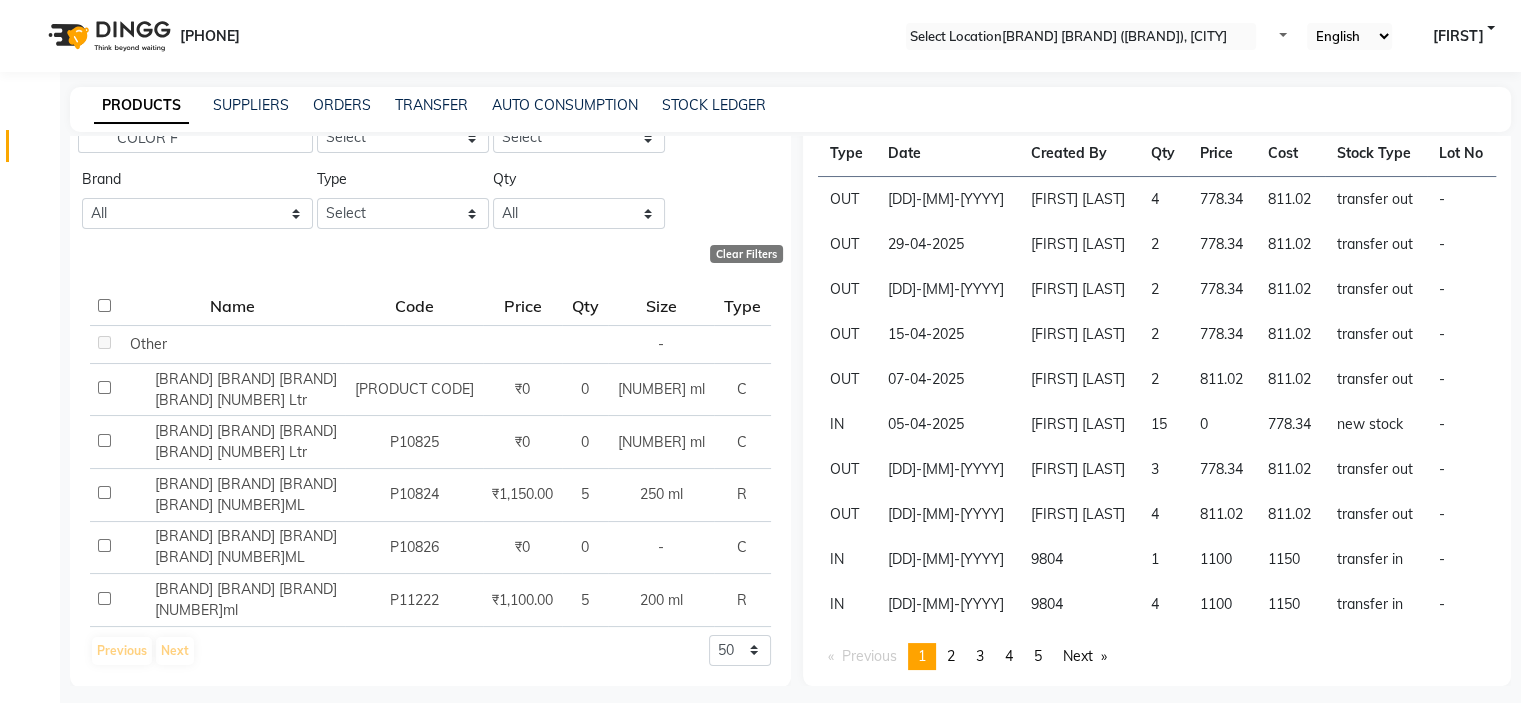 scroll, scrollTop: 0, scrollLeft: 0, axis: both 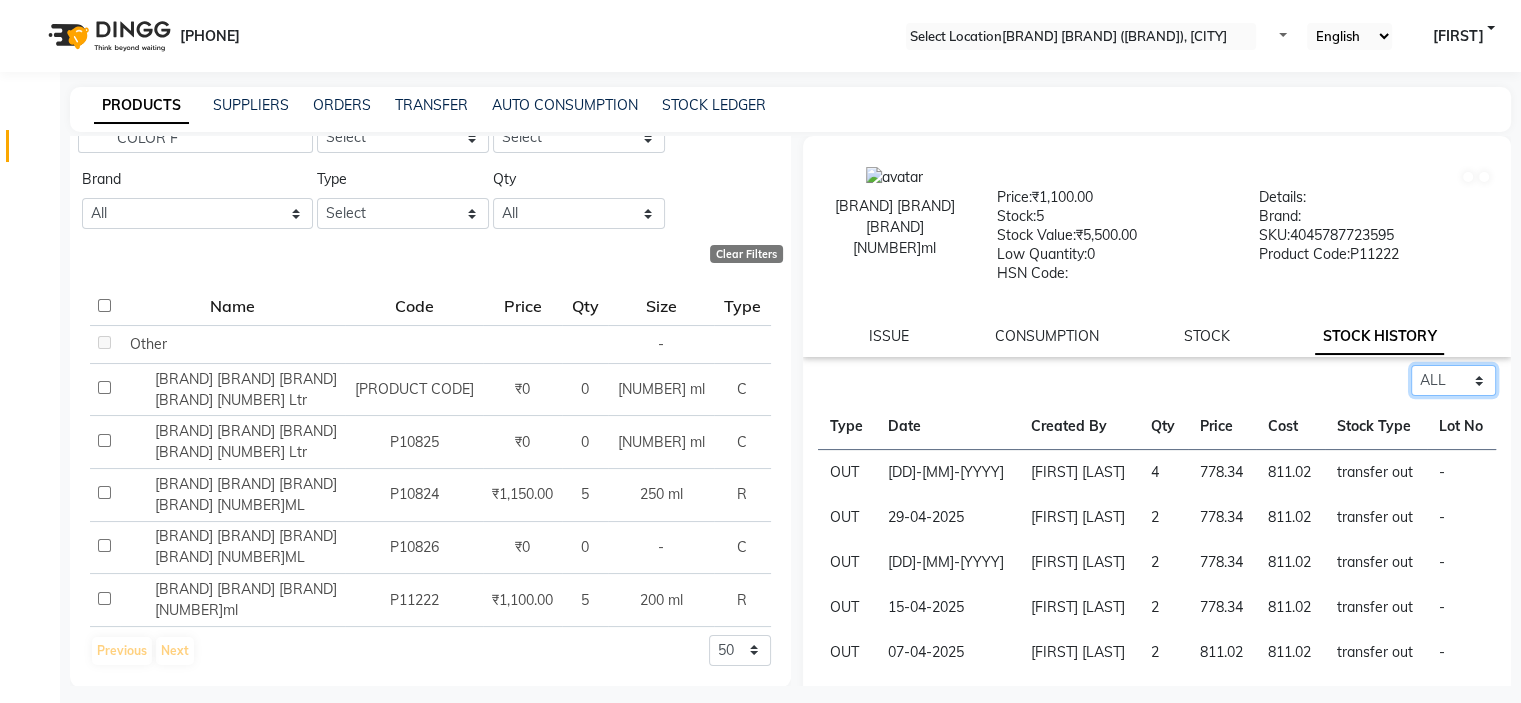 click on "Select ALL IN OUT" at bounding box center [1453, 380] 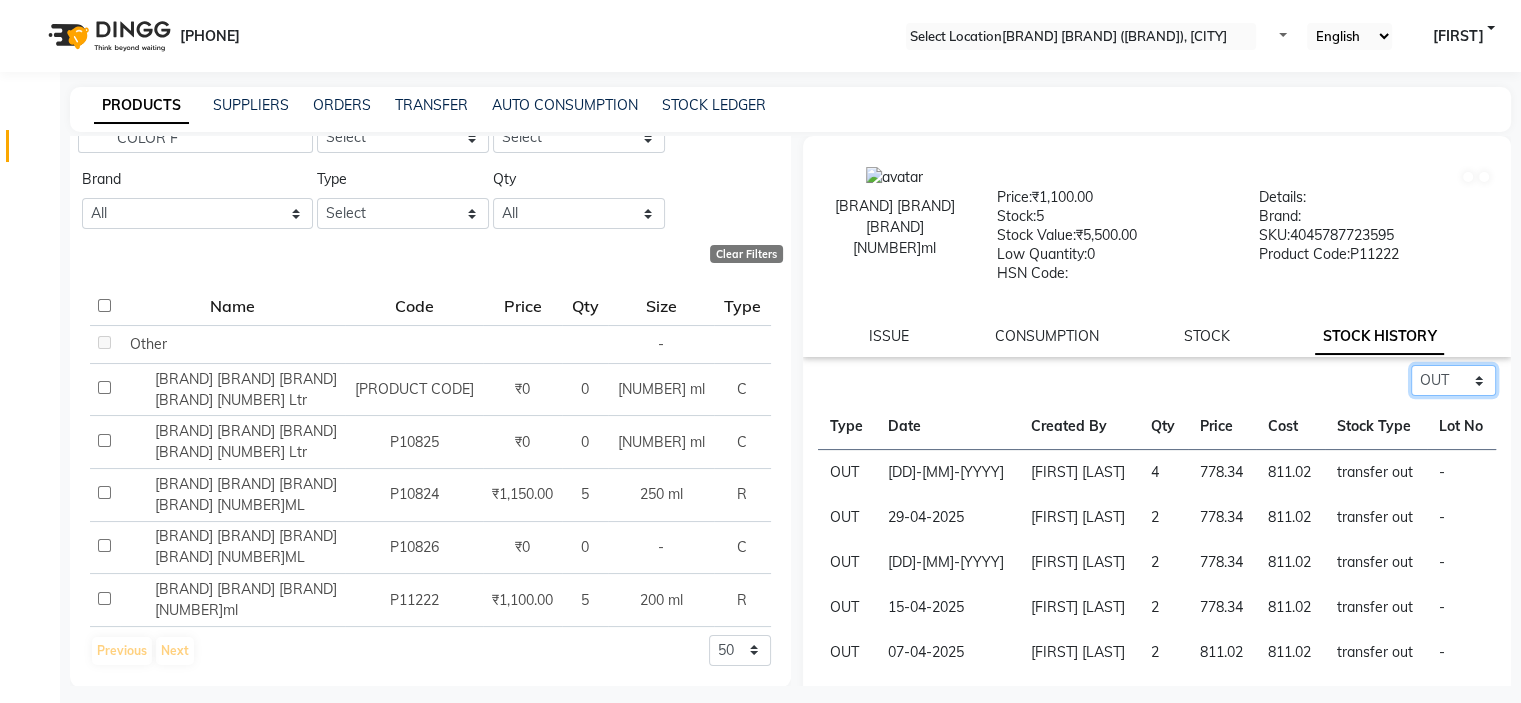 click on "Select ALL IN OUT" at bounding box center [1453, 380] 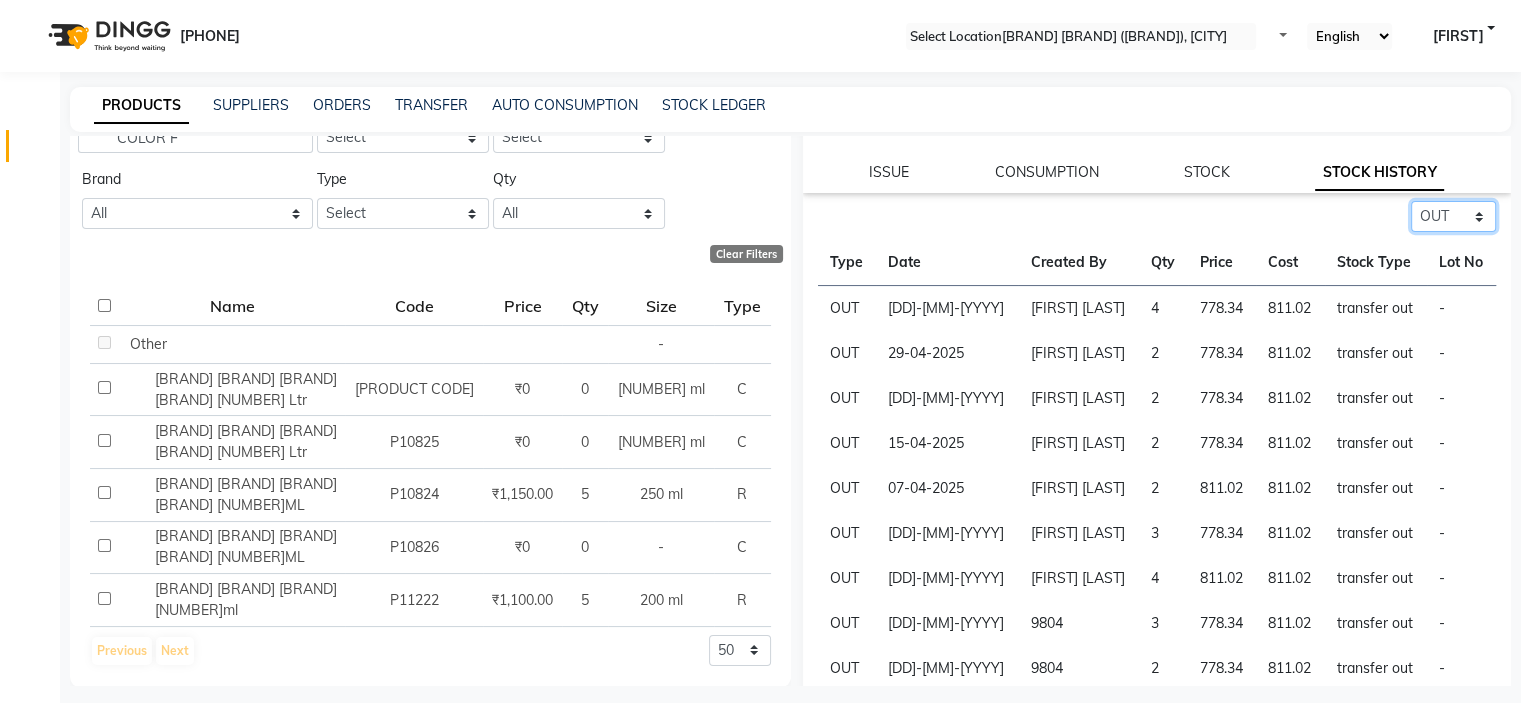 scroll, scrollTop: 200, scrollLeft: 0, axis: vertical 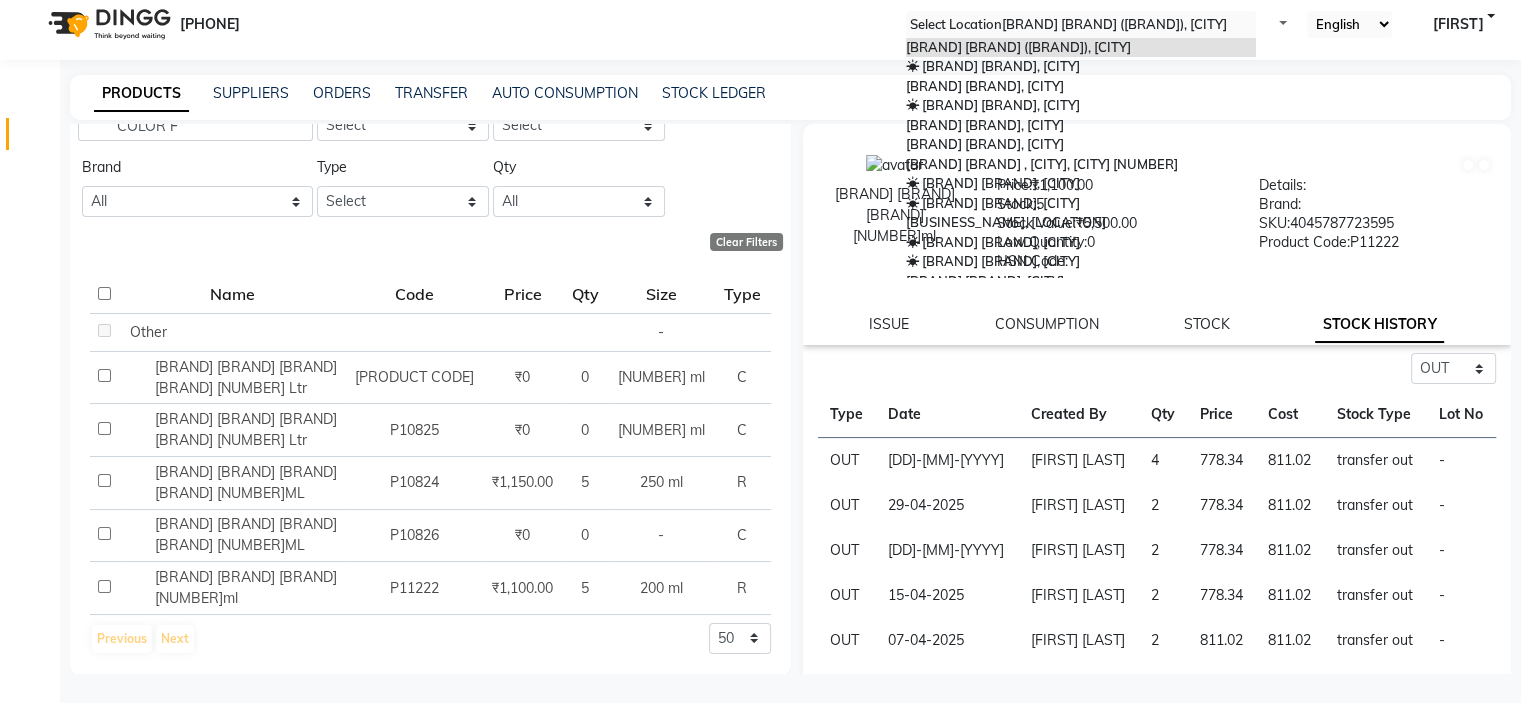 click at bounding box center (1081, 25) 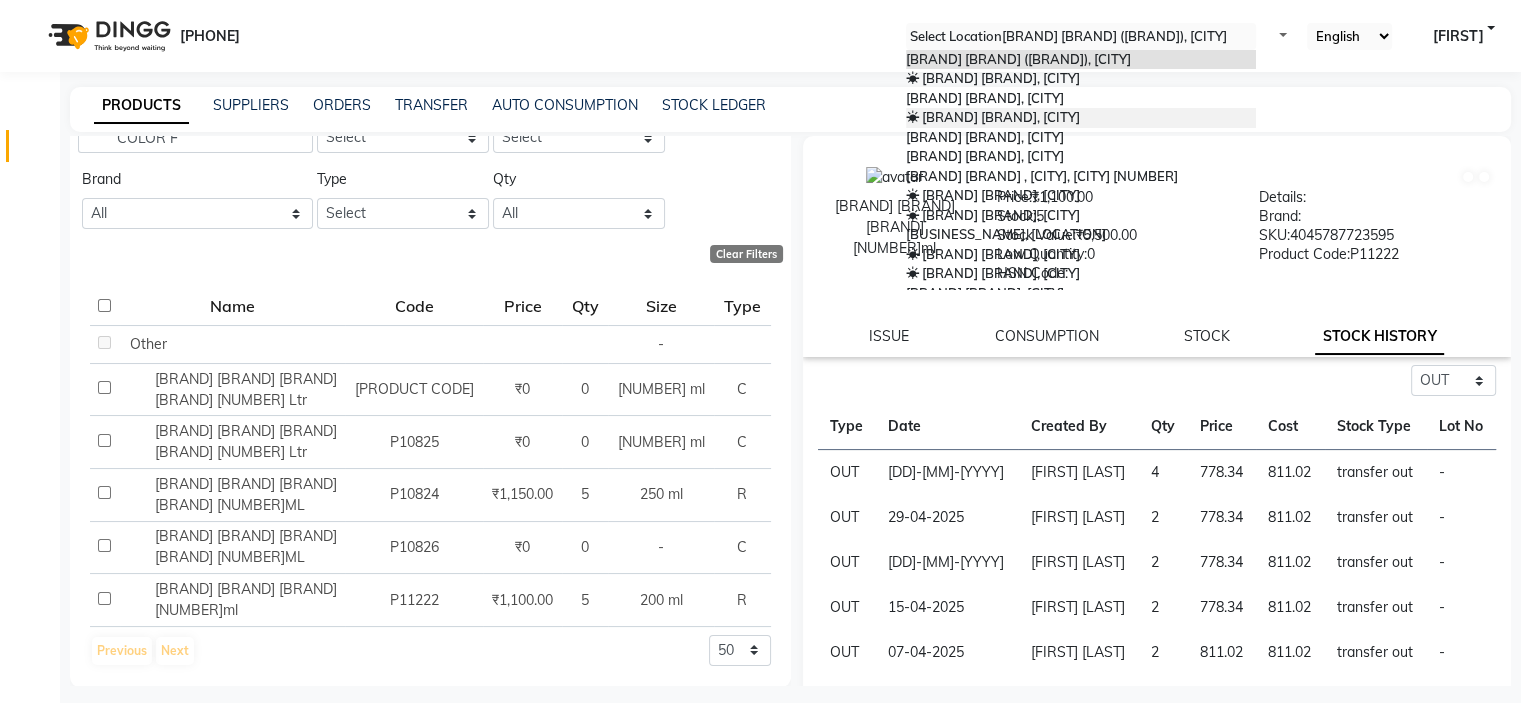 scroll, scrollTop: 12, scrollLeft: 0, axis: vertical 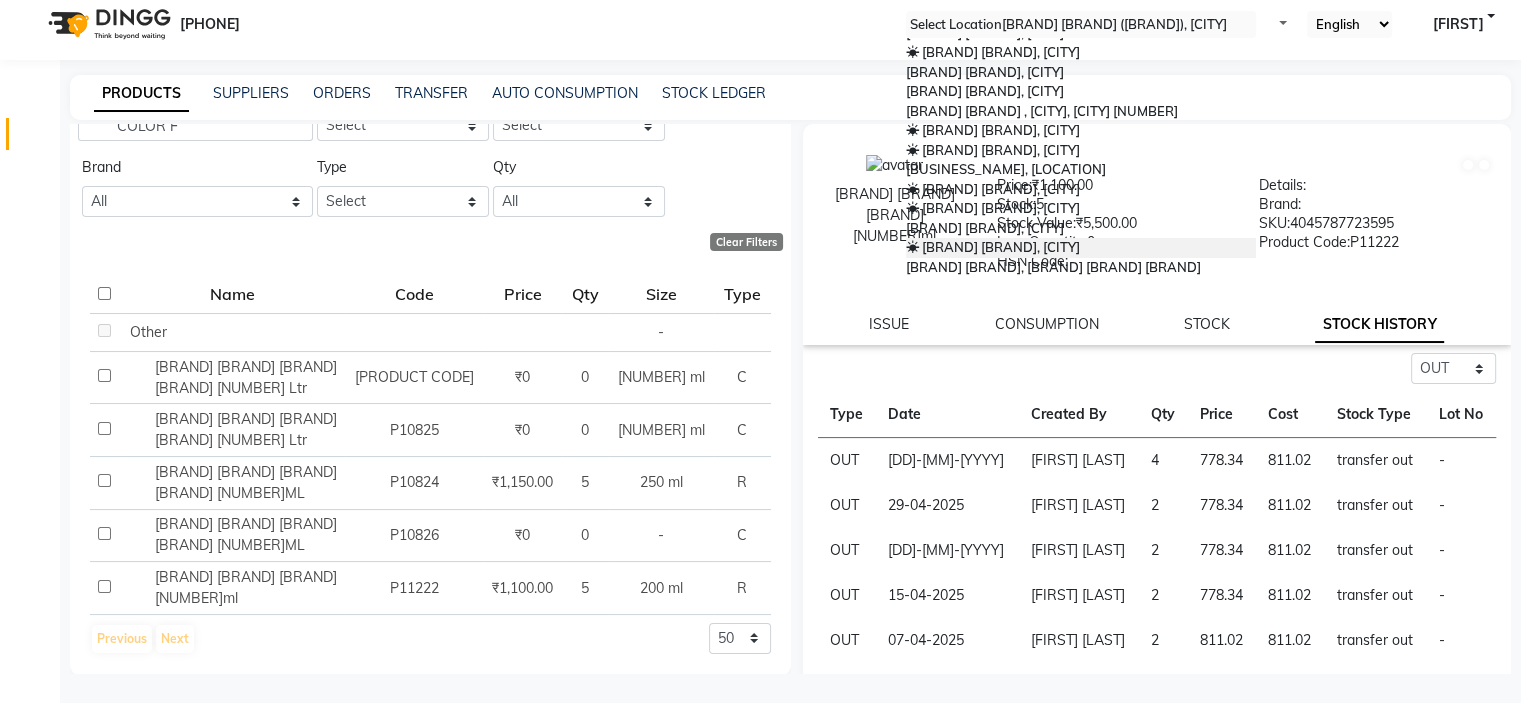 drag, startPoint x: 1109, startPoint y: 224, endPoint x: 1096, endPoint y: 231, distance: 14.764823 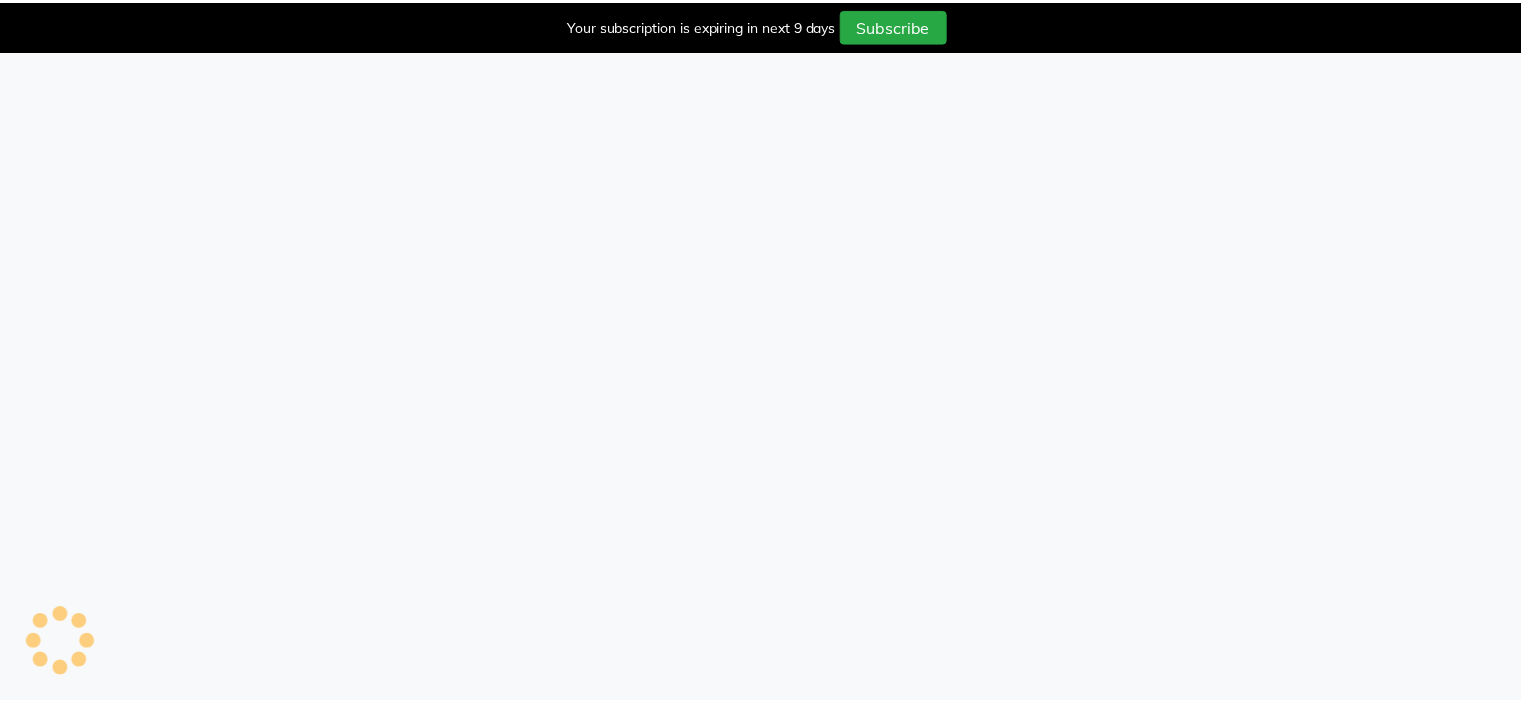scroll, scrollTop: 0, scrollLeft: 0, axis: both 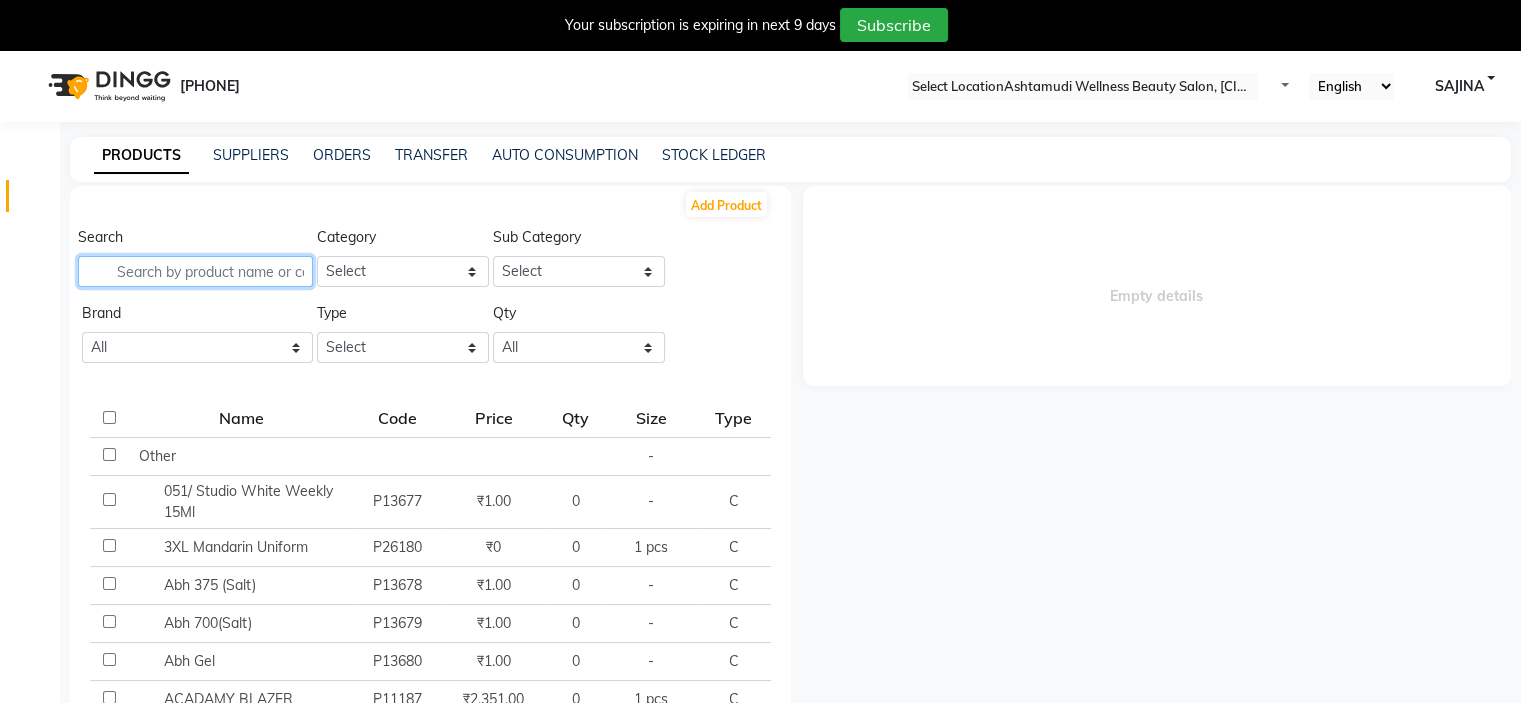 click at bounding box center (195, 271) 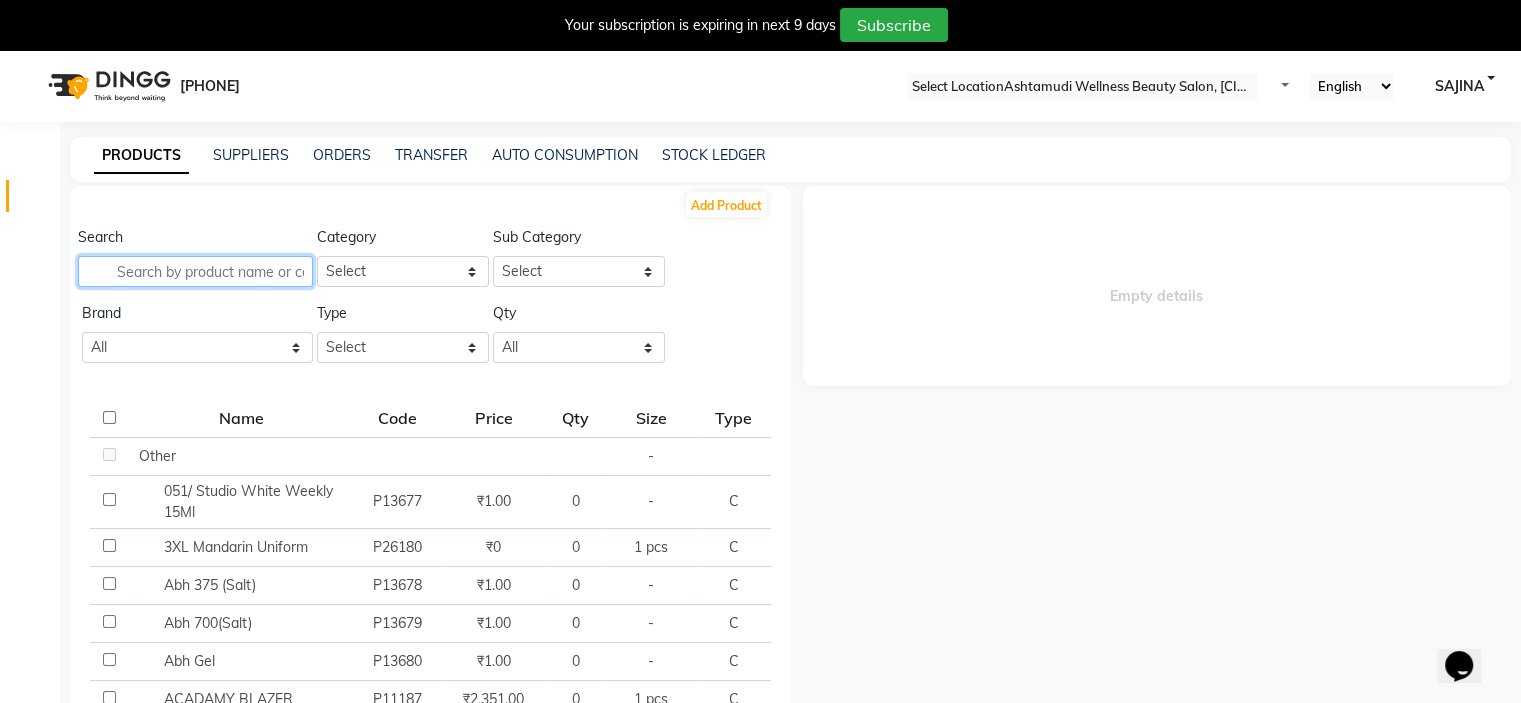 scroll, scrollTop: 0, scrollLeft: 0, axis: both 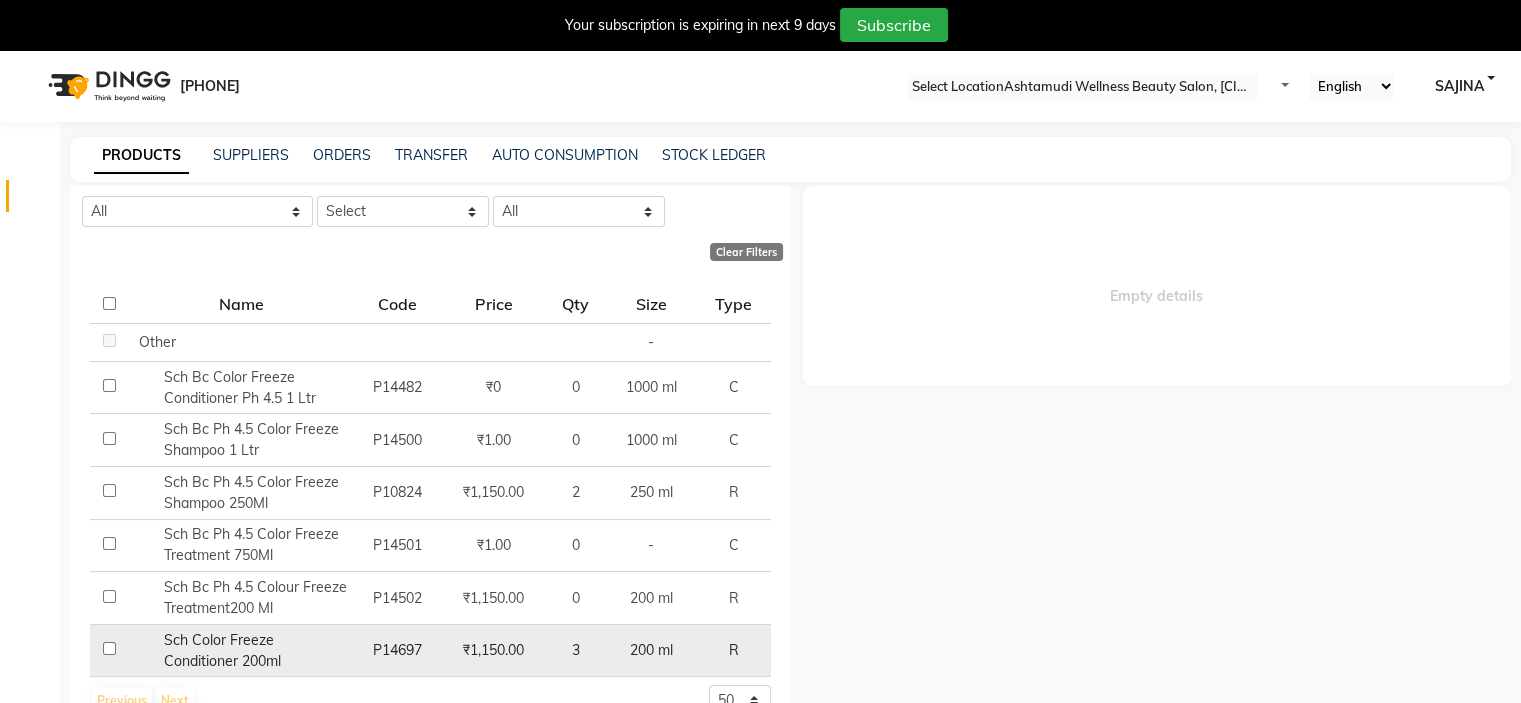 type on "FREEZ" 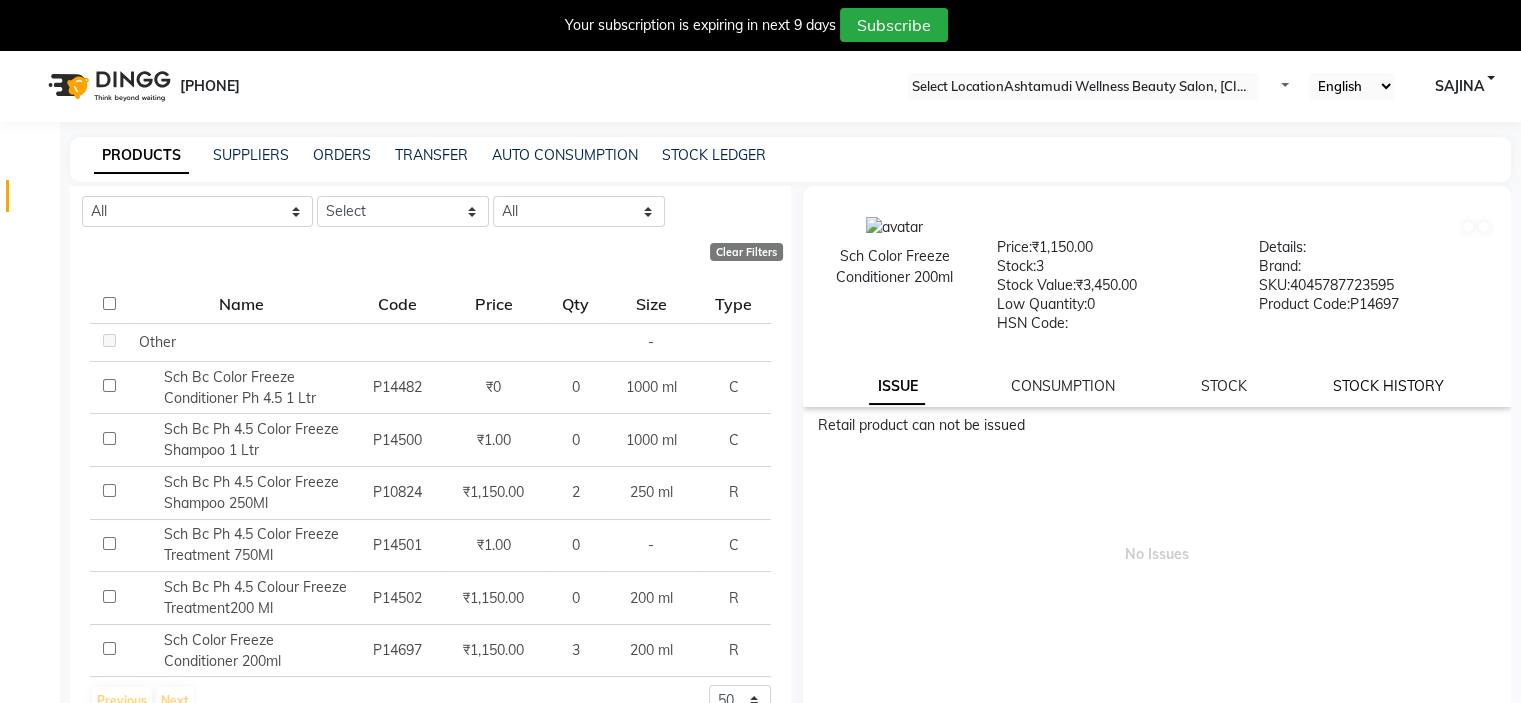 click on "STOCK HISTORY" at bounding box center [897, 387] 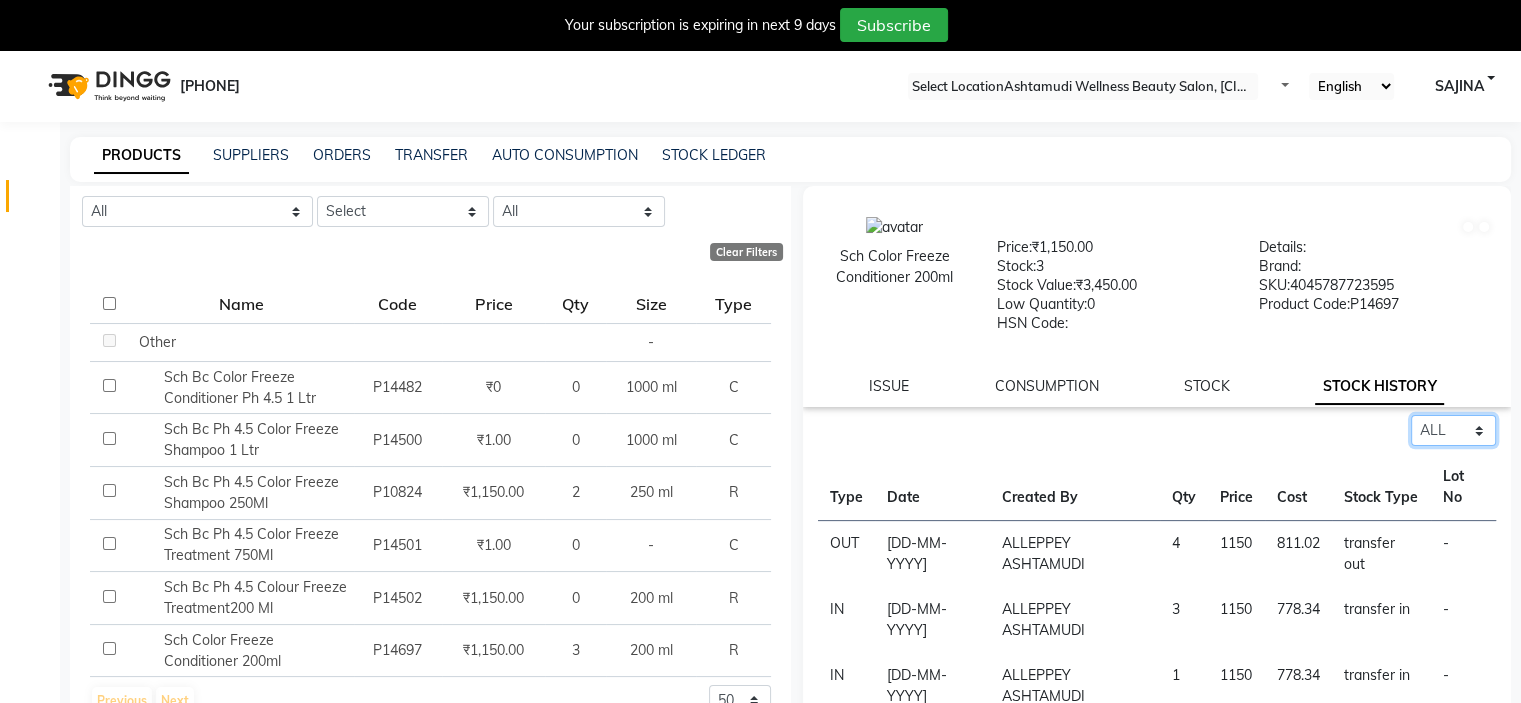 click on "Select ALL IN OUT" at bounding box center (1453, 430) 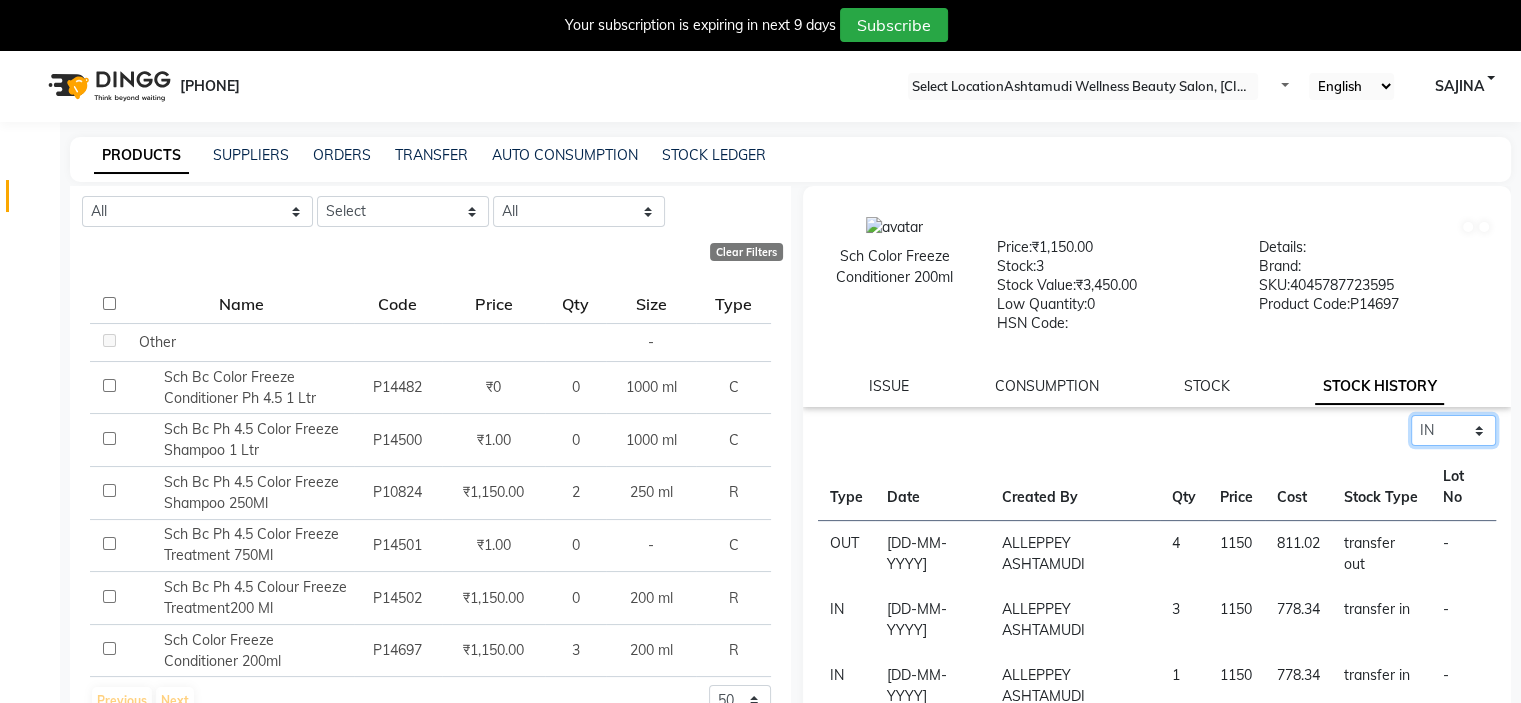 click on "Select ALL IN OUT" at bounding box center (1453, 430) 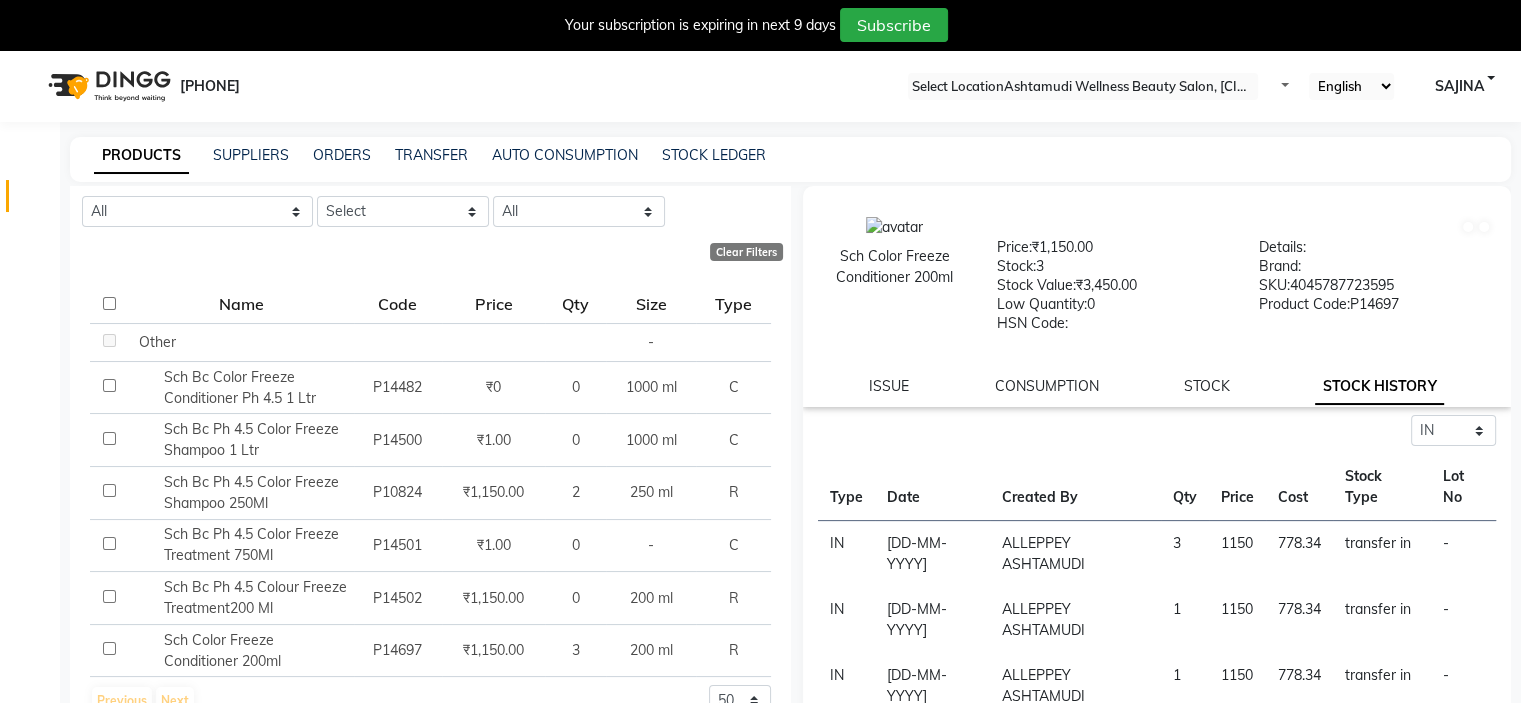 click on "08047224946 Select Location × Ashtamudi Wellness Beauty Salon, Alappuzha Default Panel My Panel English ENGLISH Español العربية मराठी हिंदी ગુજરાતી தமிழ் 中文 Notifications nothing to show SAJINA Manage Profile Change Password Sign out  Version:3.14.0" at bounding box center [760, 86] 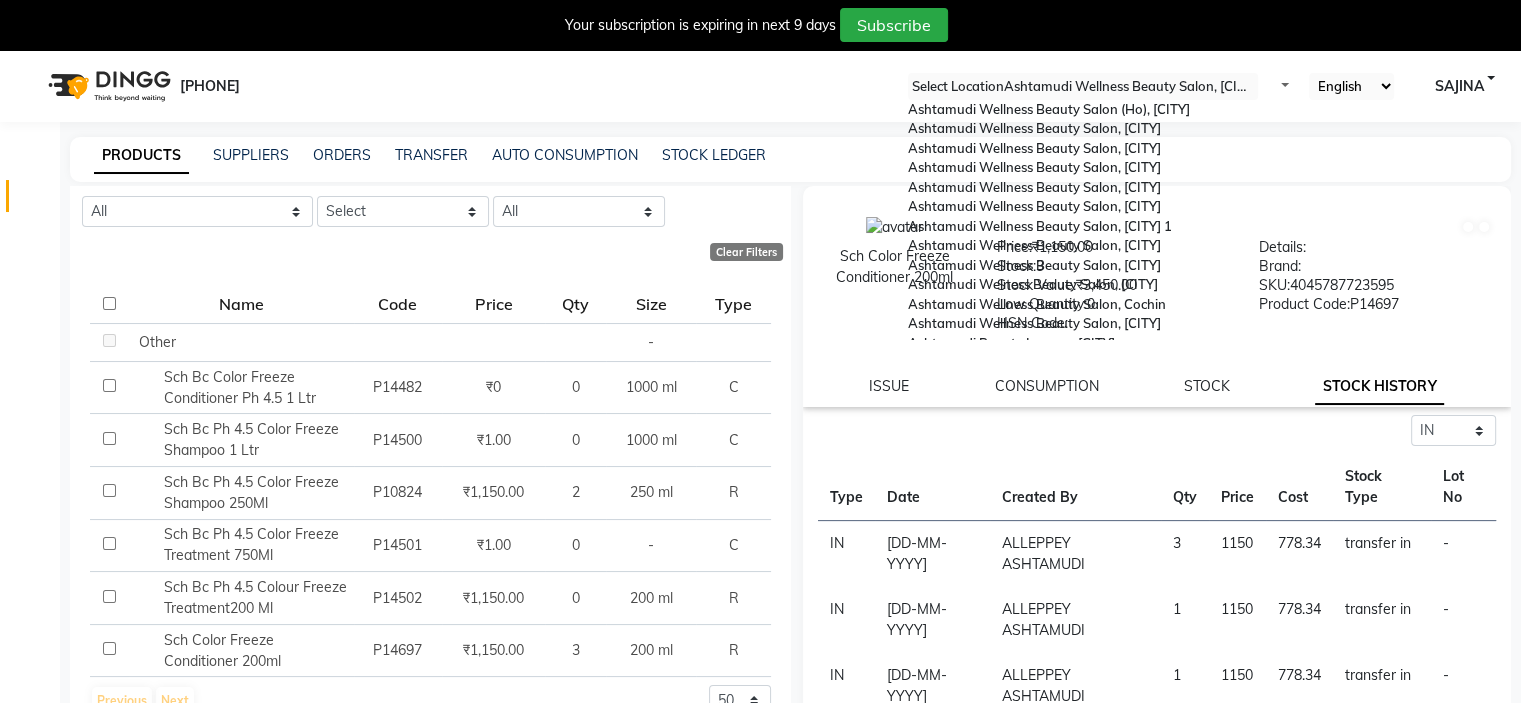 scroll, scrollTop: 312, scrollLeft: 0, axis: vertical 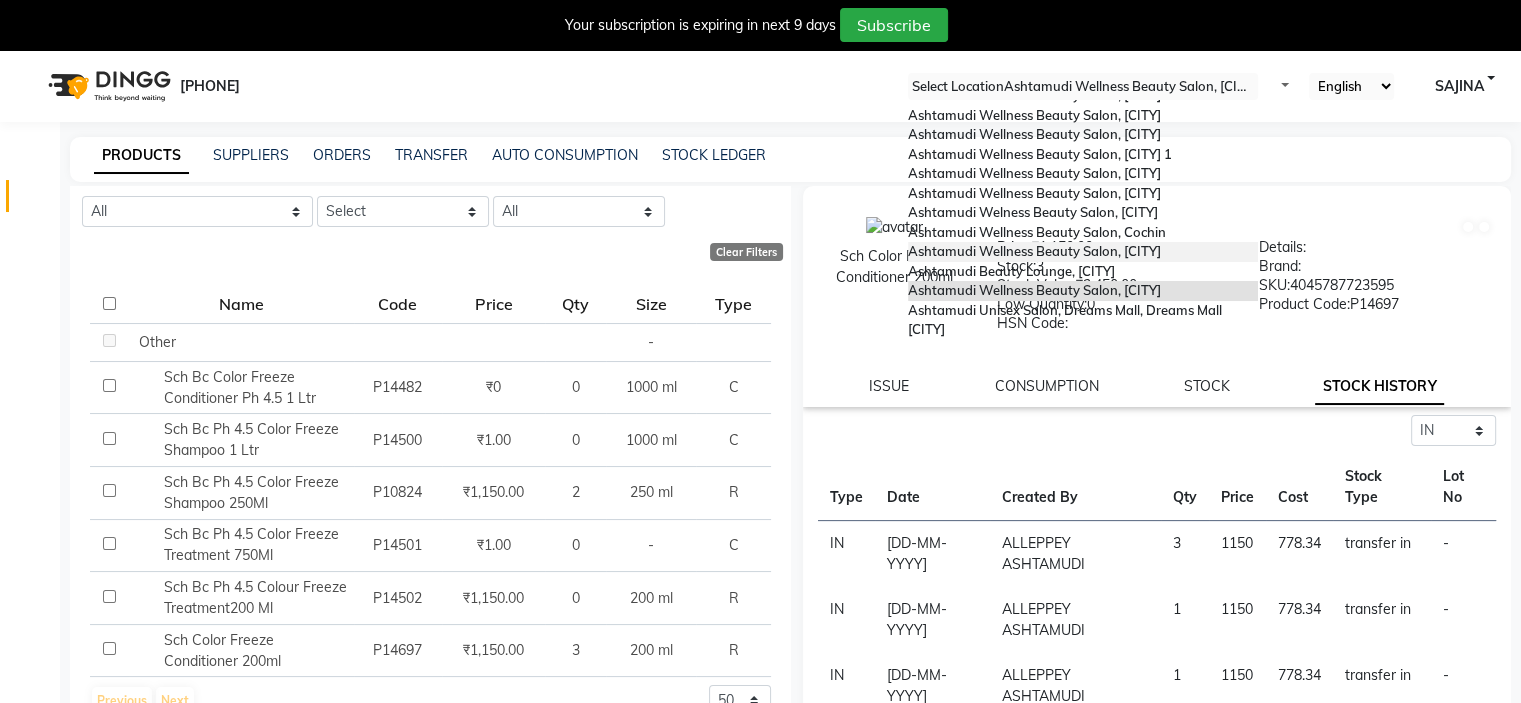 click on "Ashtamudi Wellness Beauty Salon, [LOCATION]" at bounding box center (1034, 251) 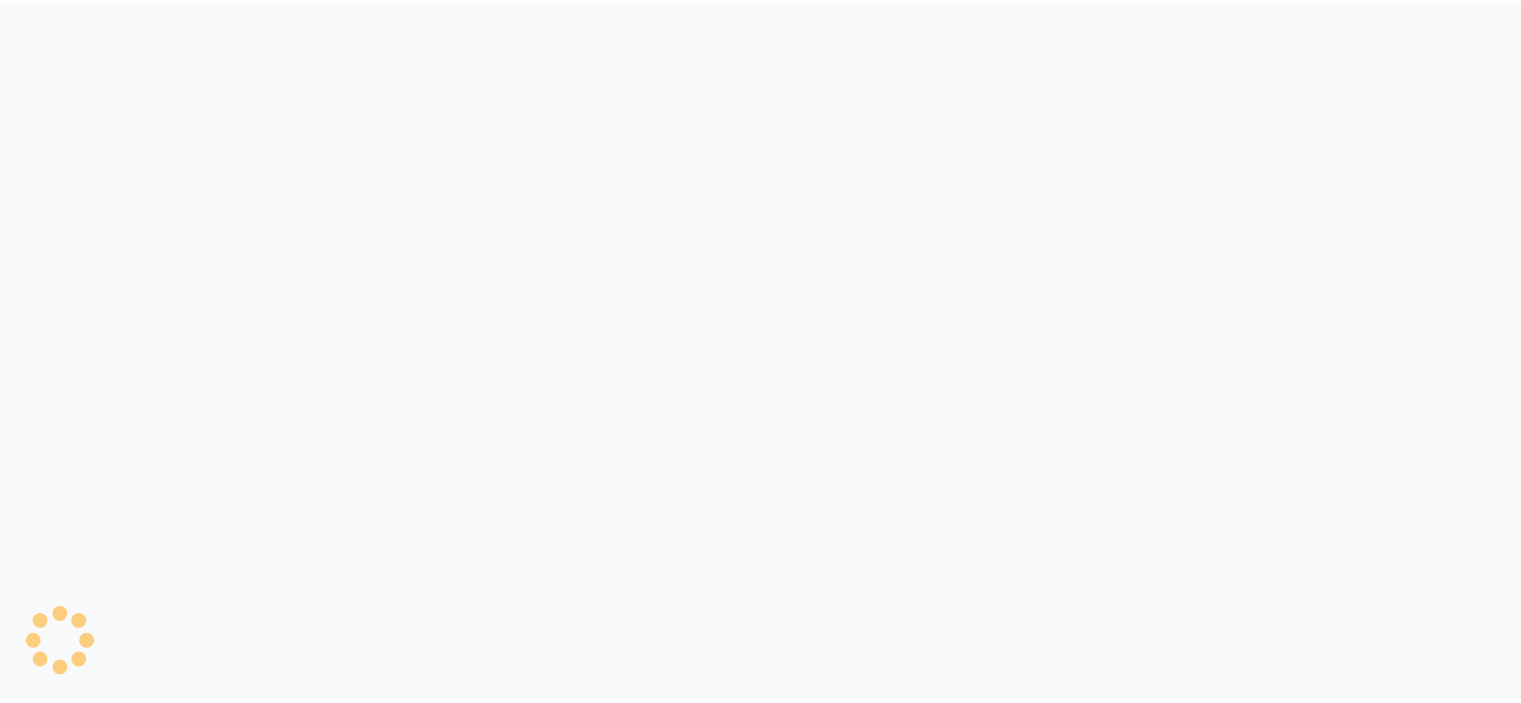 scroll, scrollTop: 0, scrollLeft: 0, axis: both 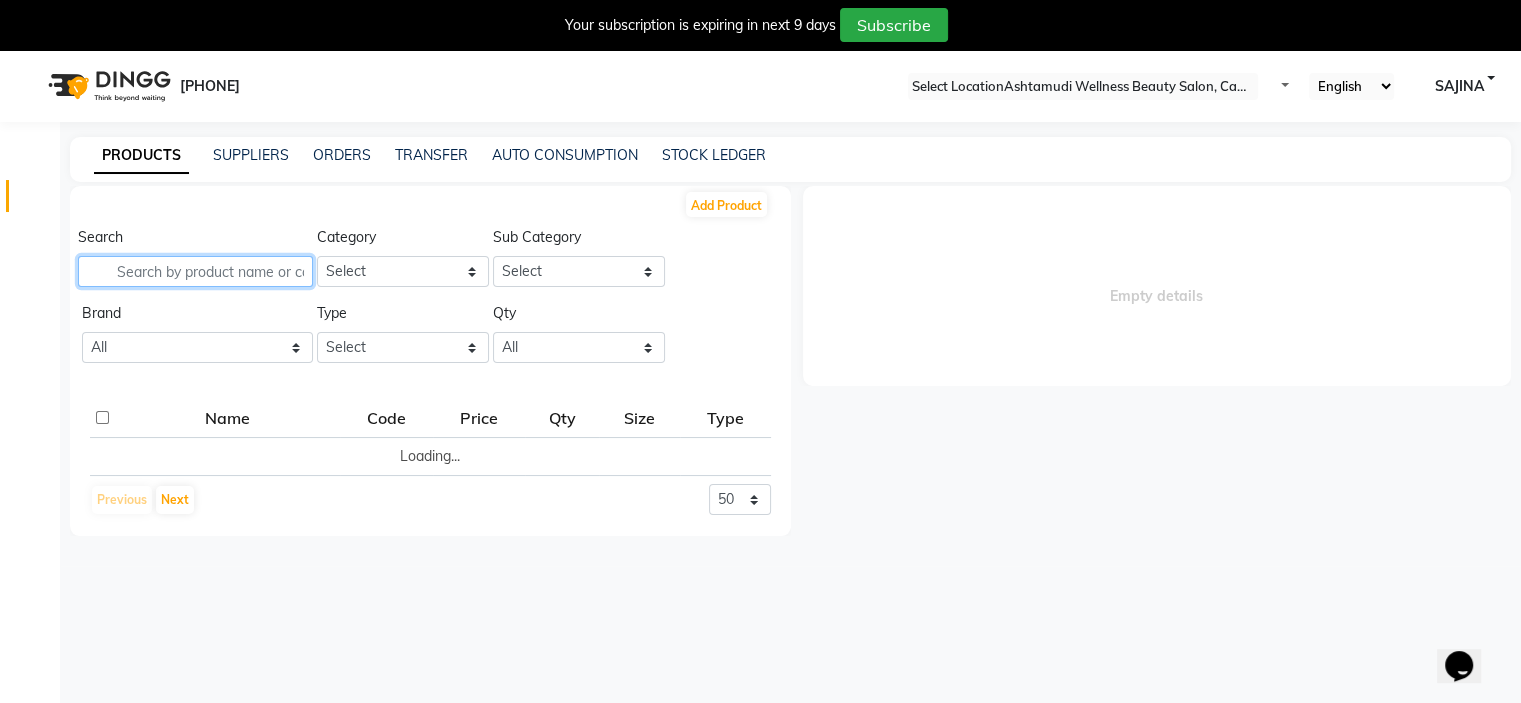click at bounding box center (195, 271) 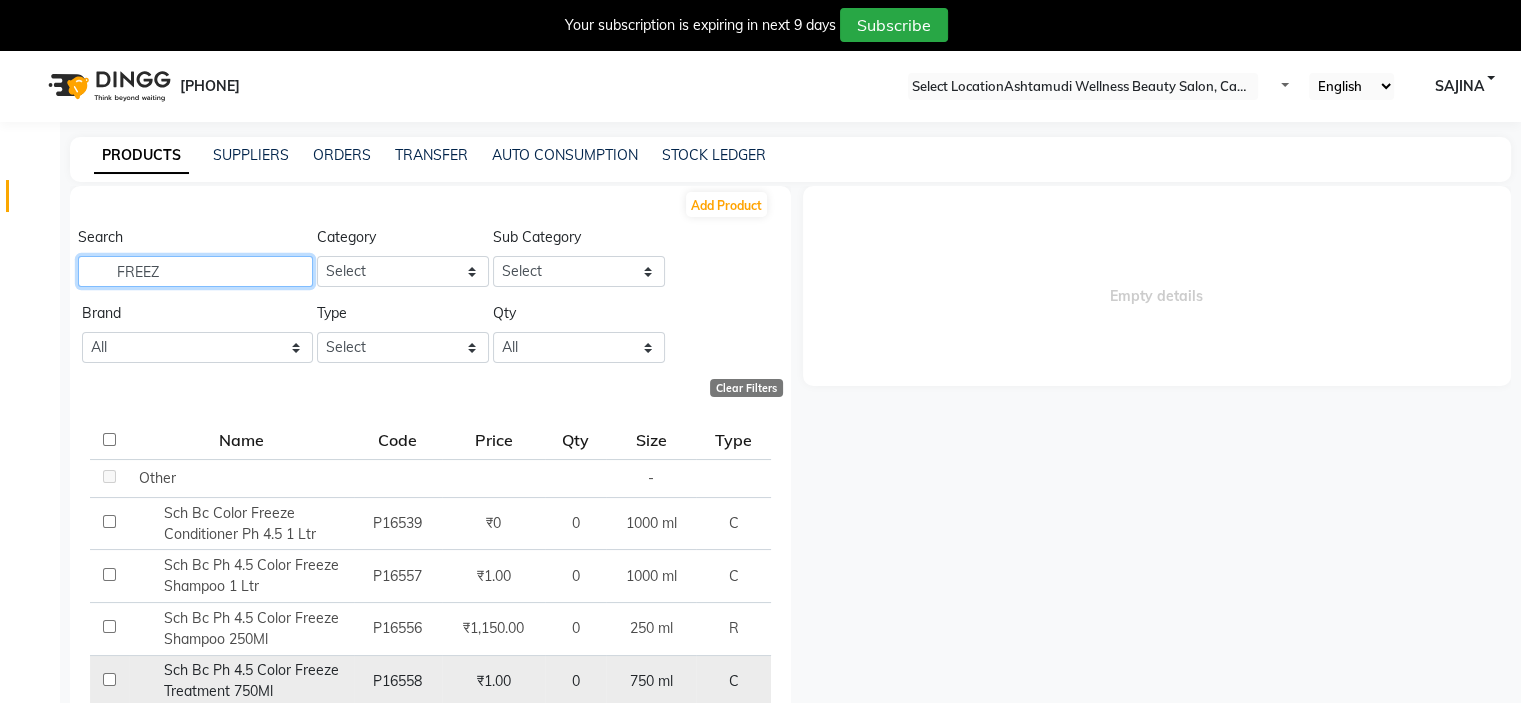 type on "FREEZ" 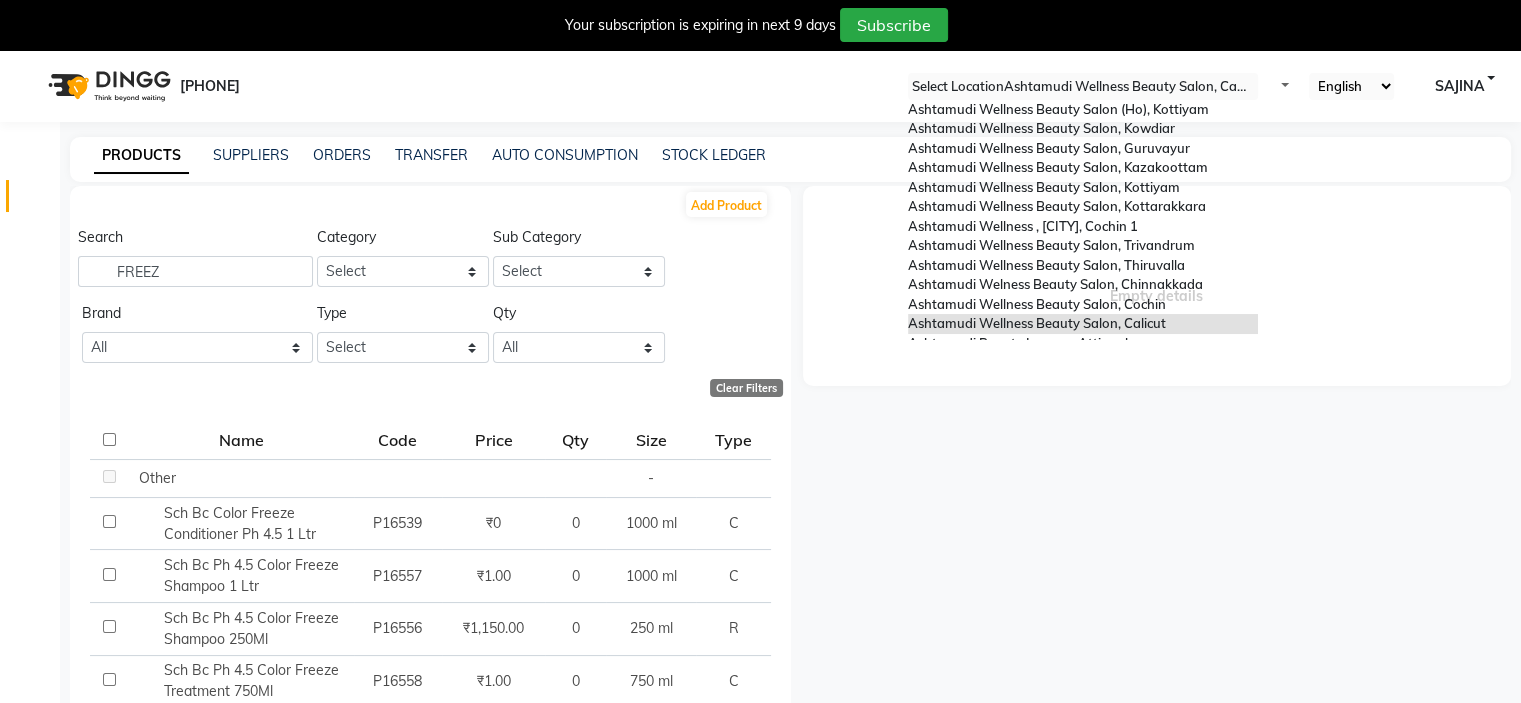 click at bounding box center [1083, 87] 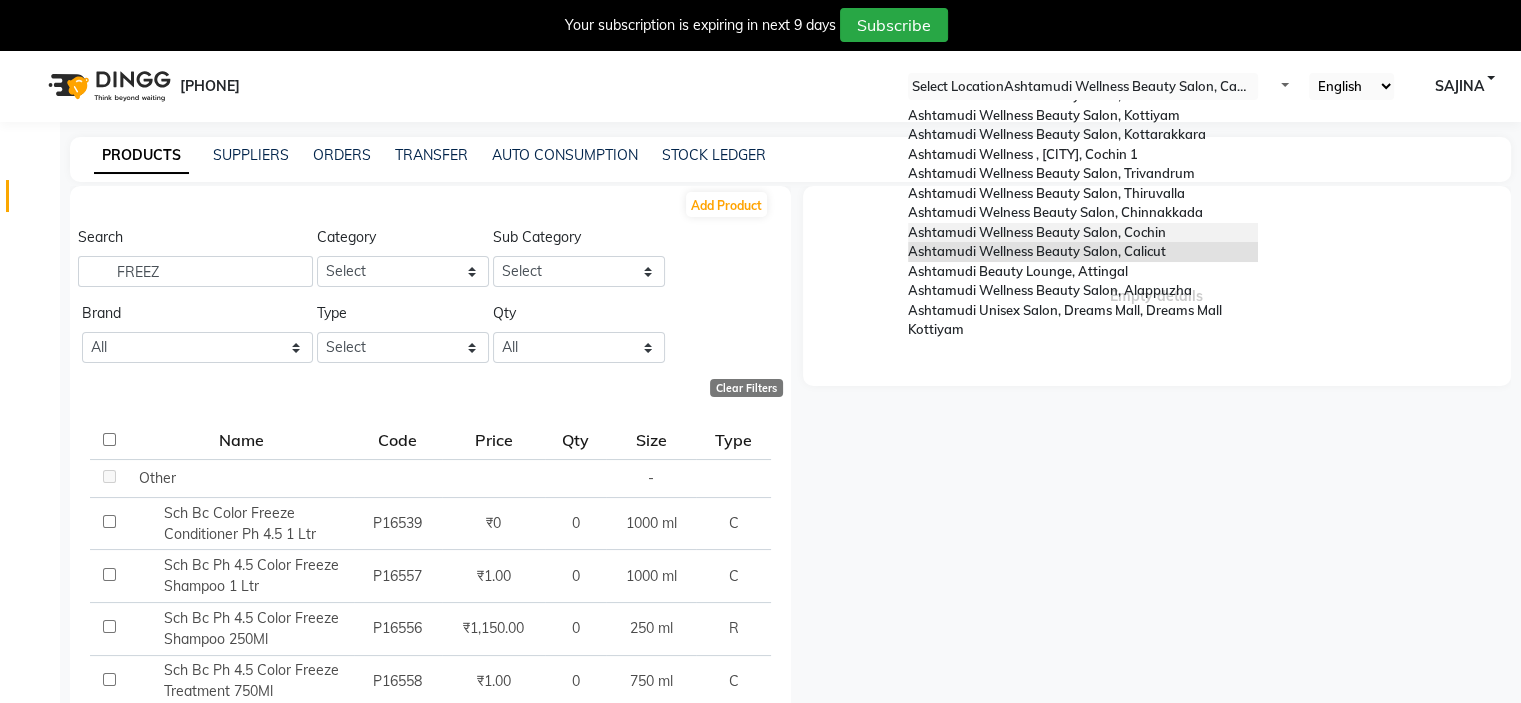 scroll, scrollTop: 0, scrollLeft: 0, axis: both 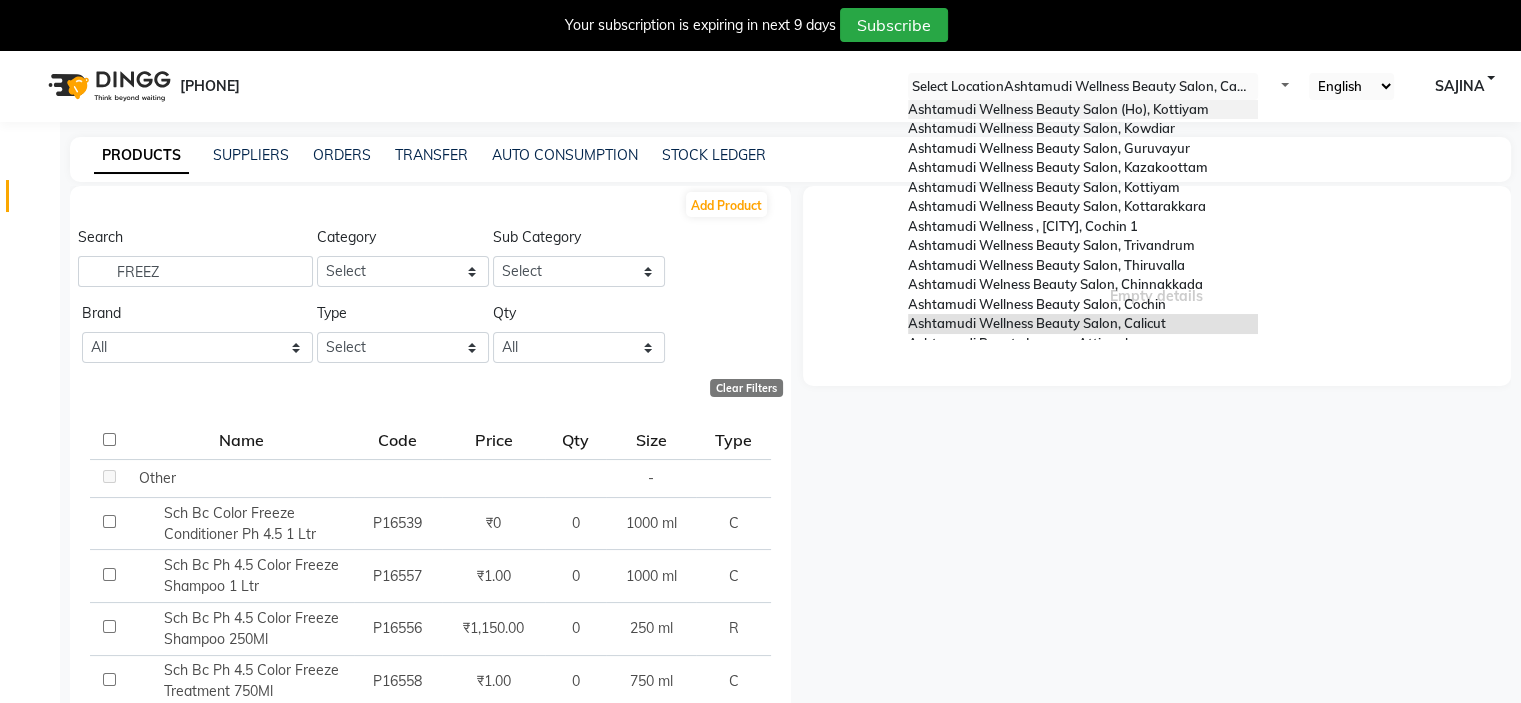 click on "Ashtamudi Wellness Beauty Salon (Ho), [LOCATION]" at bounding box center (1058, 109) 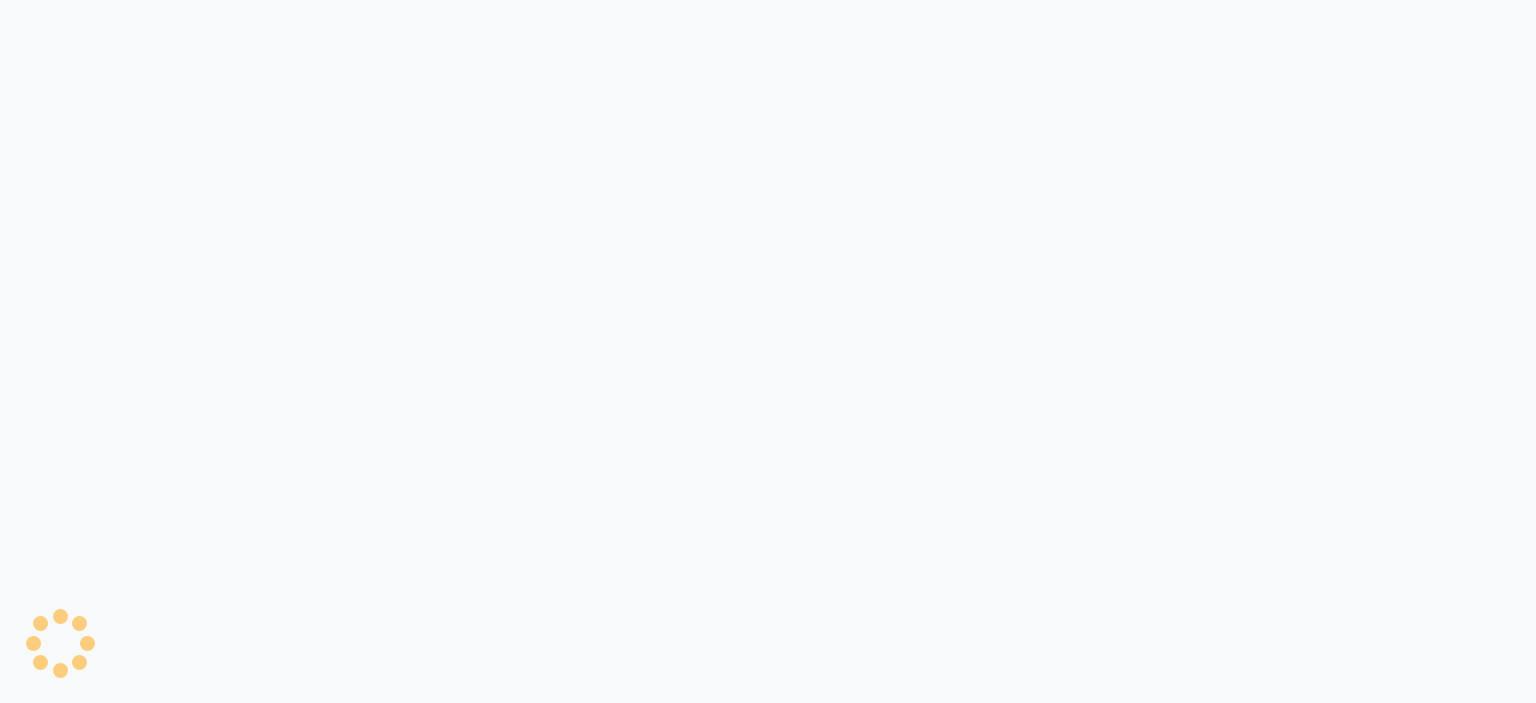 scroll, scrollTop: 0, scrollLeft: 0, axis: both 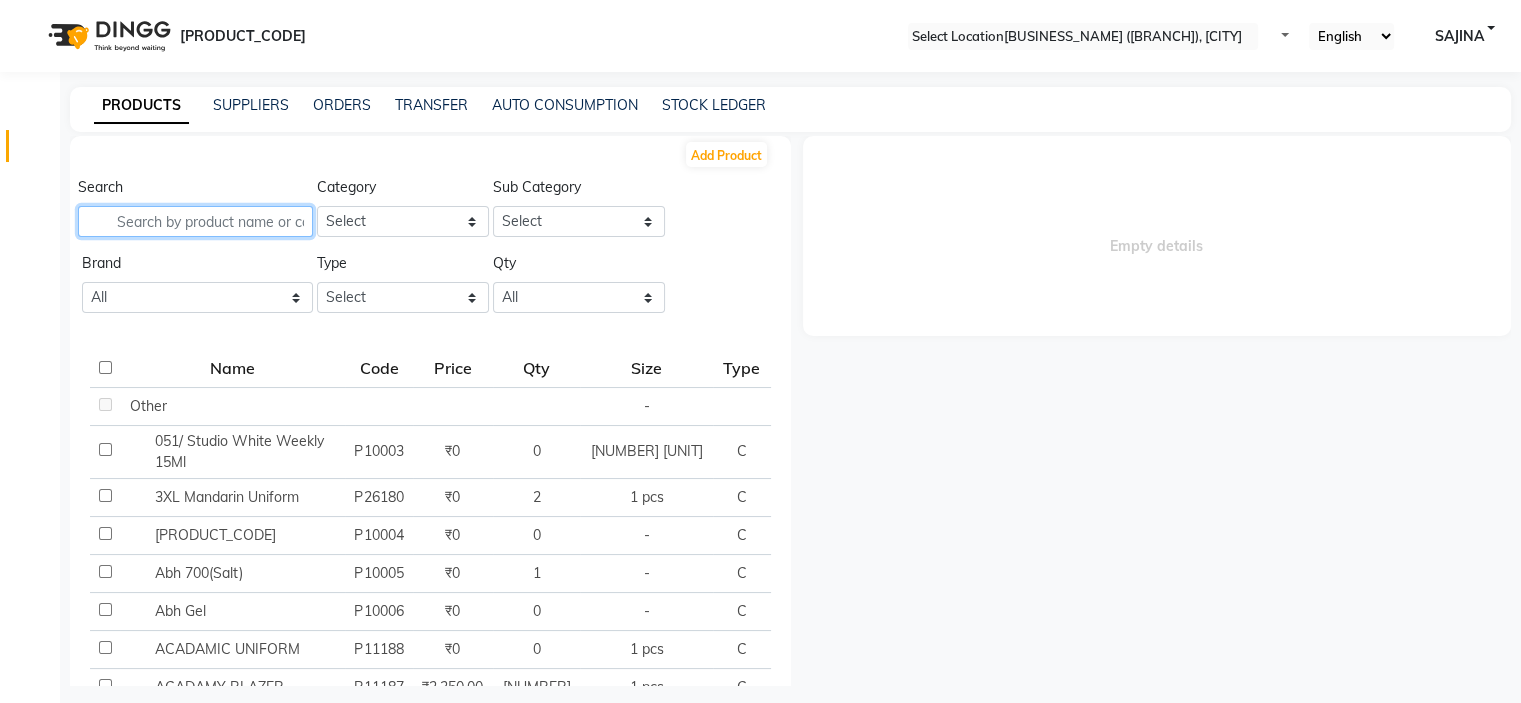 click at bounding box center [195, 221] 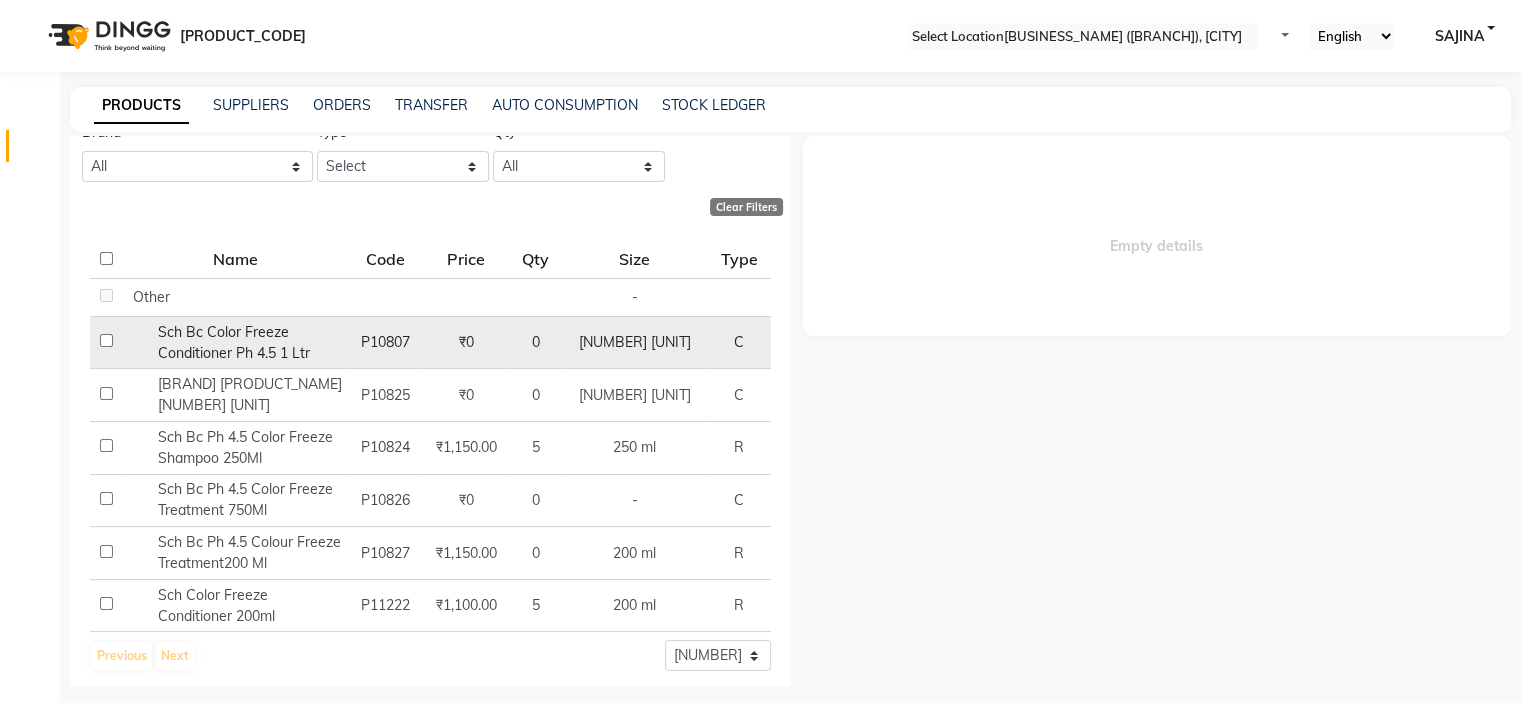 scroll, scrollTop: 136, scrollLeft: 0, axis: vertical 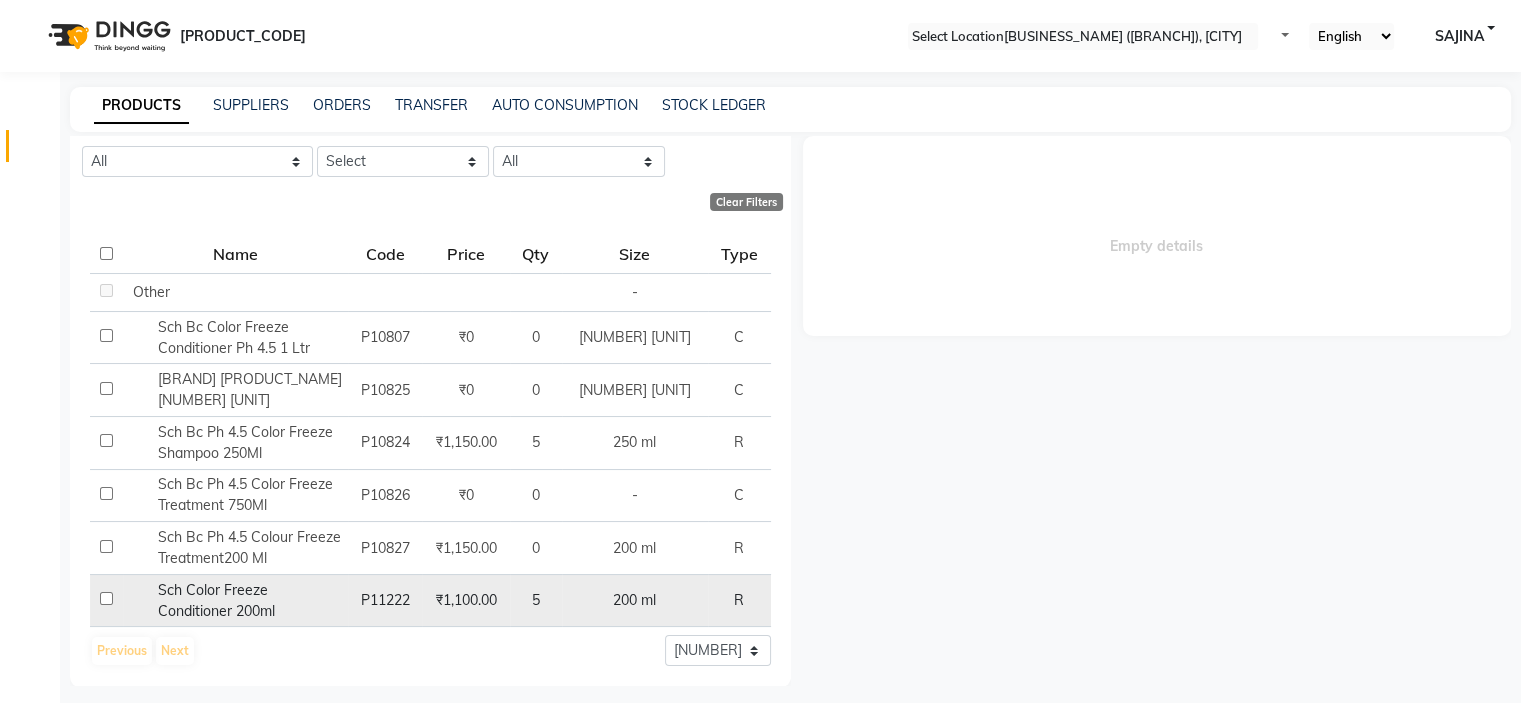 type on "FREEZ" 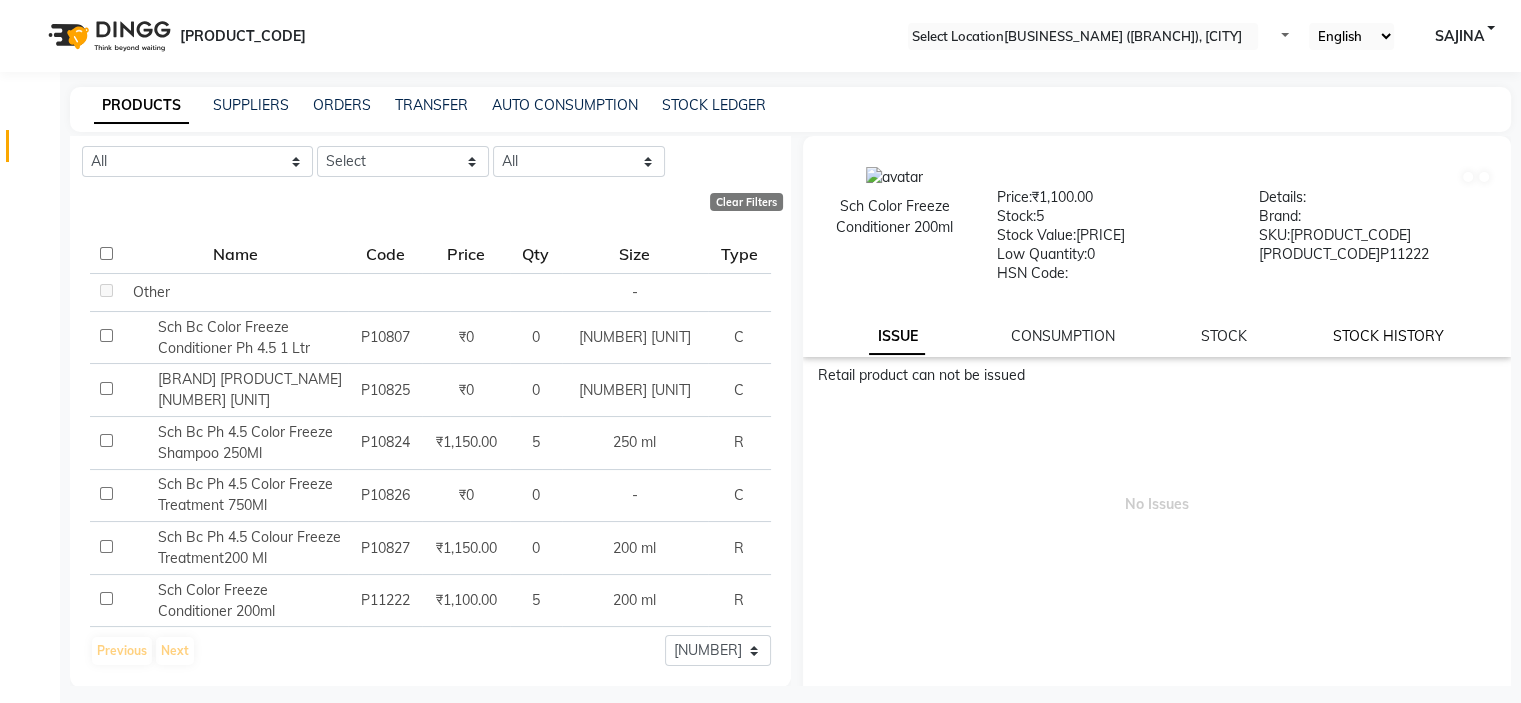 click on "STOCK HISTORY" at bounding box center (897, 337) 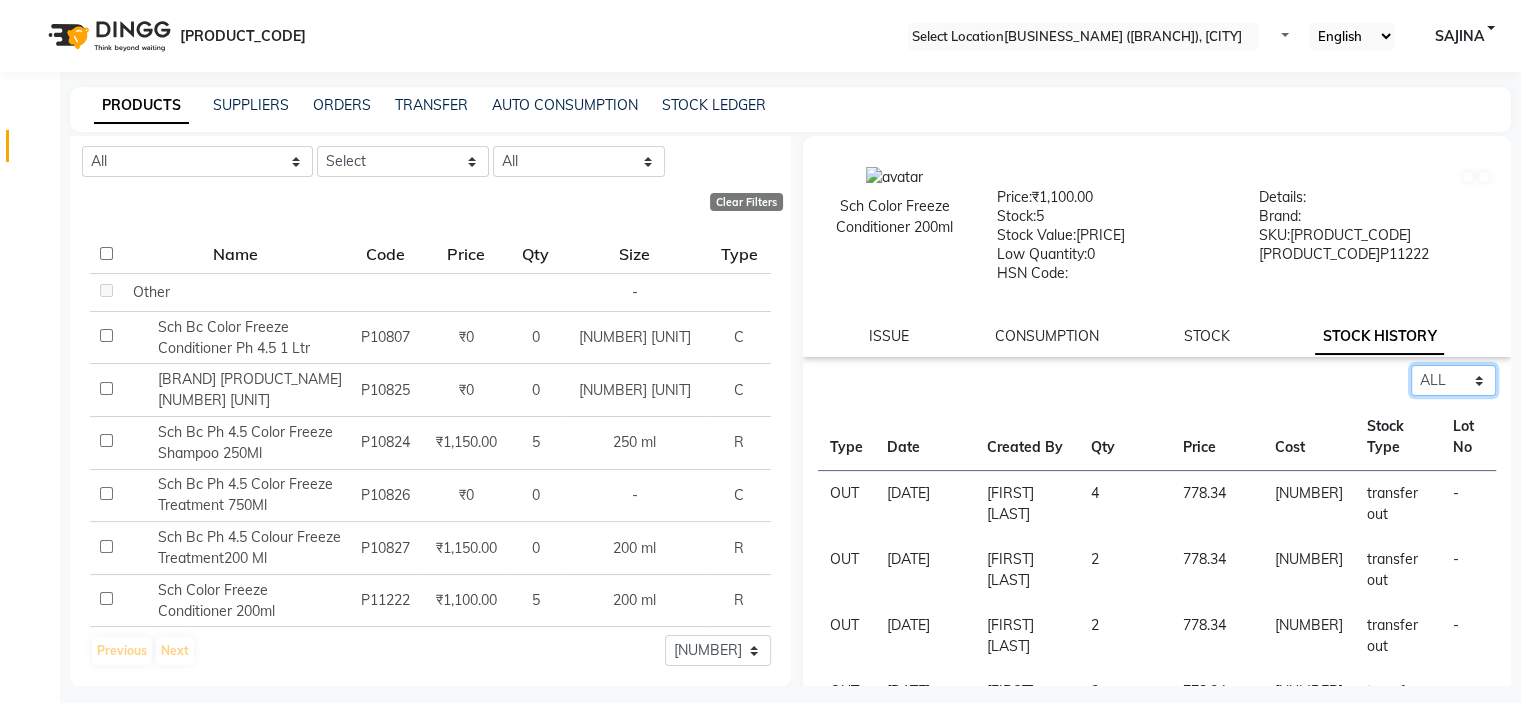 click on "Select ALL IN OUT" at bounding box center [1453, 380] 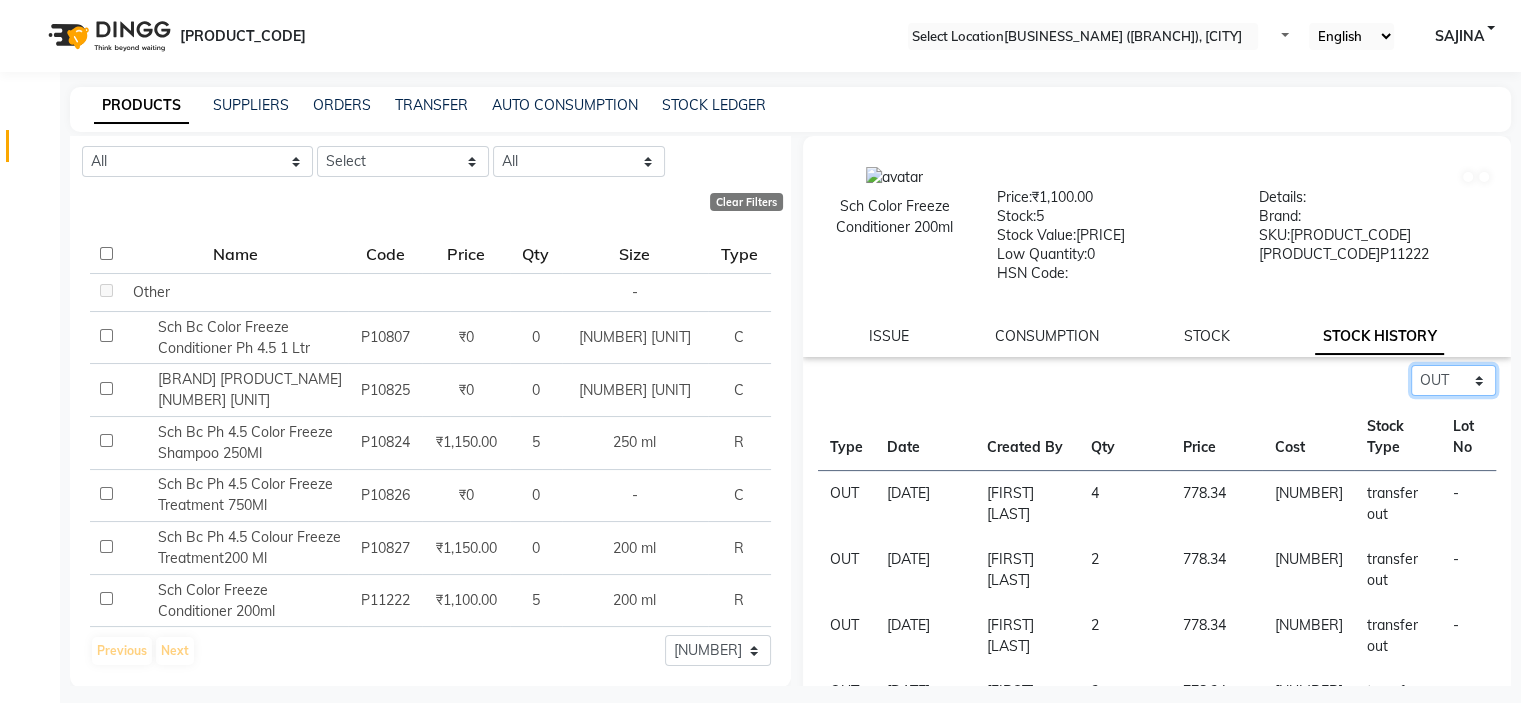 click on "Select ALL IN OUT" at bounding box center [1453, 380] 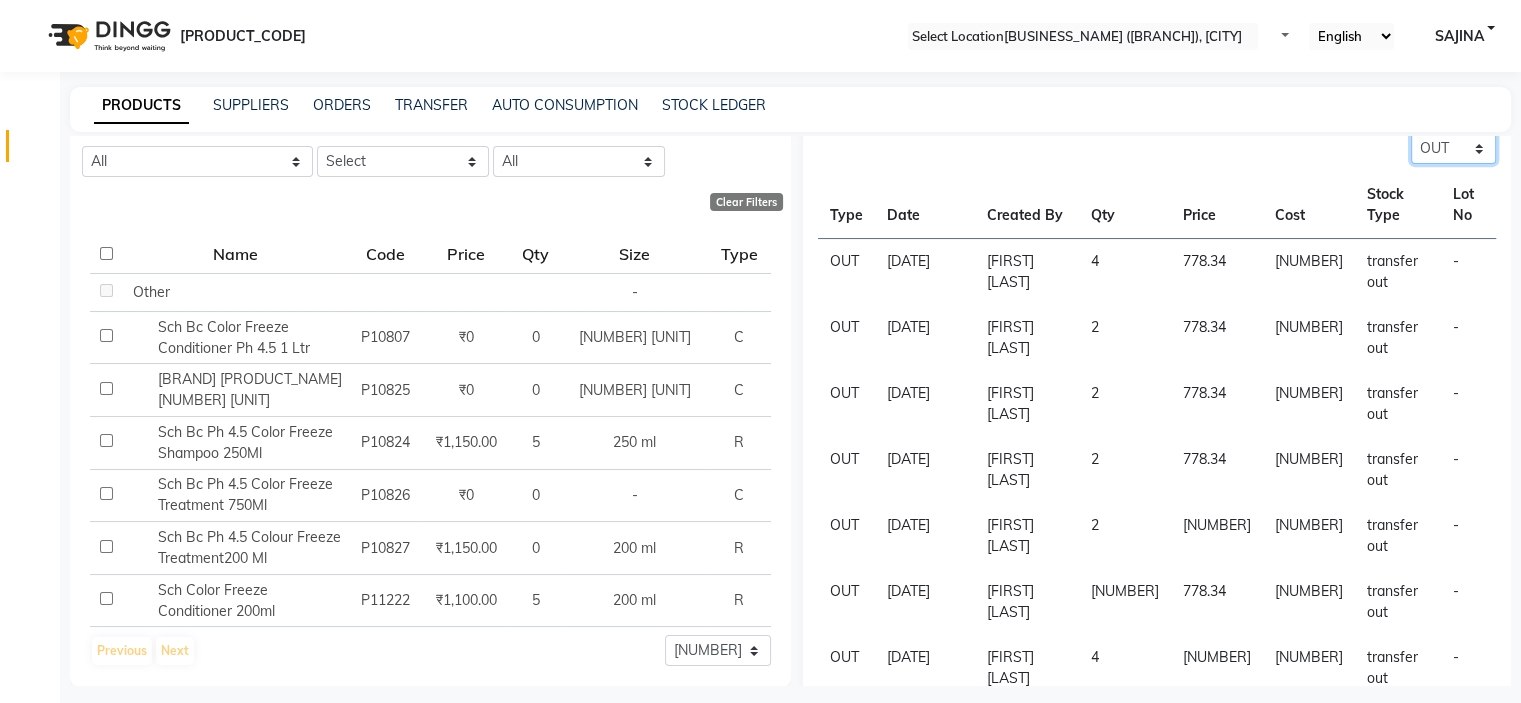 scroll, scrollTop: 284, scrollLeft: 0, axis: vertical 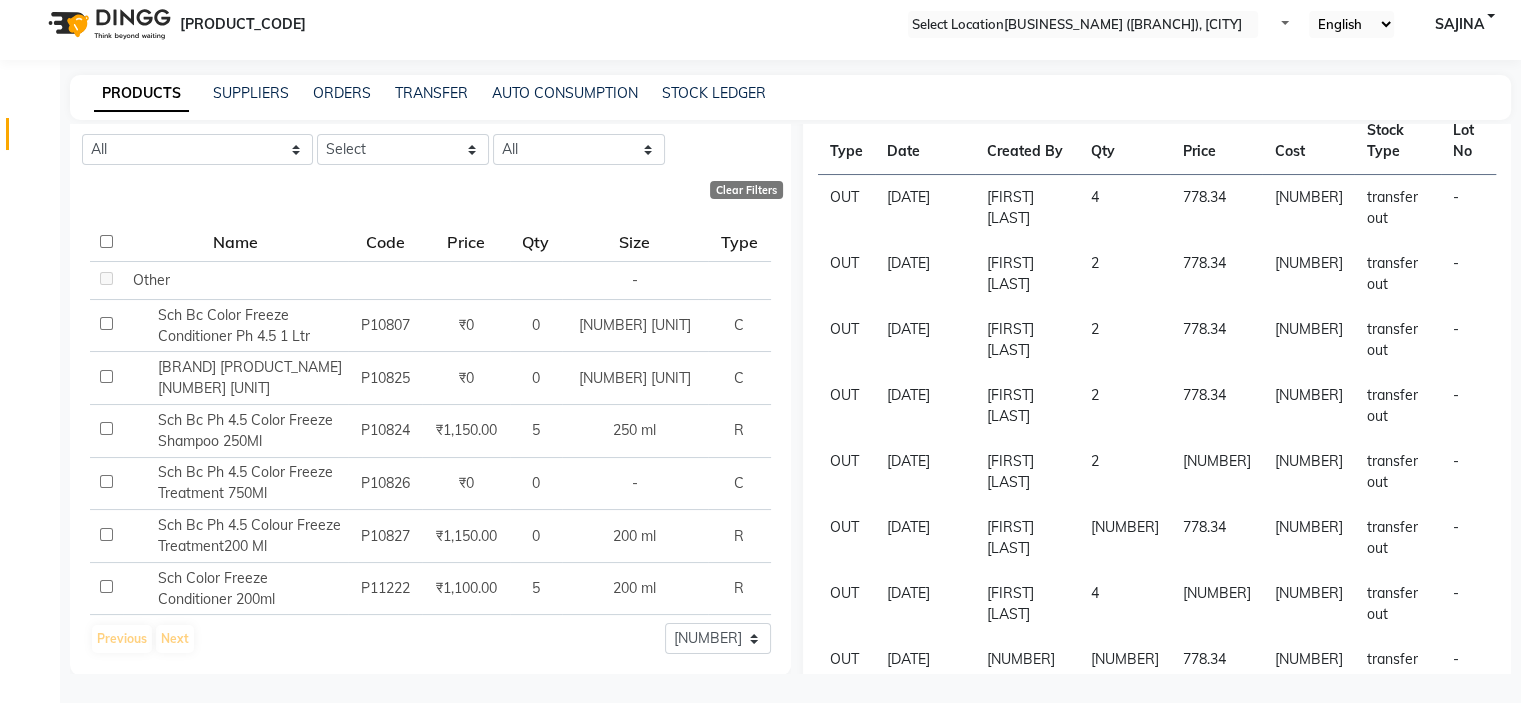 click on "page  3" at bounding box center [951, 864] 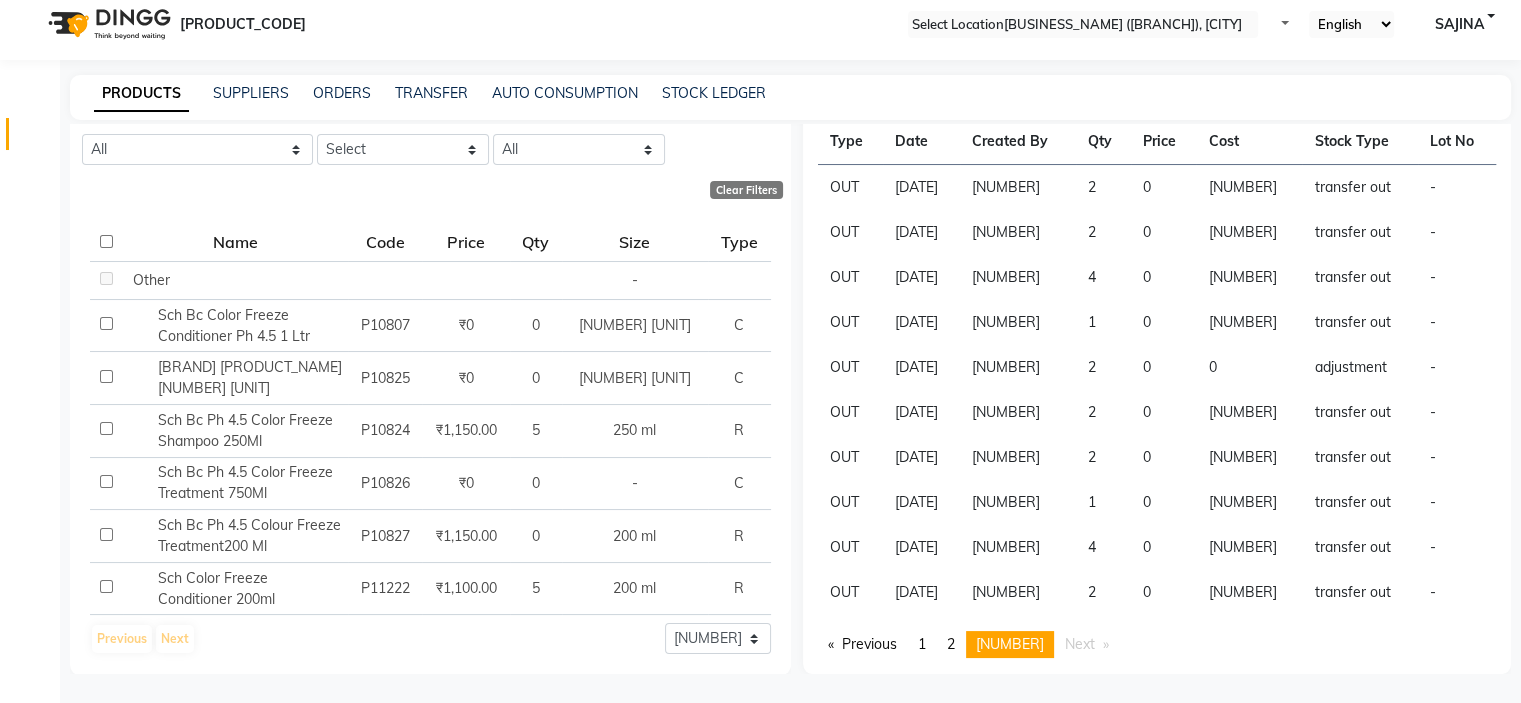 click on "Next  page" at bounding box center (1080, 644) 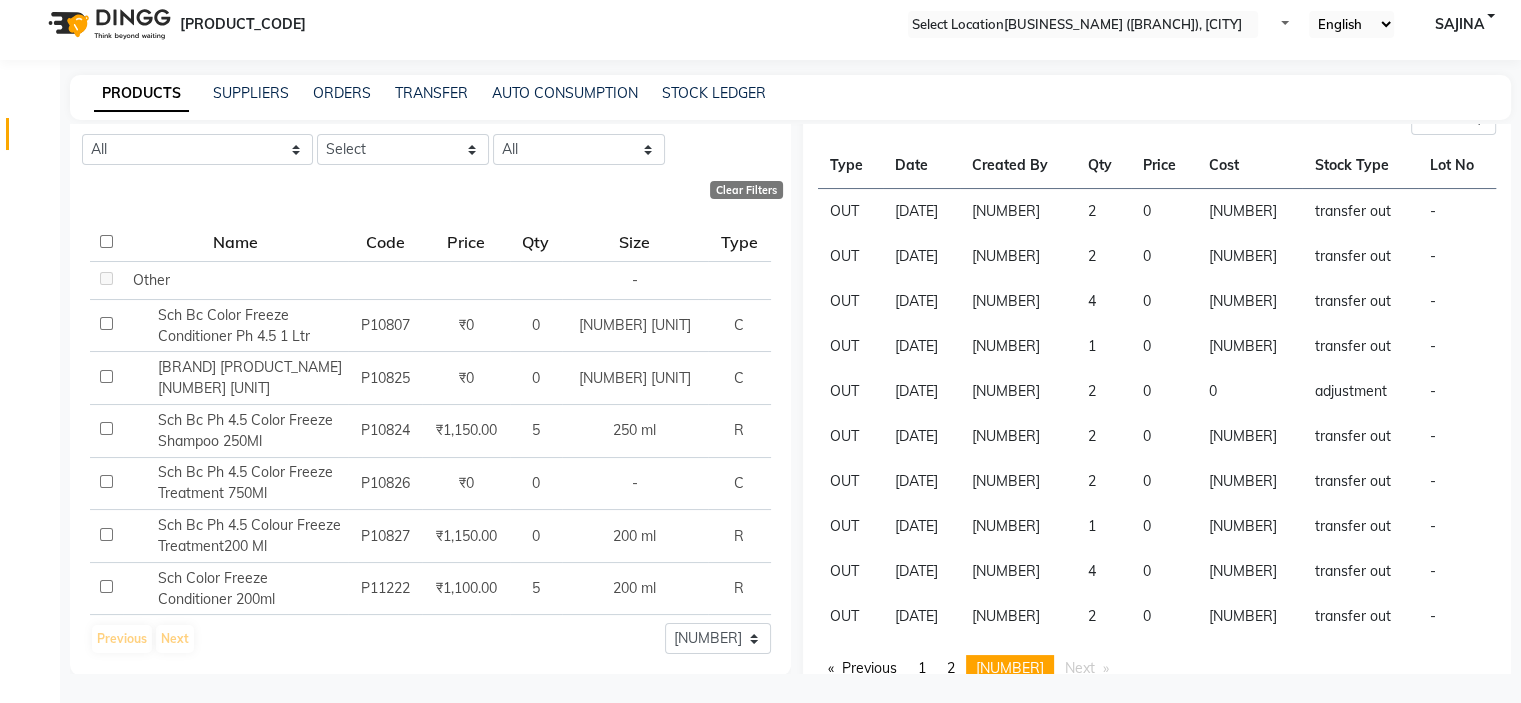 scroll, scrollTop: 284, scrollLeft: 0, axis: vertical 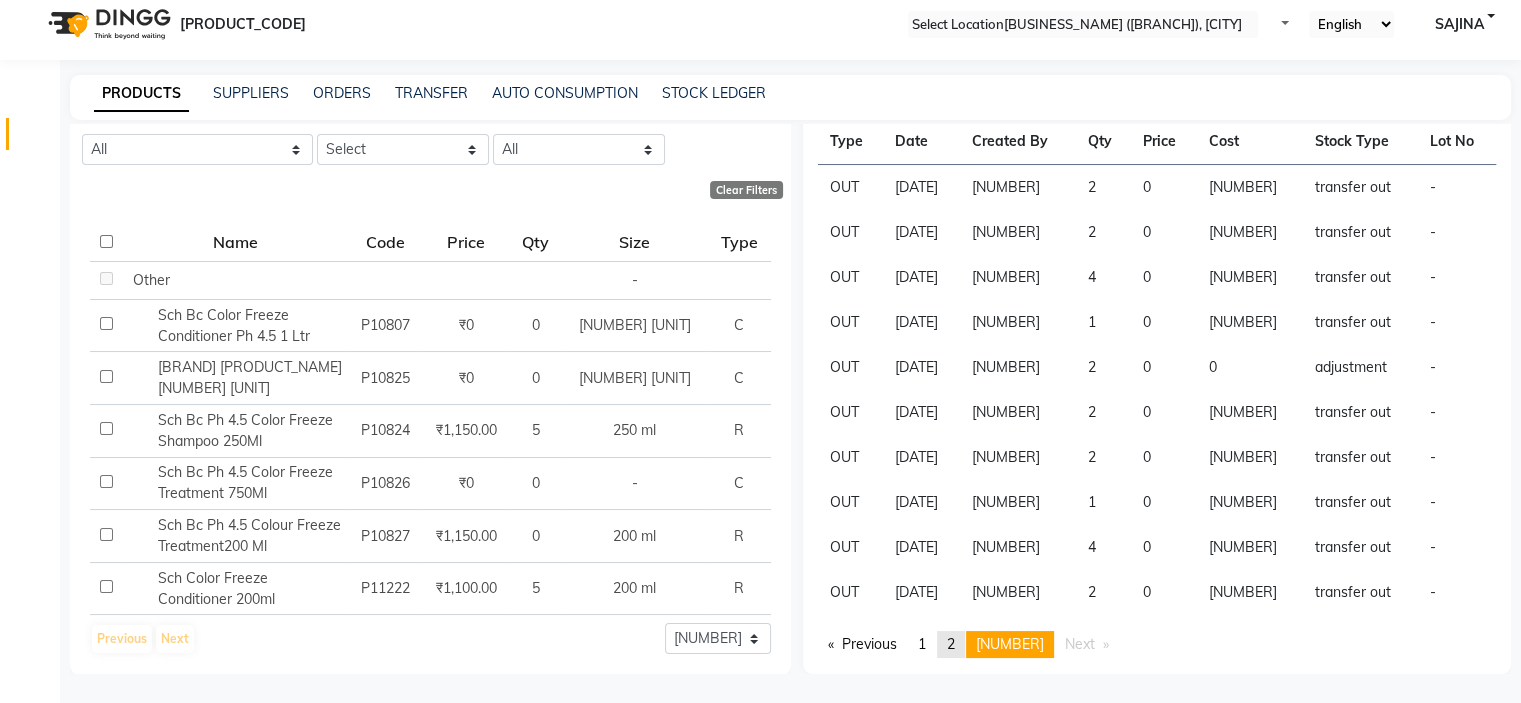click on "page  2" at bounding box center (862, 644) 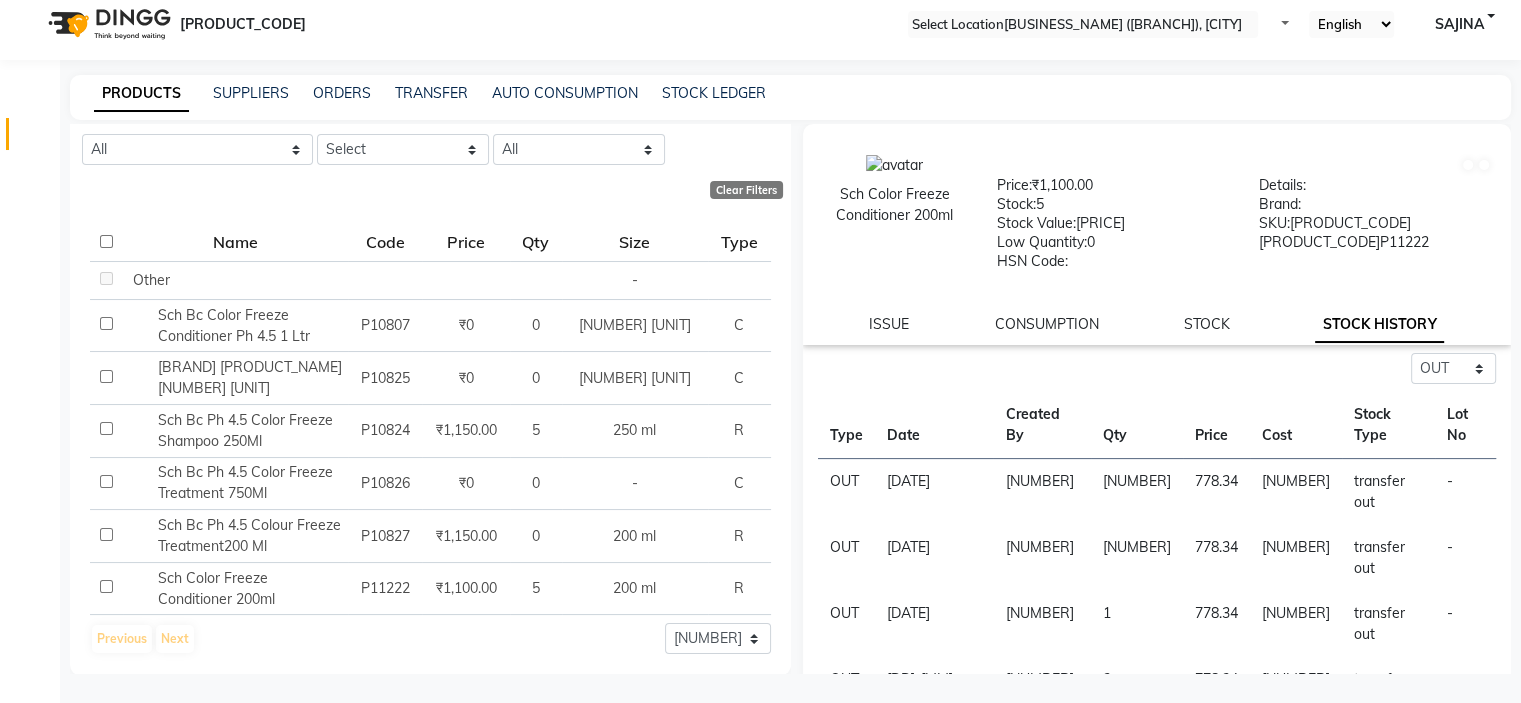 scroll, scrollTop: 284, scrollLeft: 0, axis: vertical 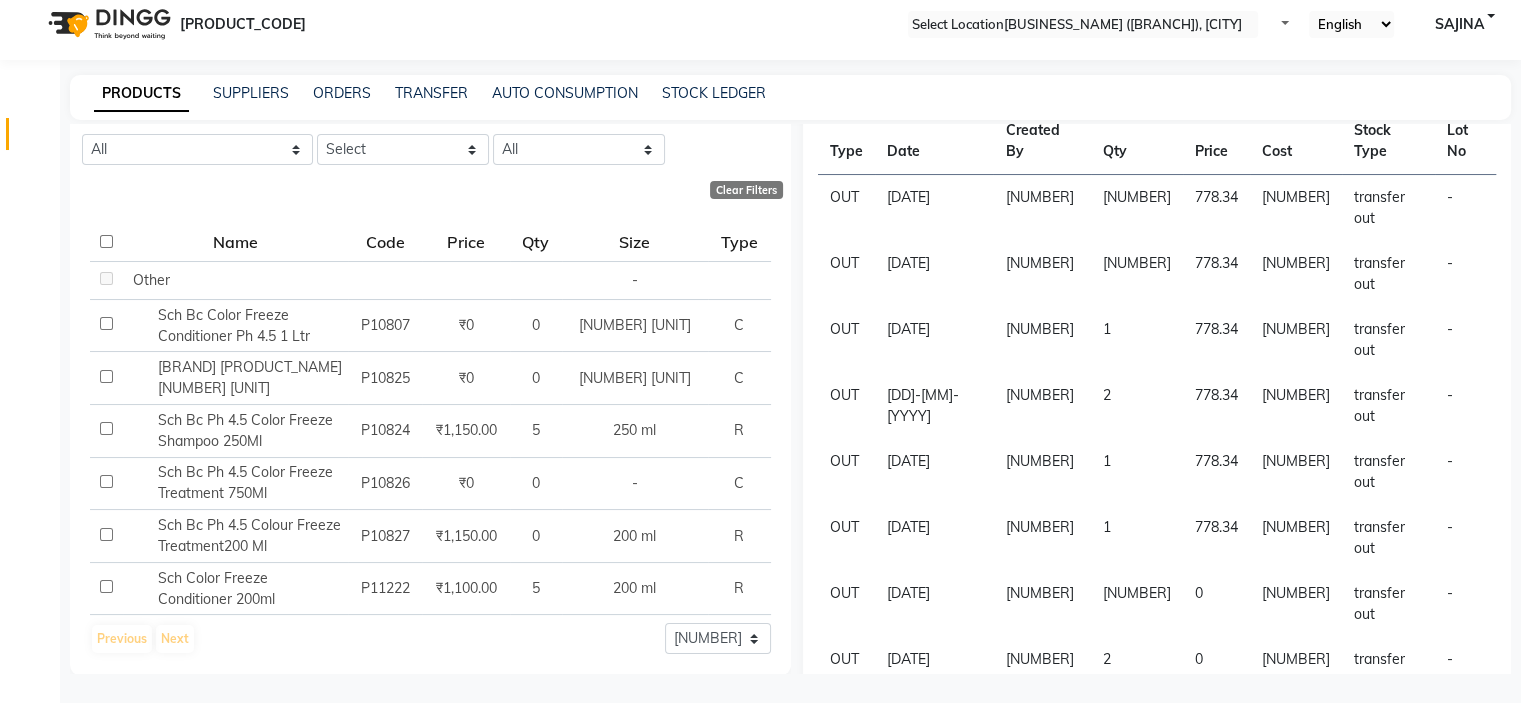 click on "page  1" at bounding box center [862, 864] 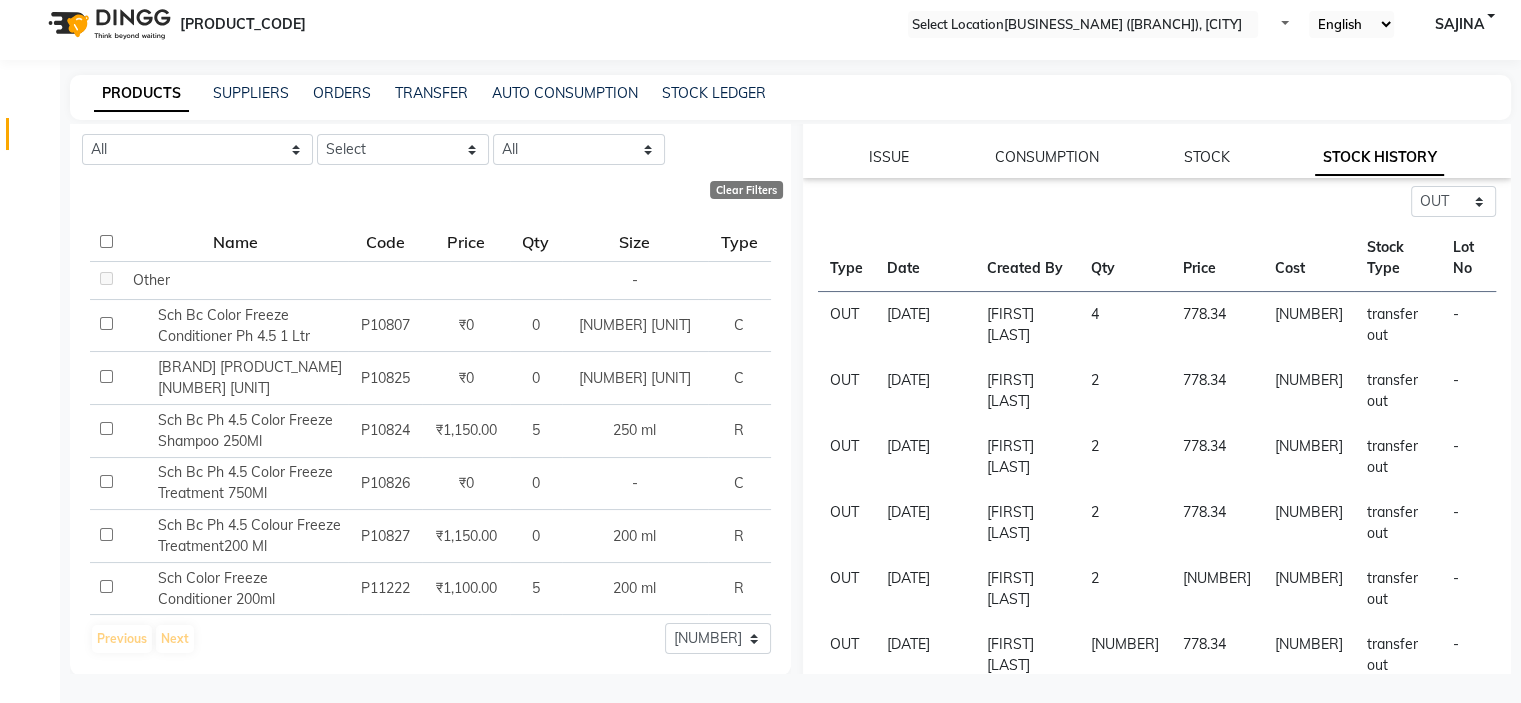 scroll, scrollTop: 284, scrollLeft: 0, axis: vertical 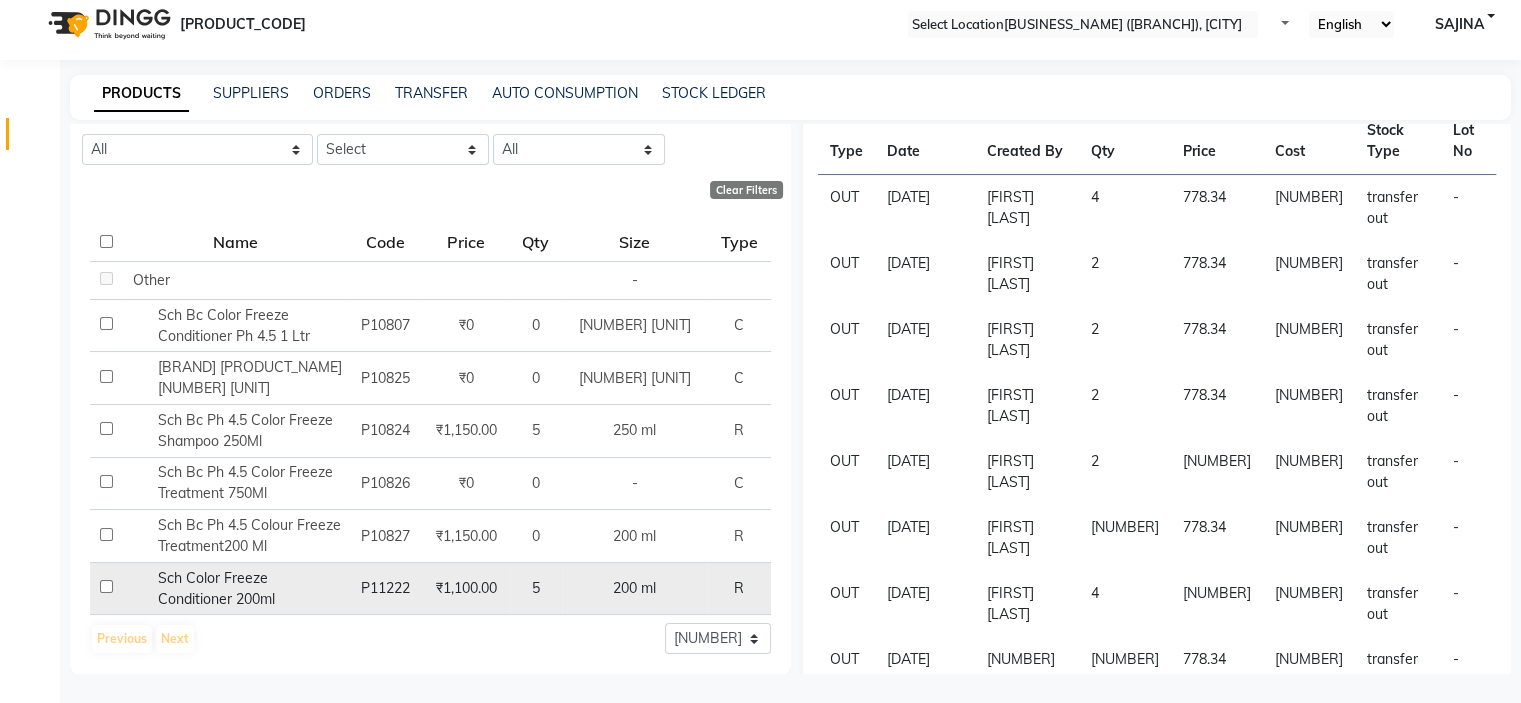click on "Sch Color Freeze Conditioner 200ml" at bounding box center [151, 280] 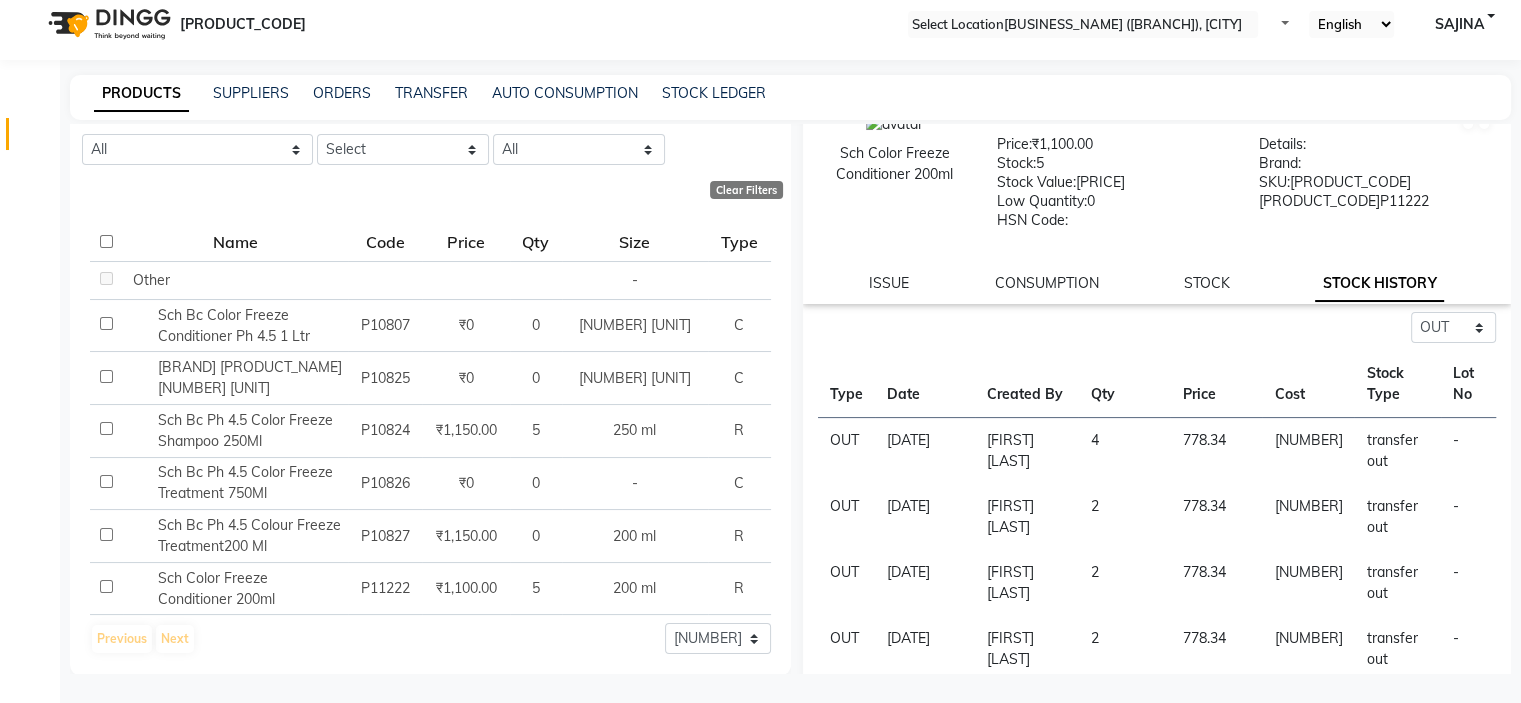 scroll, scrollTop: 0, scrollLeft: 0, axis: both 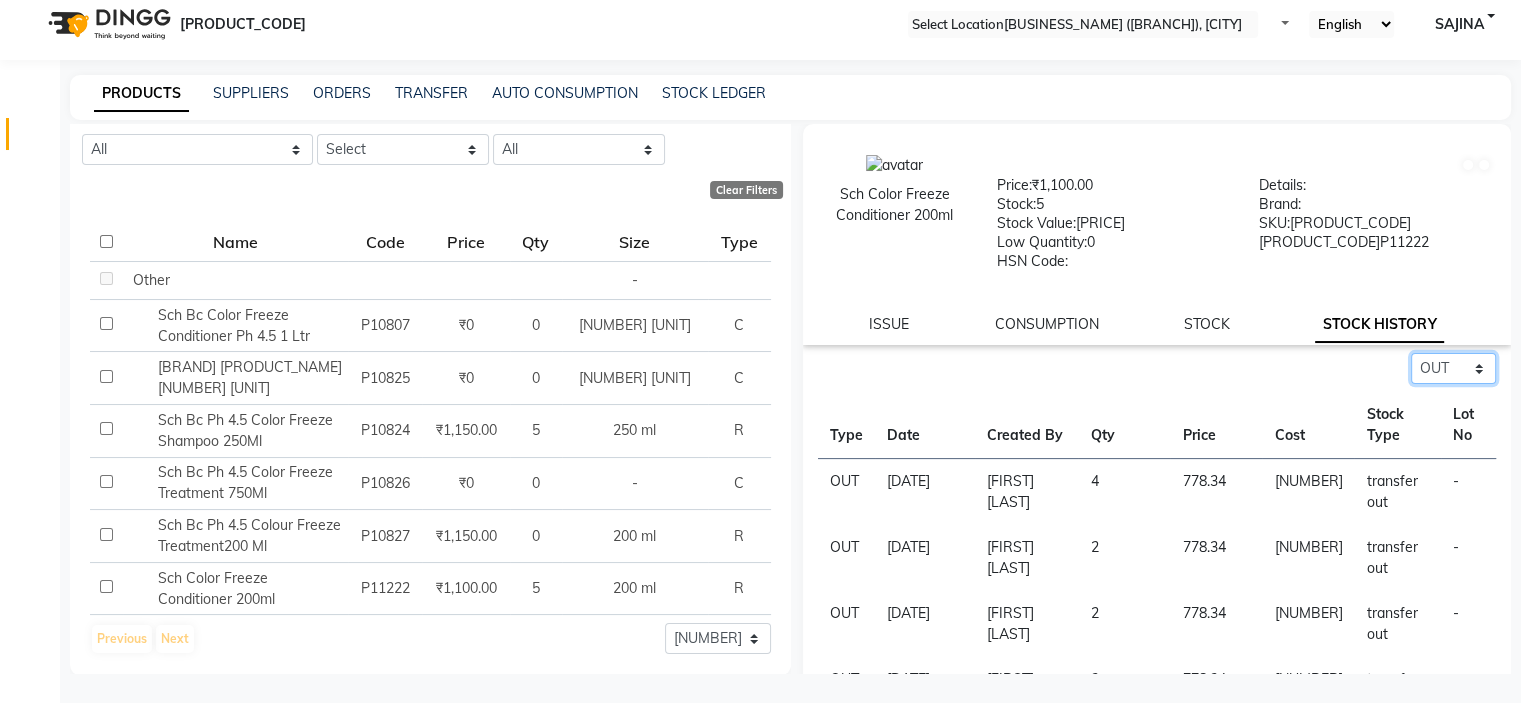 click on "Select ALL IN OUT" at bounding box center [1453, 368] 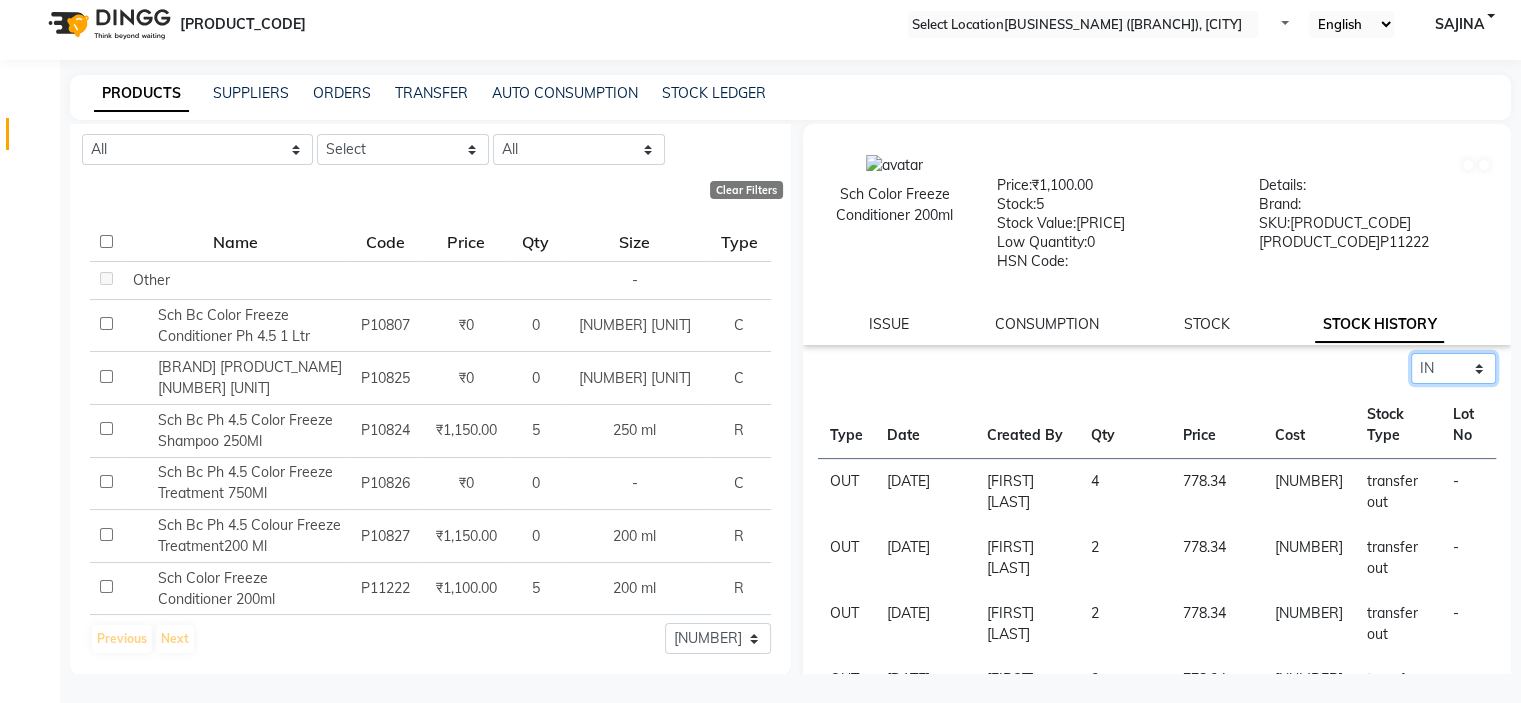 click on "Select ALL IN OUT" at bounding box center (1453, 368) 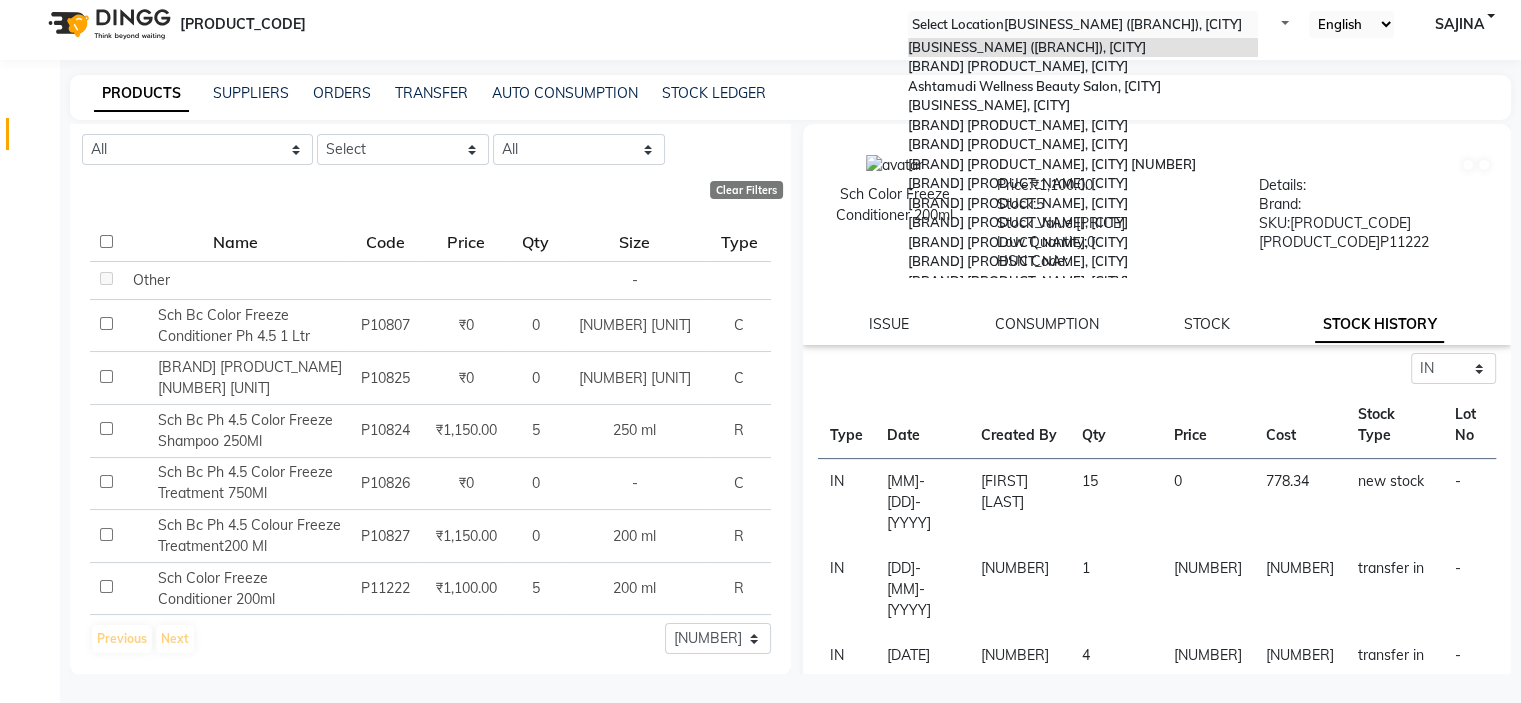 click at bounding box center [1083, 25] 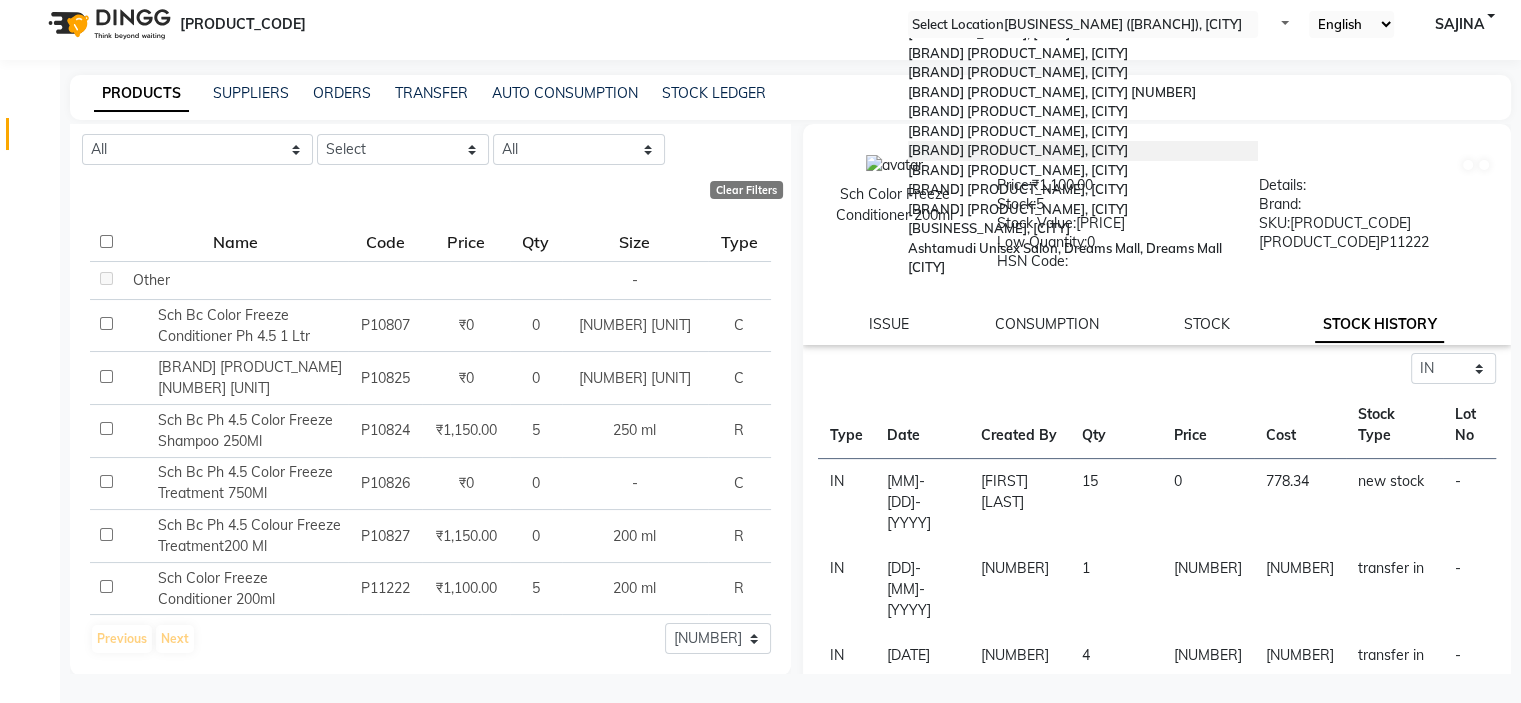 scroll, scrollTop: 312, scrollLeft: 0, axis: vertical 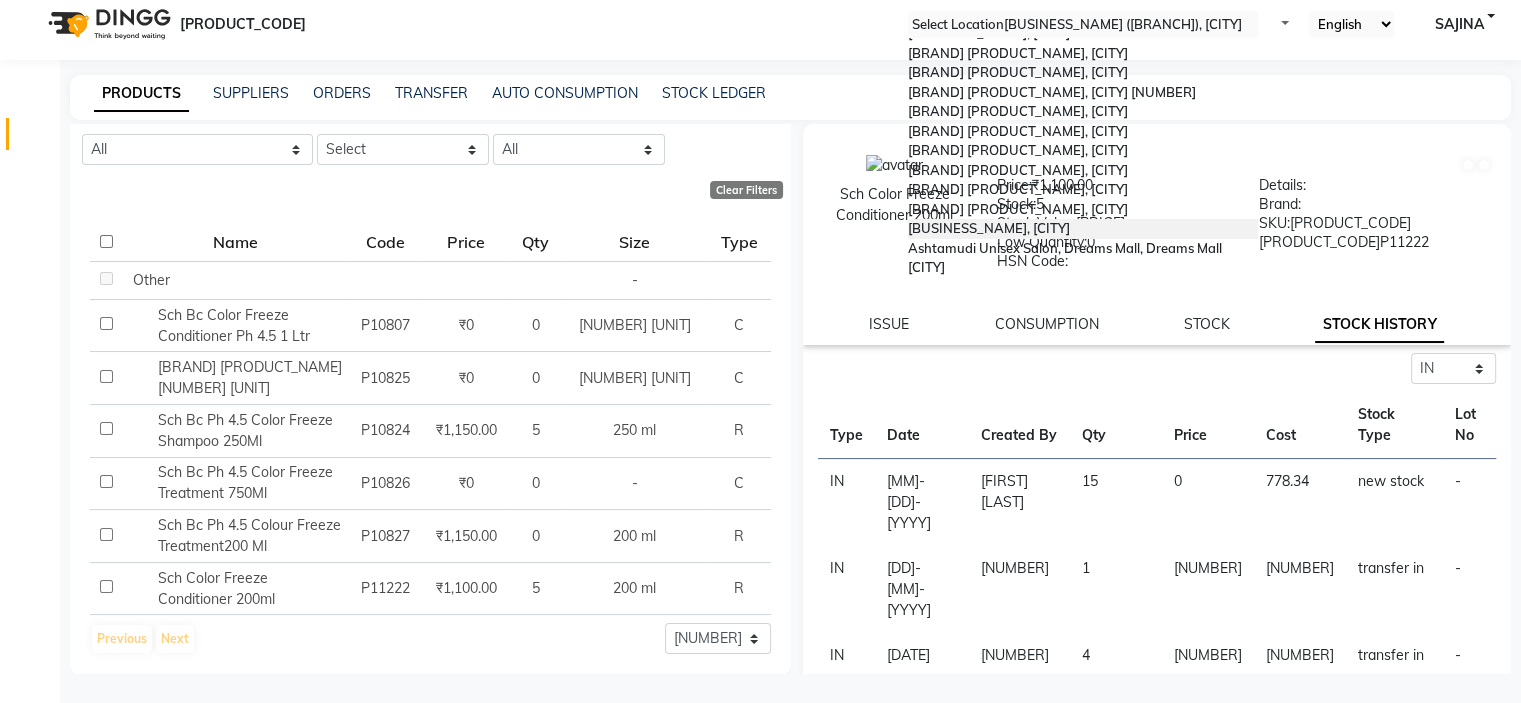 click on "Ashtamudi Wellness Beauty Salon, [CITY]" at bounding box center (989, 228) 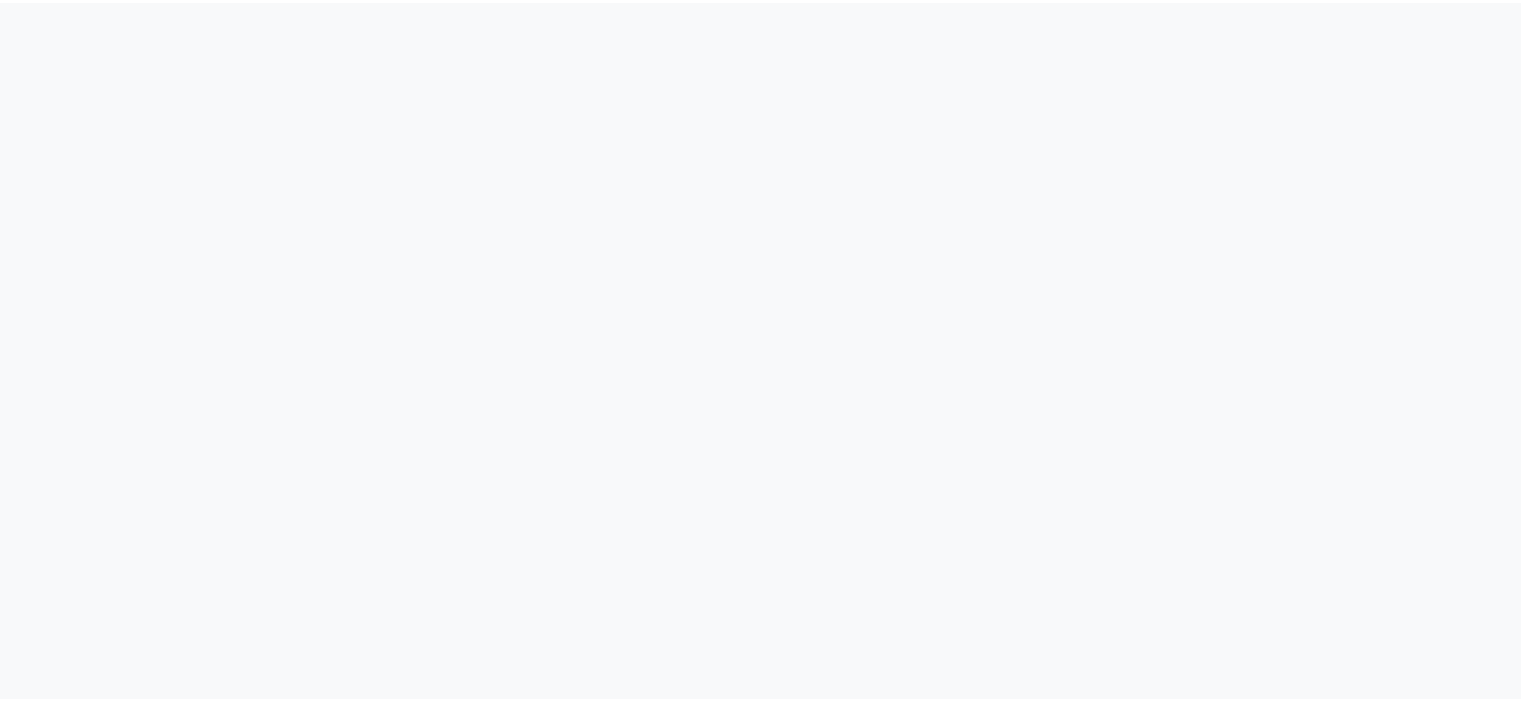 scroll, scrollTop: 0, scrollLeft: 0, axis: both 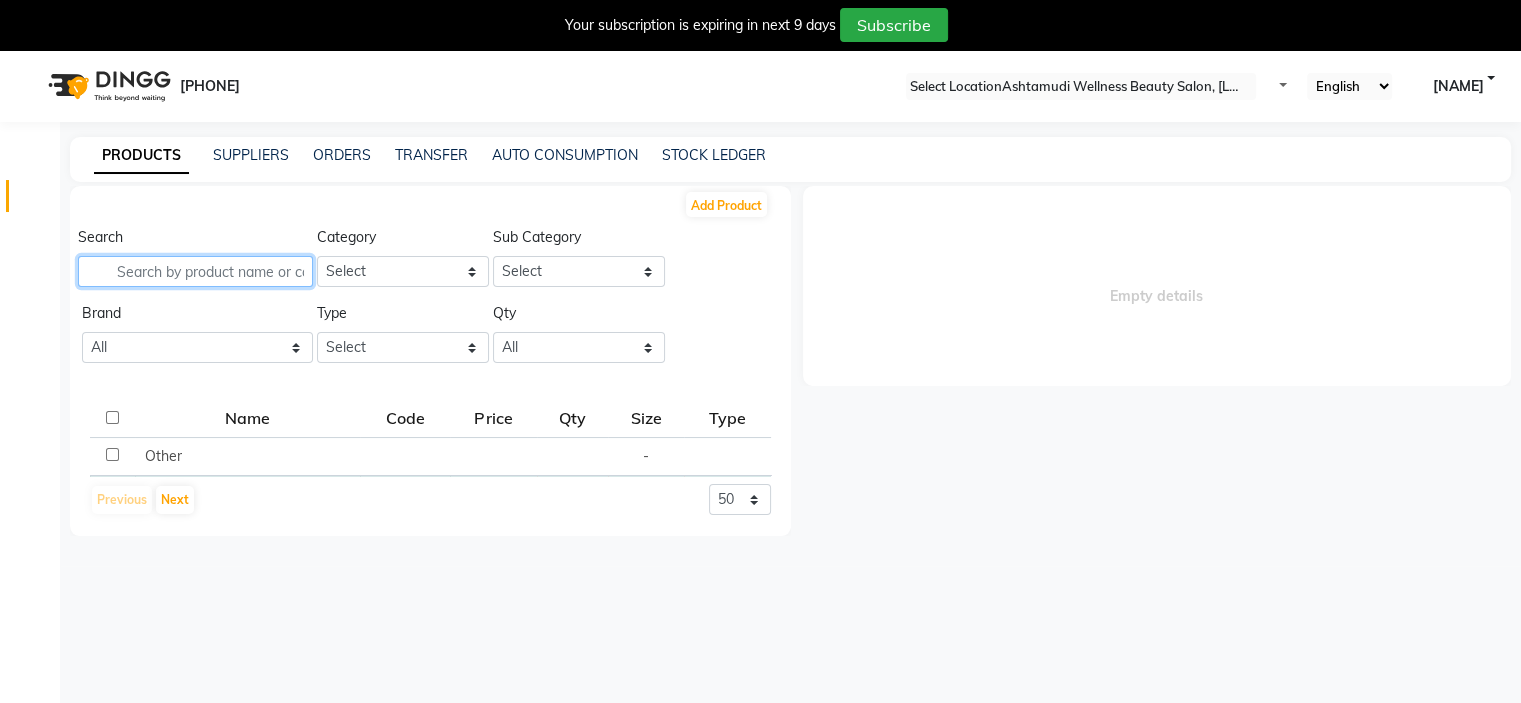 click at bounding box center (195, 271) 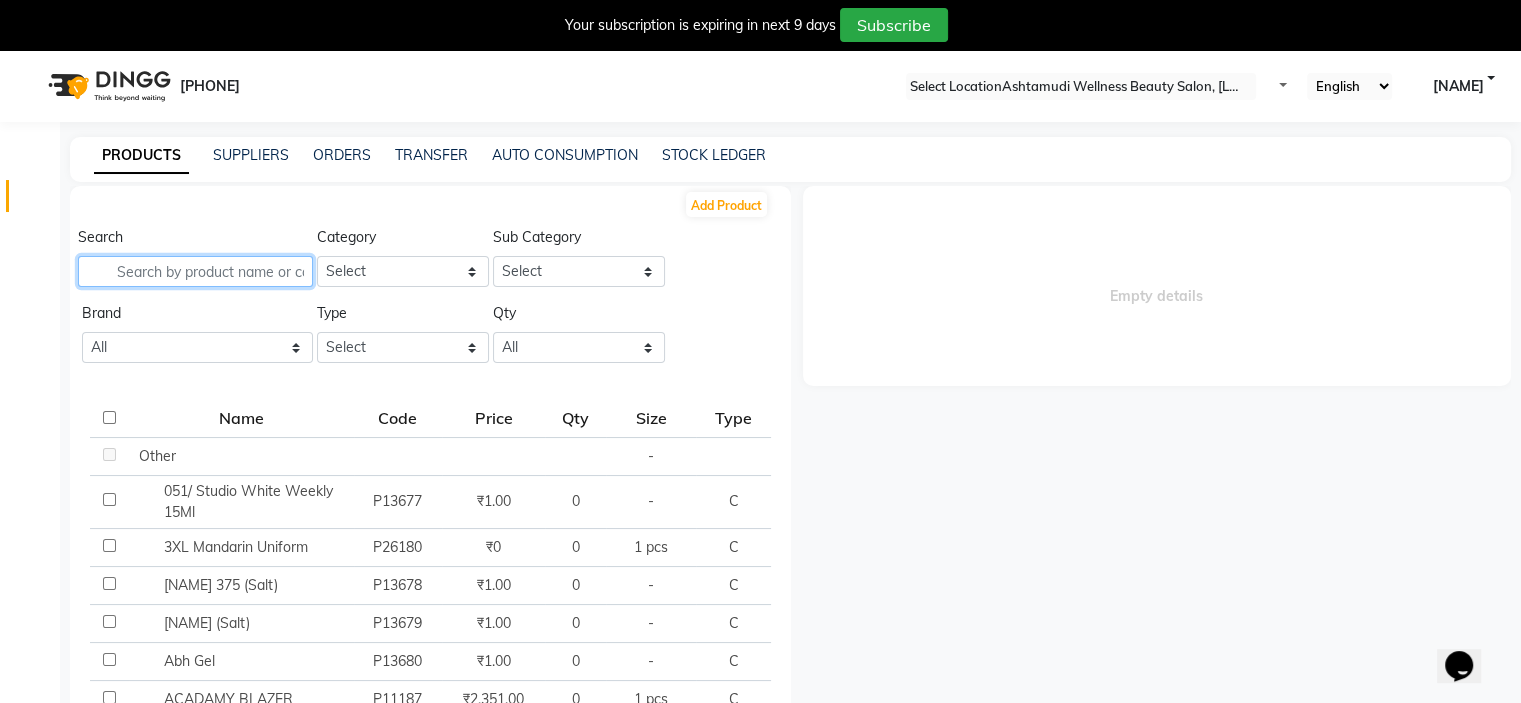 scroll, scrollTop: 0, scrollLeft: 0, axis: both 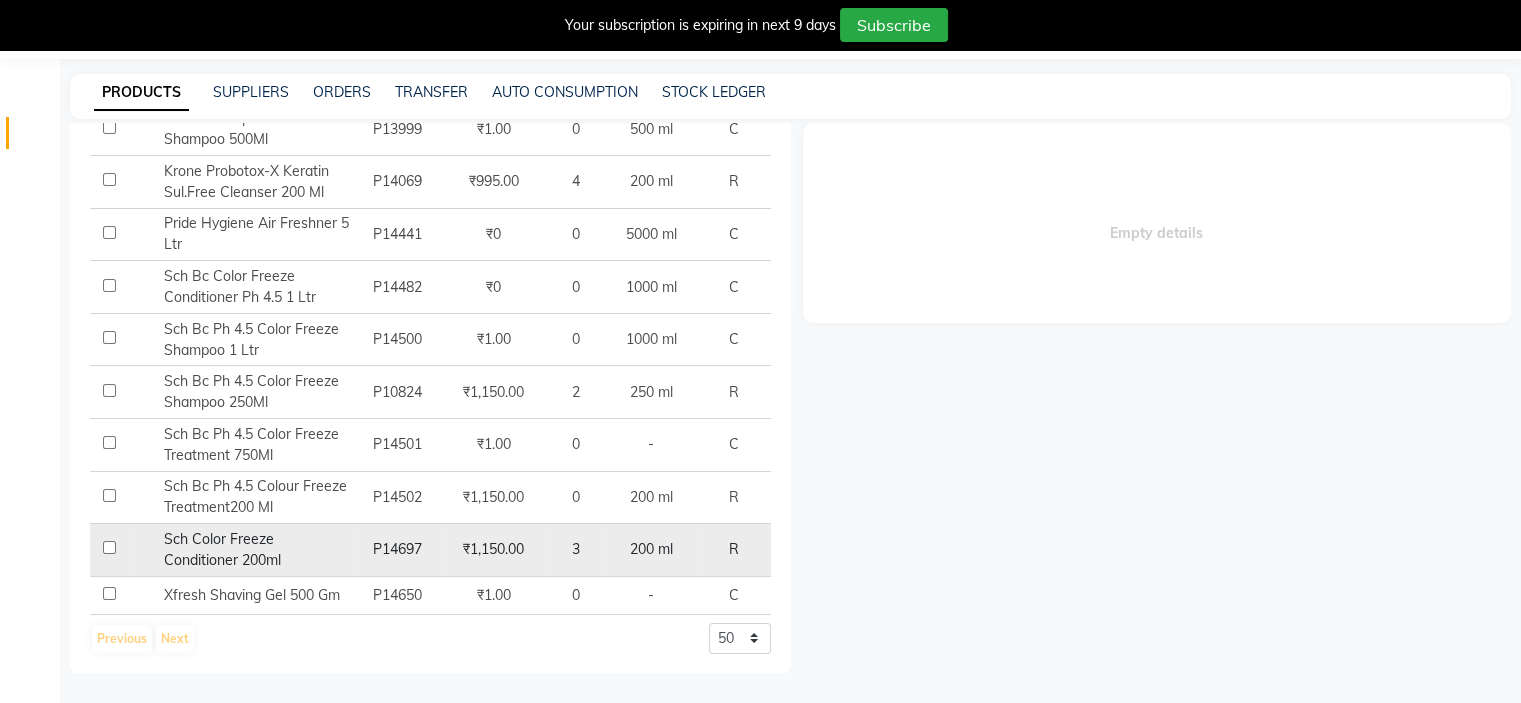 type on "FRE" 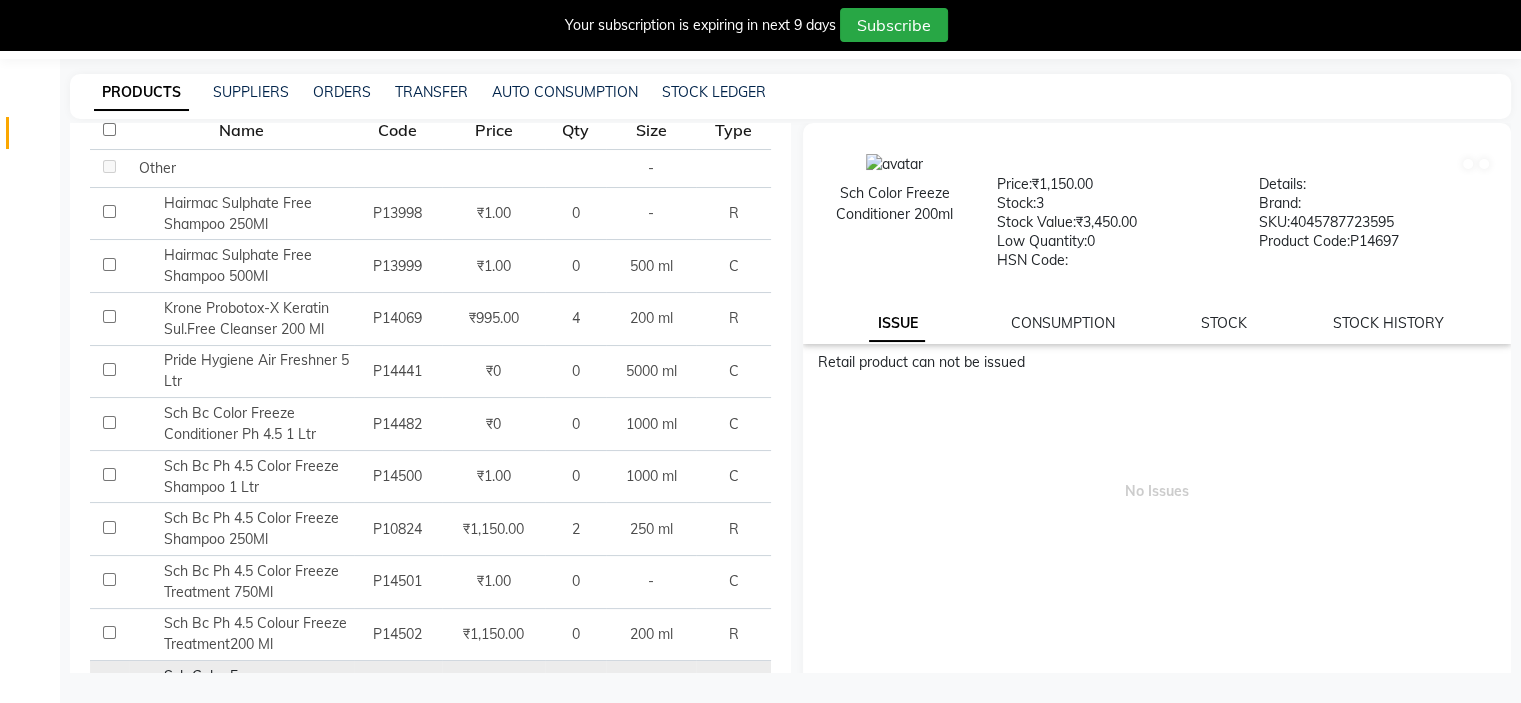 scroll, scrollTop: 0, scrollLeft: 0, axis: both 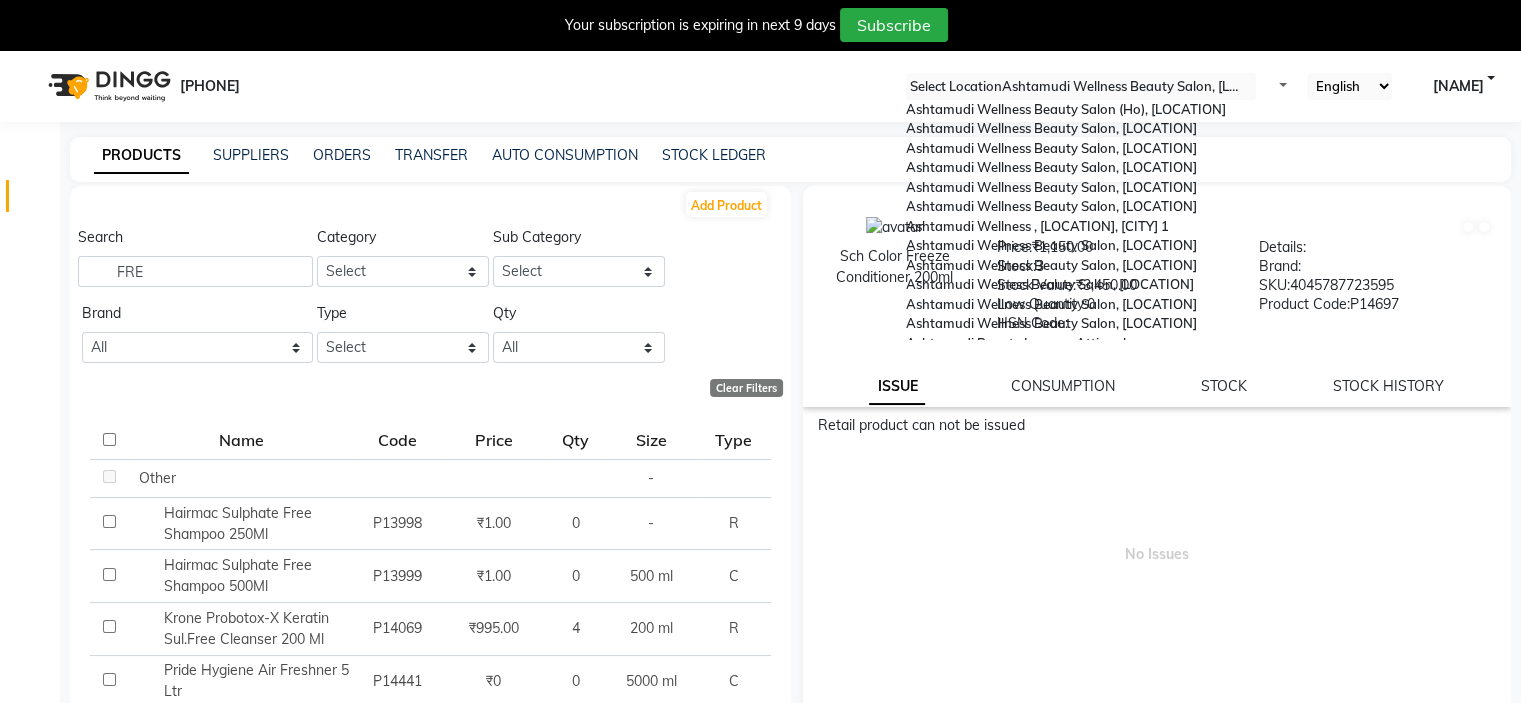 click at bounding box center [1081, 87] 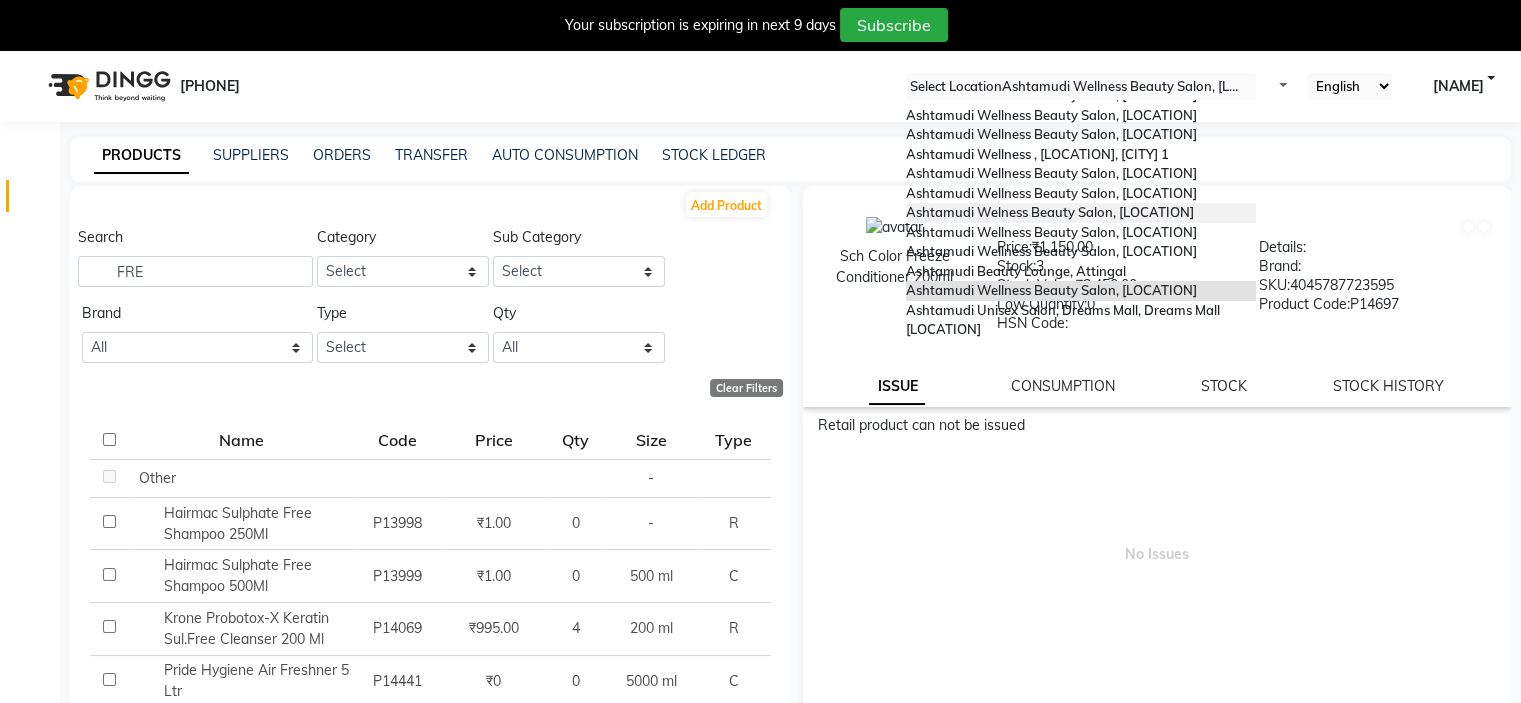 click on "Ashtamudi Welness Beauty Salon, [LOCATION]" at bounding box center [1081, 213] 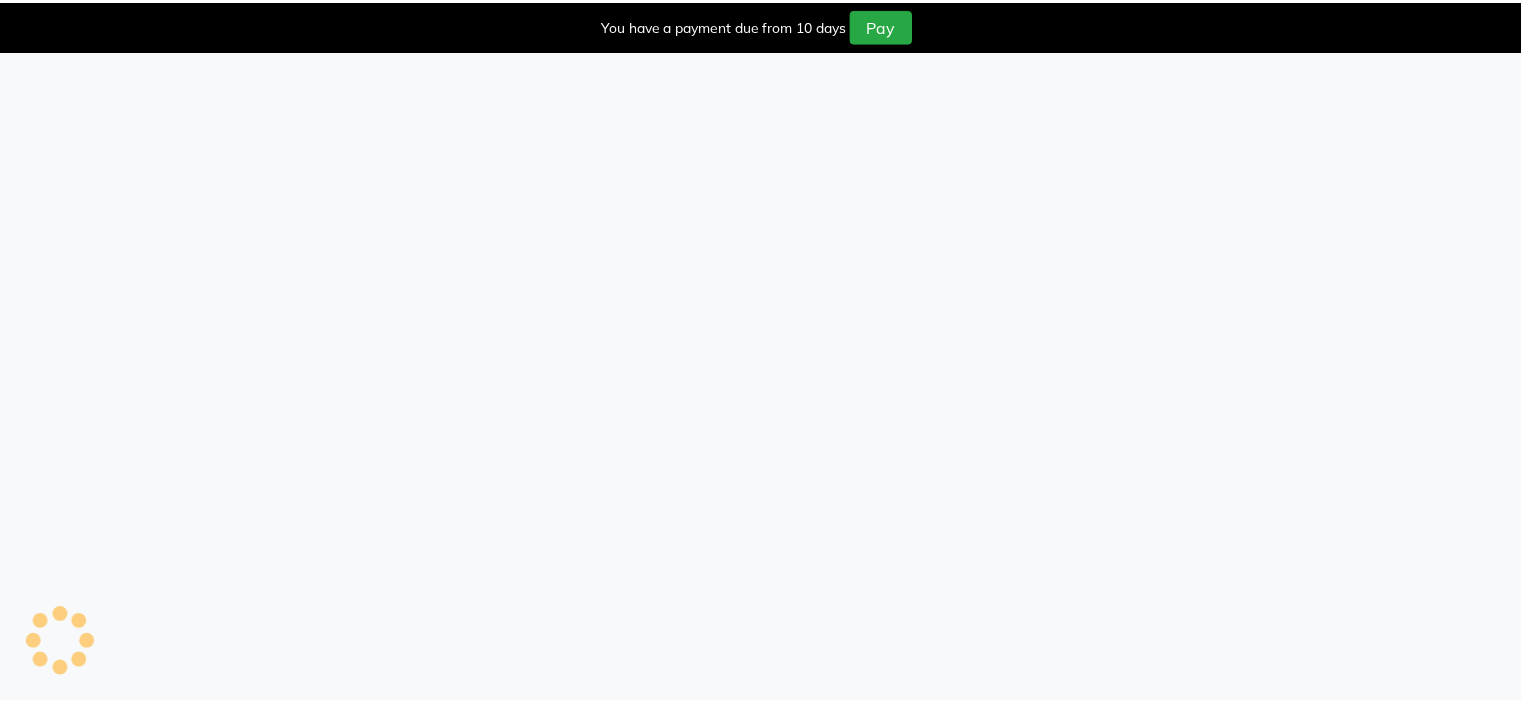 scroll, scrollTop: 0, scrollLeft: 0, axis: both 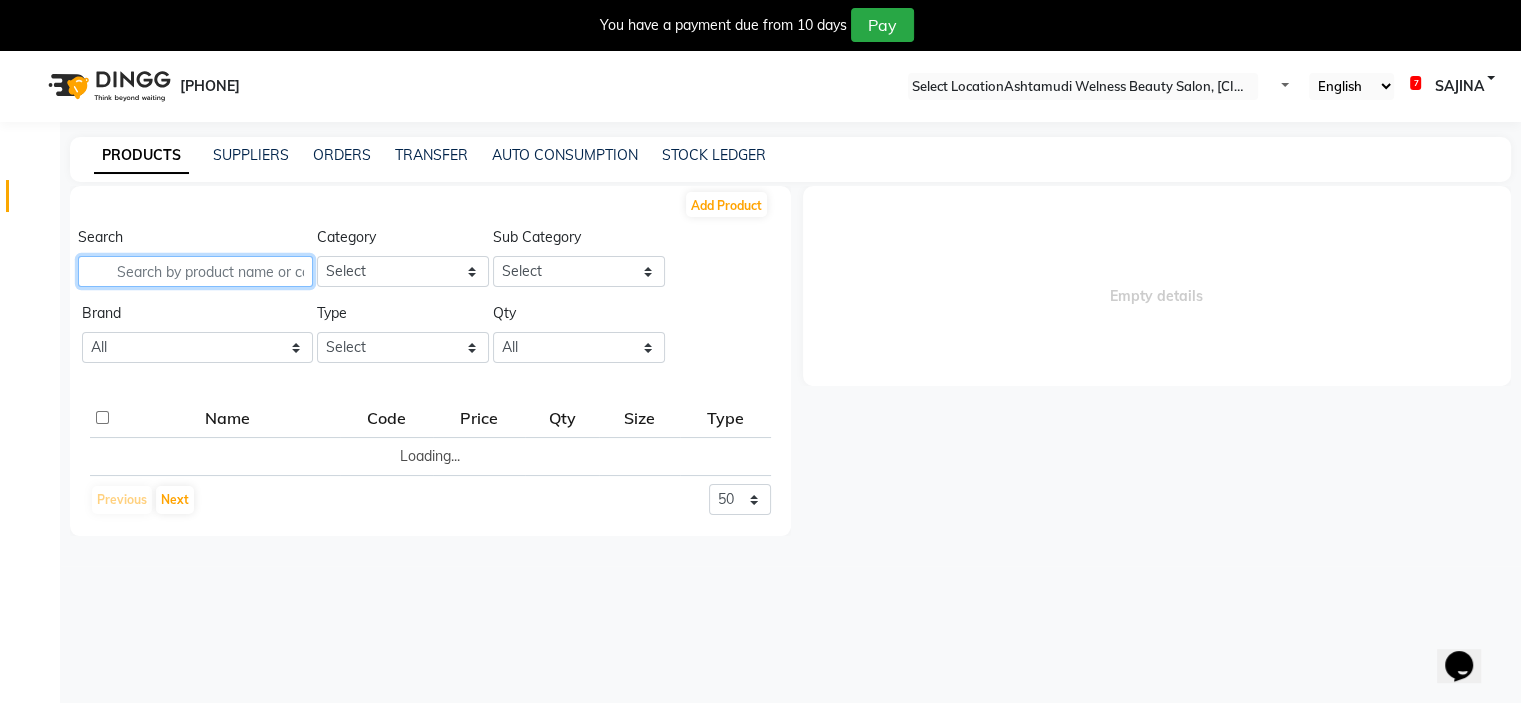 click at bounding box center (195, 271) 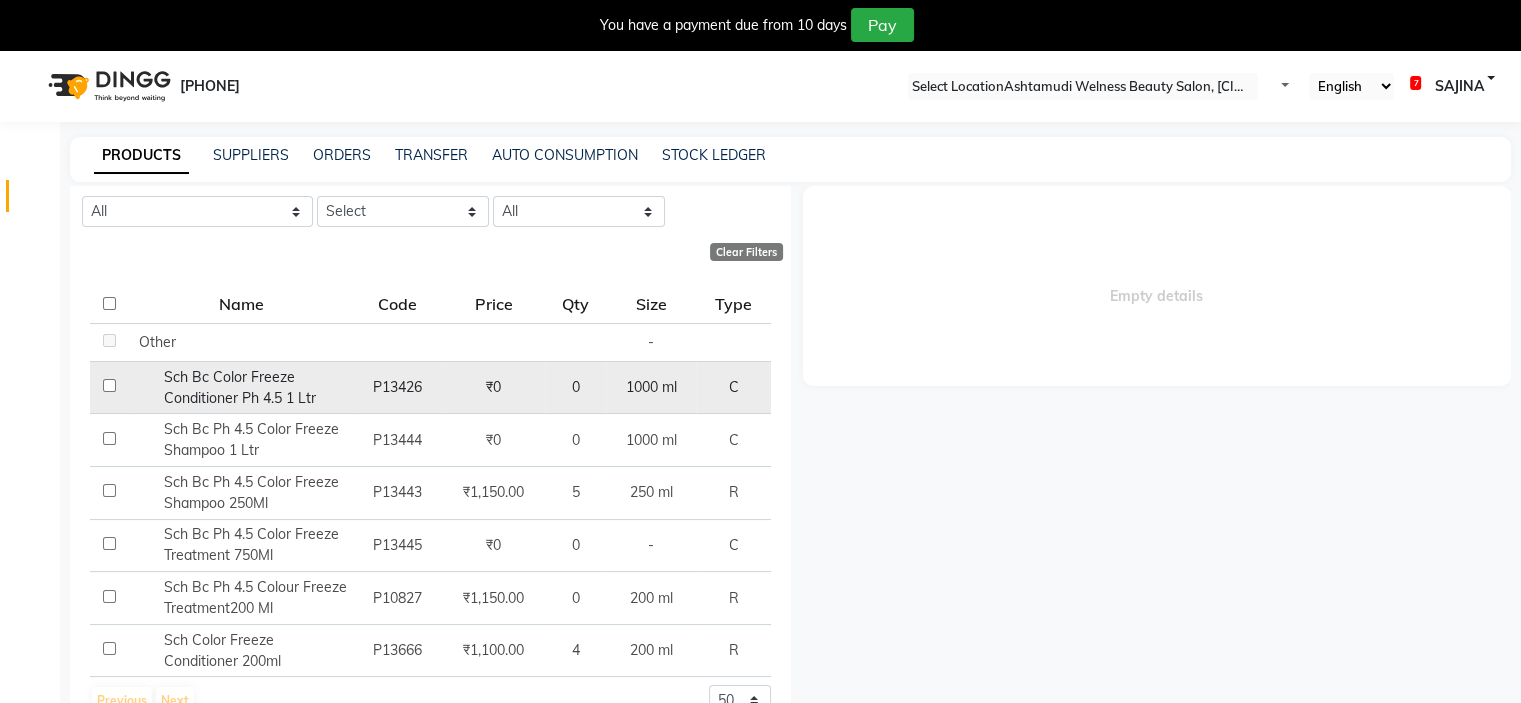 scroll, scrollTop: 136, scrollLeft: 0, axis: vertical 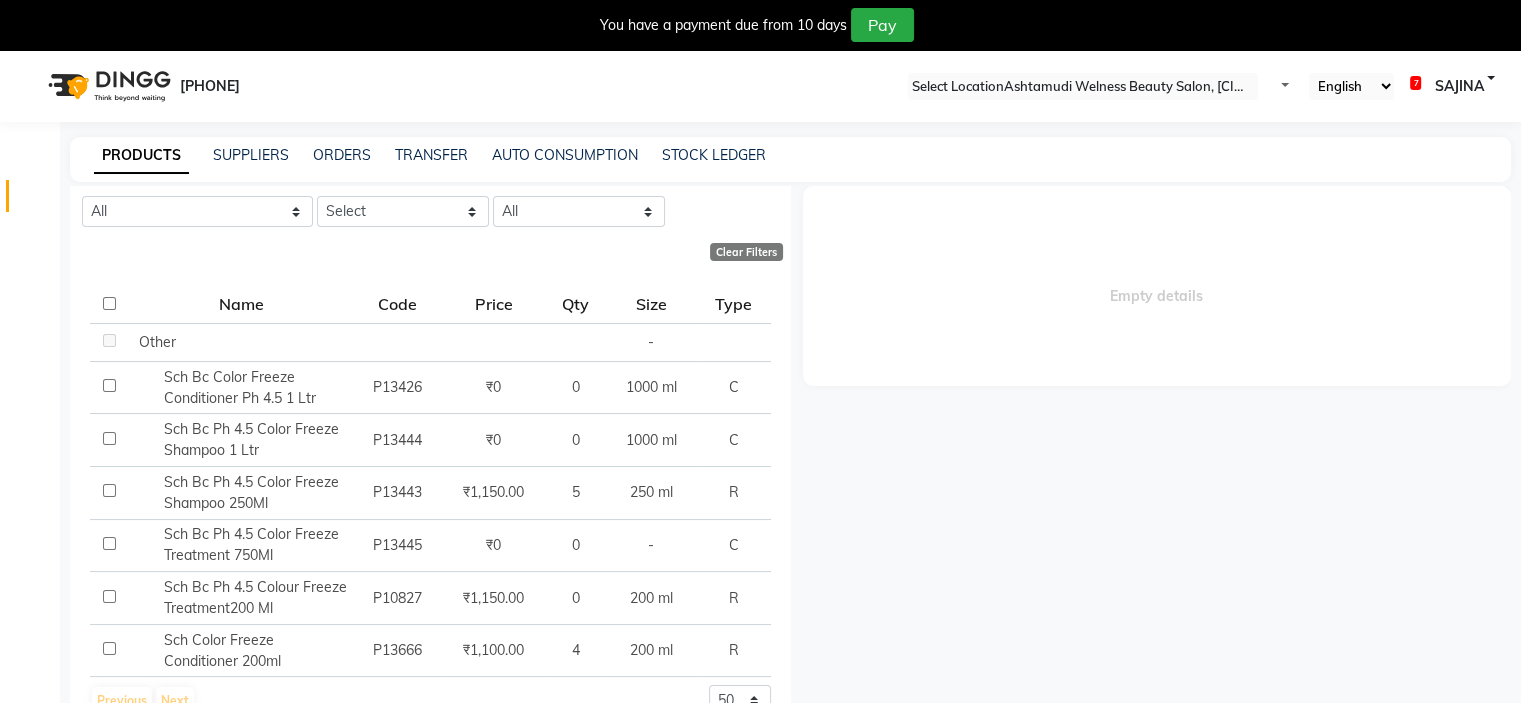 click at bounding box center (1083, 87) 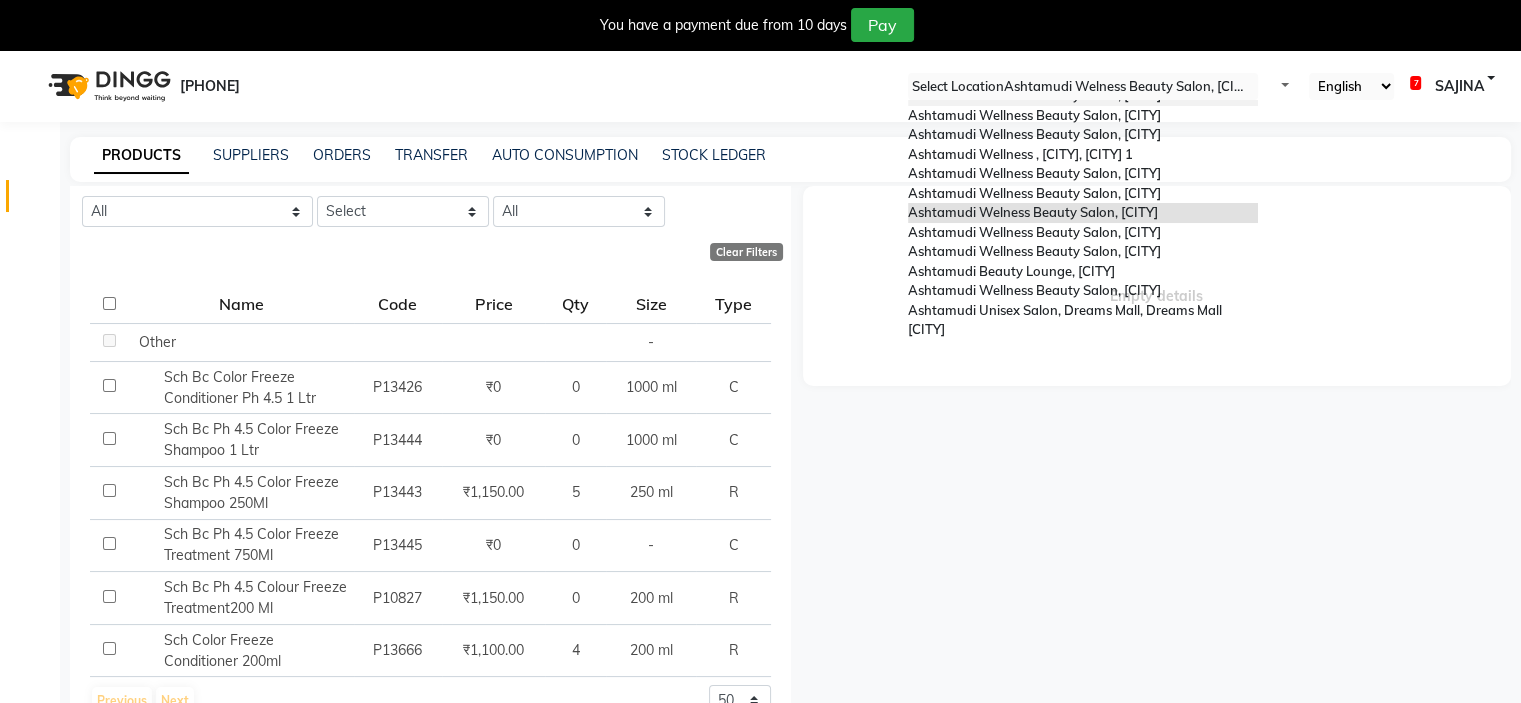 scroll, scrollTop: 300, scrollLeft: 0, axis: vertical 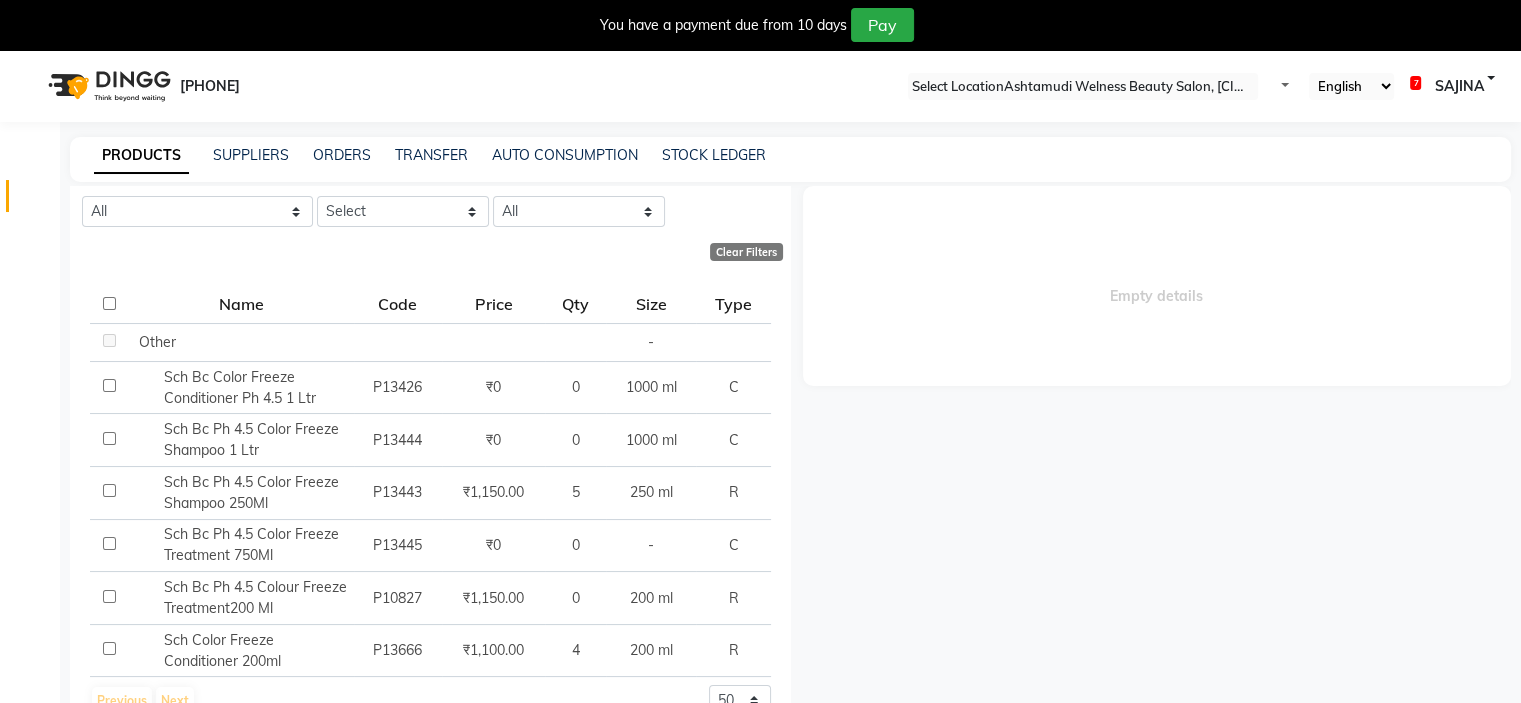 click on "Empty details" at bounding box center [1151, 461] 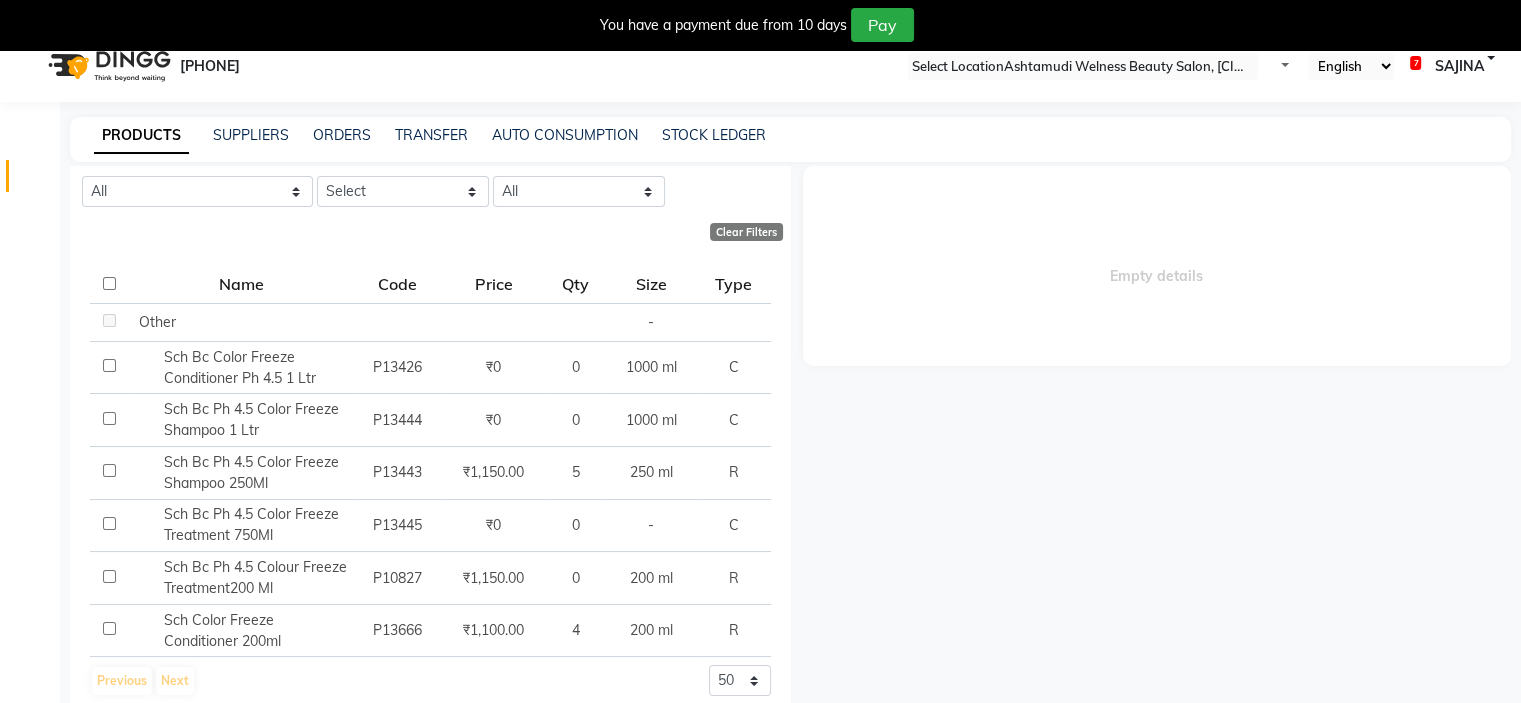 scroll, scrollTop: 0, scrollLeft: 0, axis: both 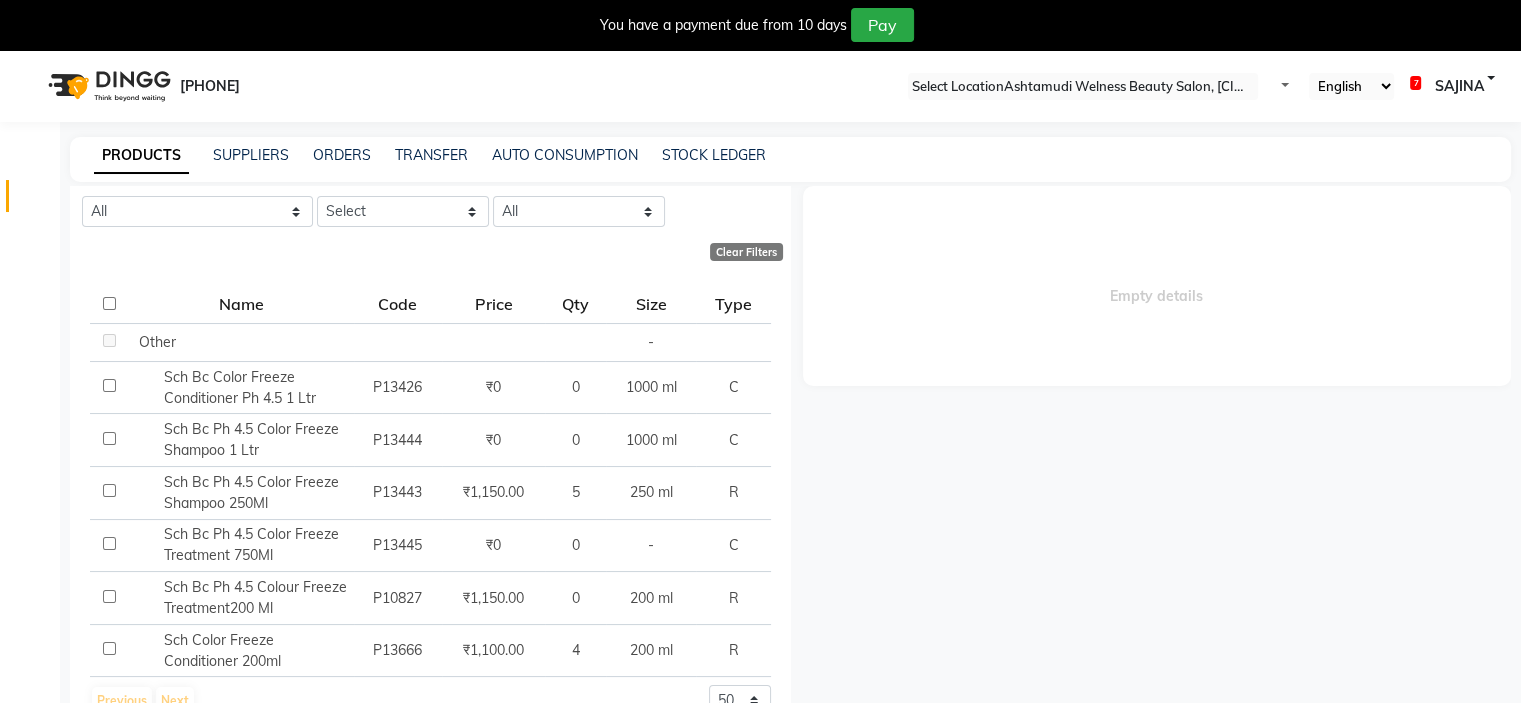 click at bounding box center (1083, 87) 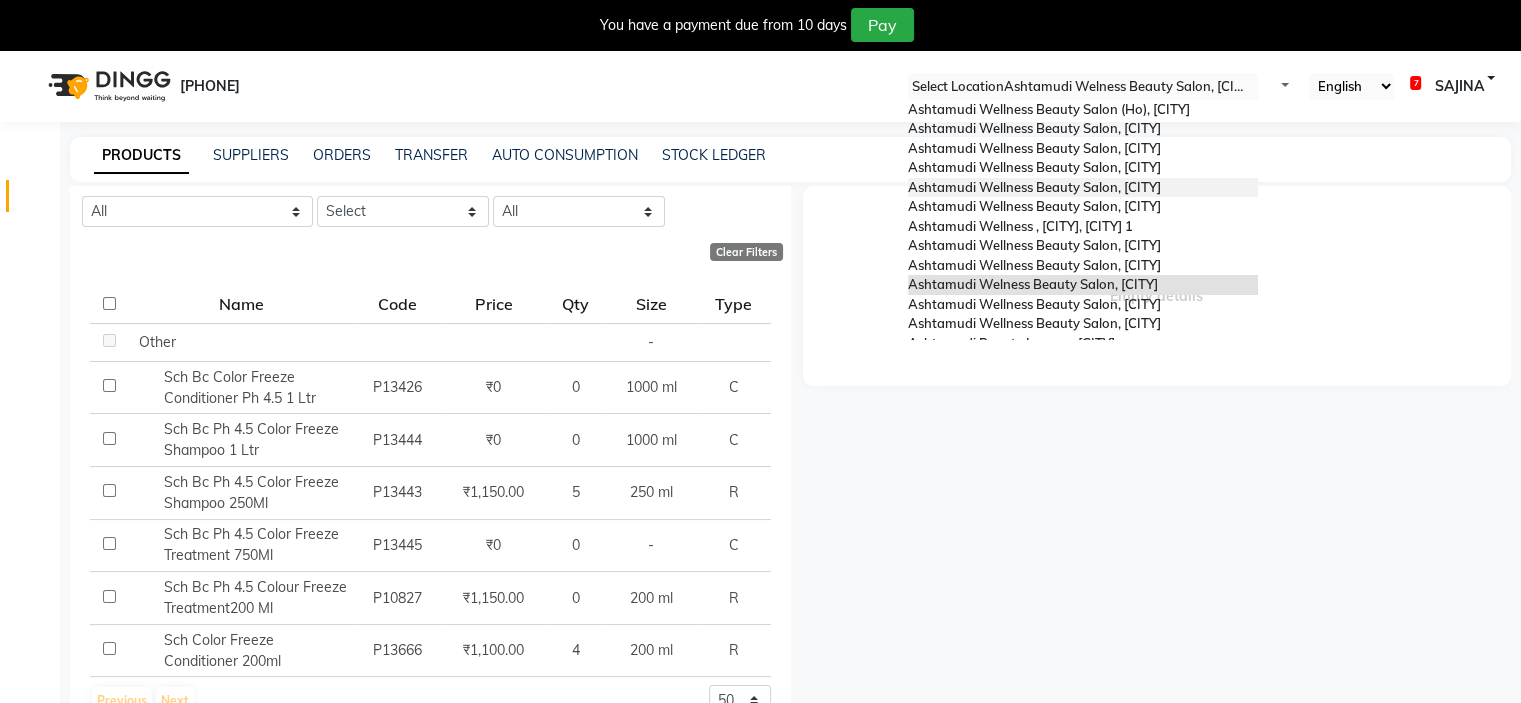 scroll, scrollTop: 0, scrollLeft: 0, axis: both 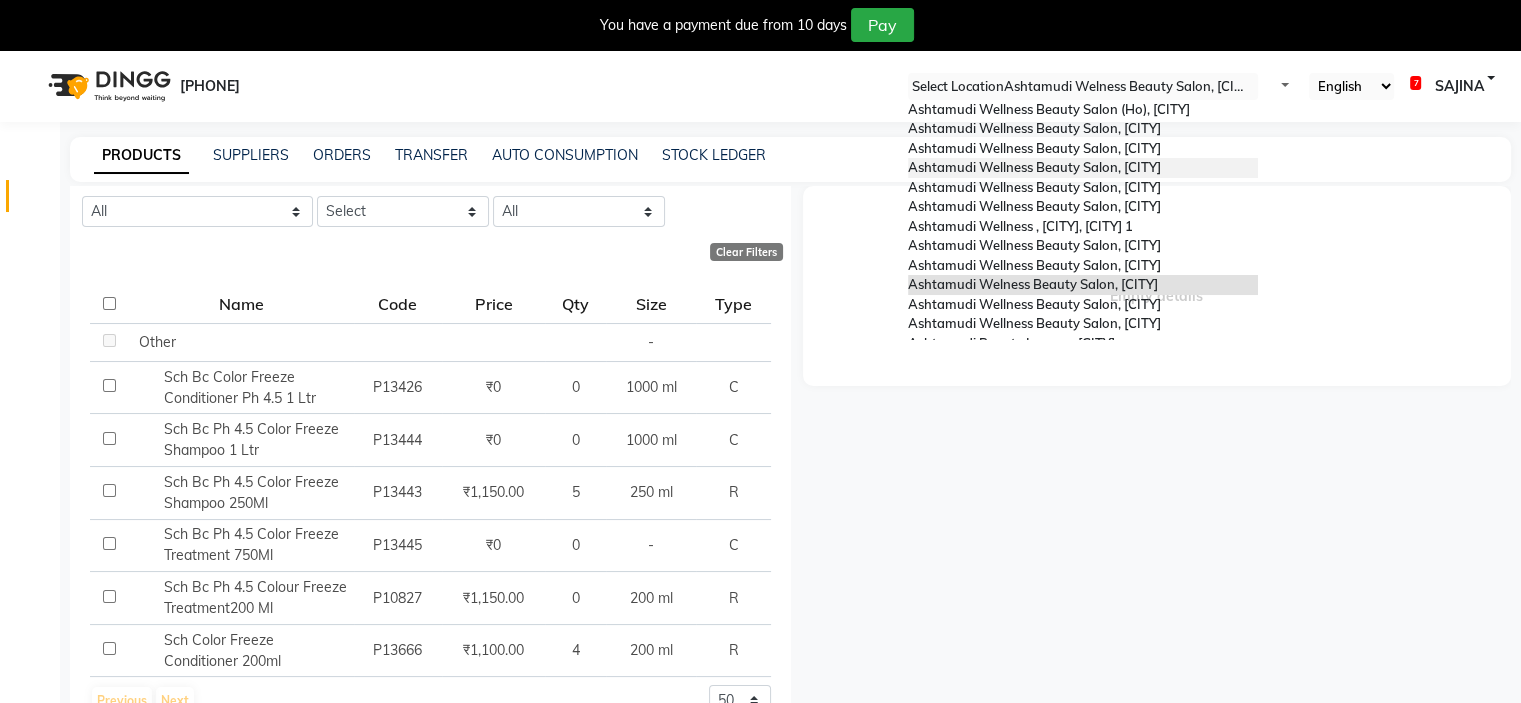 click on "Ashtamudi Wellness Beauty Salon (Ho), Kottiyam Ashtamudi Wellness Beauty Salon, Kowdiar Ashtamudi Wellness Beauty Salon, Guruvayur Ashtamudi Wellness Beauty Salon, Kazakoottam Ashtamudi Wellness Beauty Salon, Kottiyam Ashtamudi Wellness Beauty Salon, Kottarakkara Ashtamudi Wellness , Edappally, Cochin 1 Ashtamudi Wellness Beauty Salon, Trivandrum Ashtamudi Wellness Beauty Salon, Thiruvalla Ashtamudi Welness Beauty Salon, Chinnakkada Ashtamudi Wellness Beauty Salon, Cochin Ashtamudi Wellness Beauty Salon, Calicut Ashtamudi Beauty Lounge, Attingal Ashtamudi Wellness Beauty Salon, Alappuzha Ashtamudi Unisex Salon, Dreams Mall, Dreams Mall Kottiyam" at bounding box center [1083, 256] 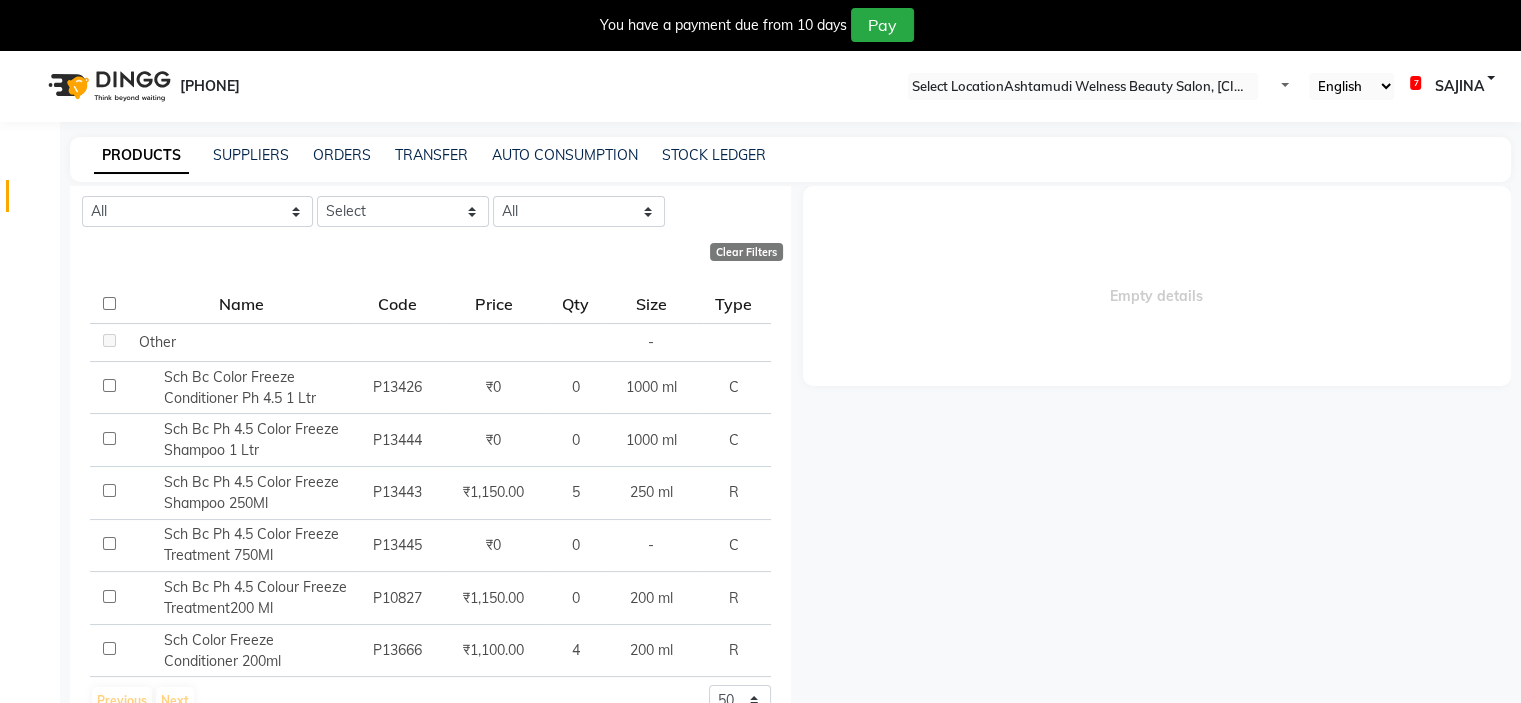 click on "Empty details" at bounding box center [1151, 461] 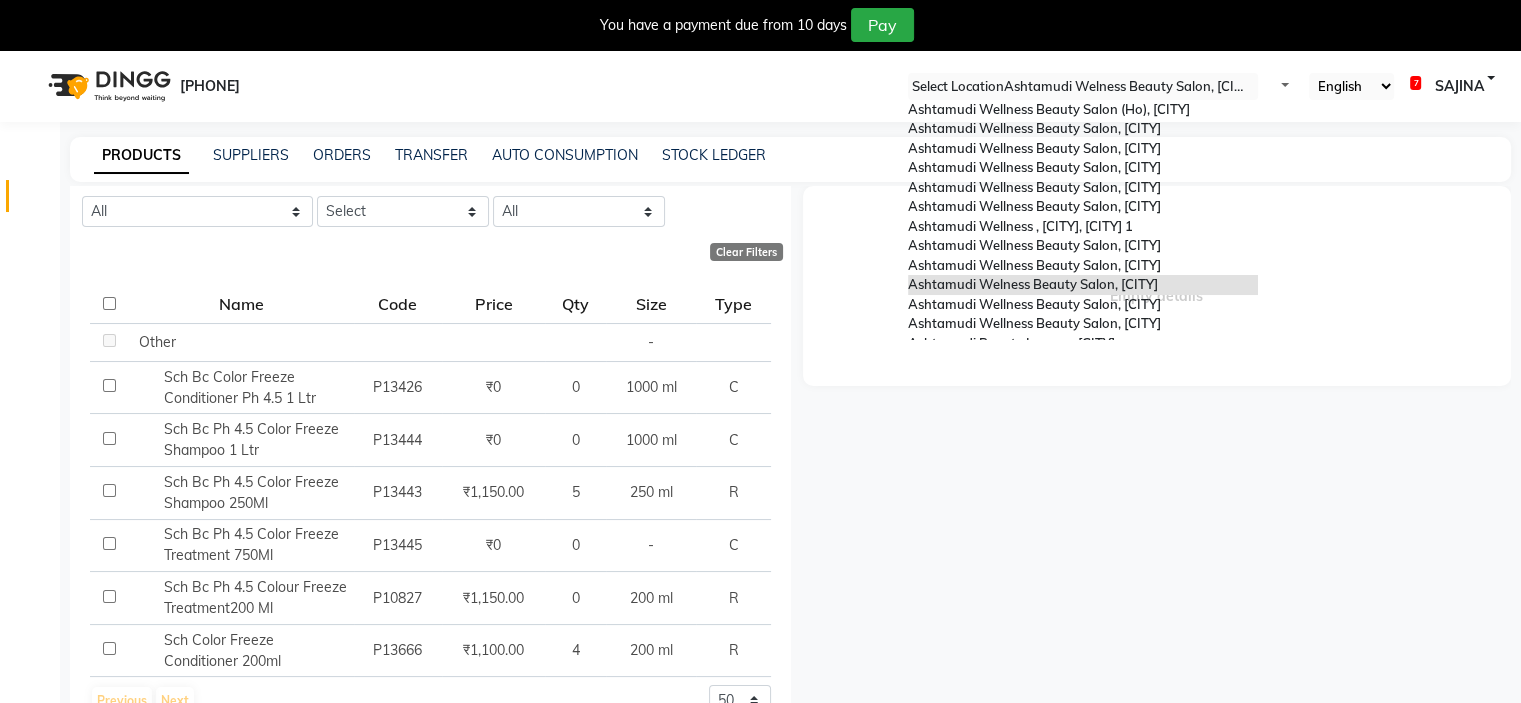 click on "Select Location × Ashtamudi Welness Beauty Salon, Chinnakkada" at bounding box center [1083, 86] 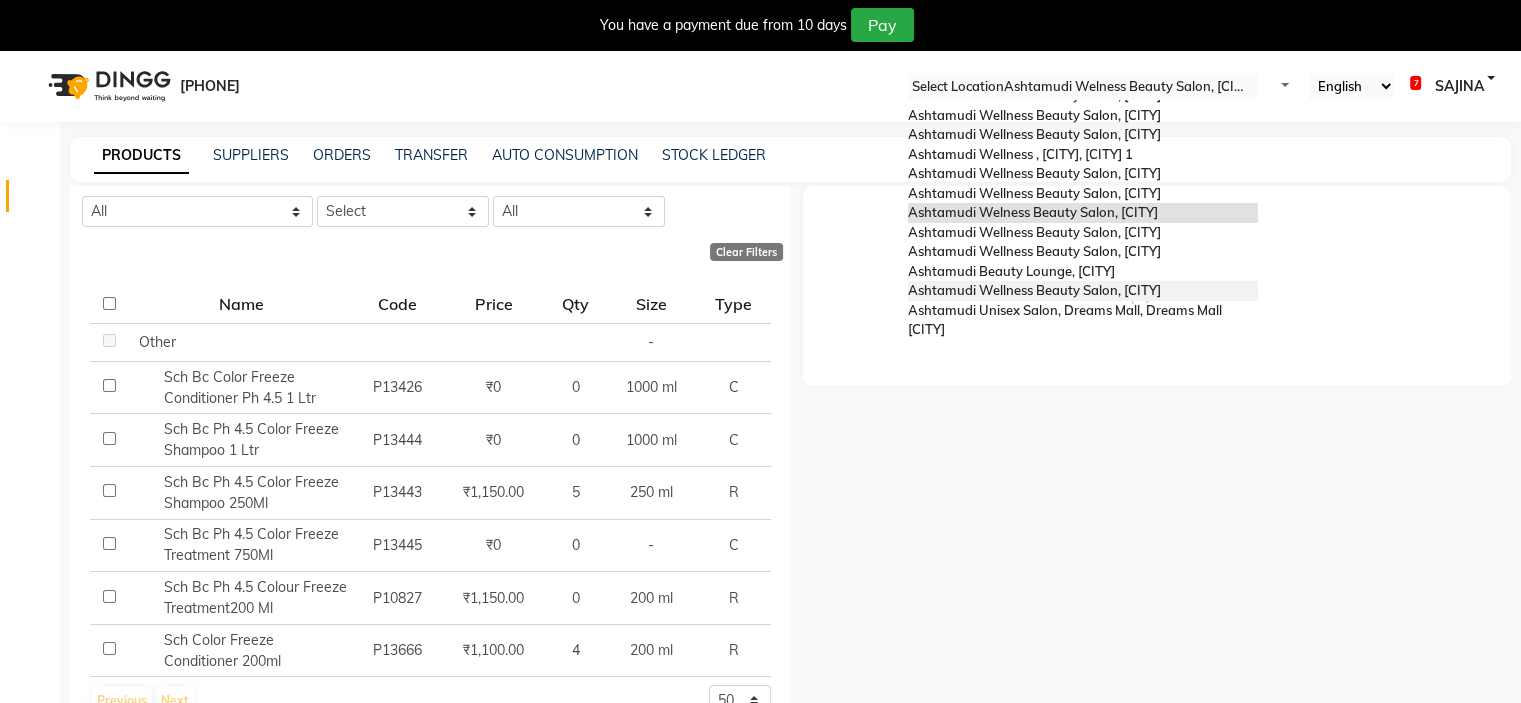 click on "[BUSINESS_NAME], [CITY]" at bounding box center [1034, 290] 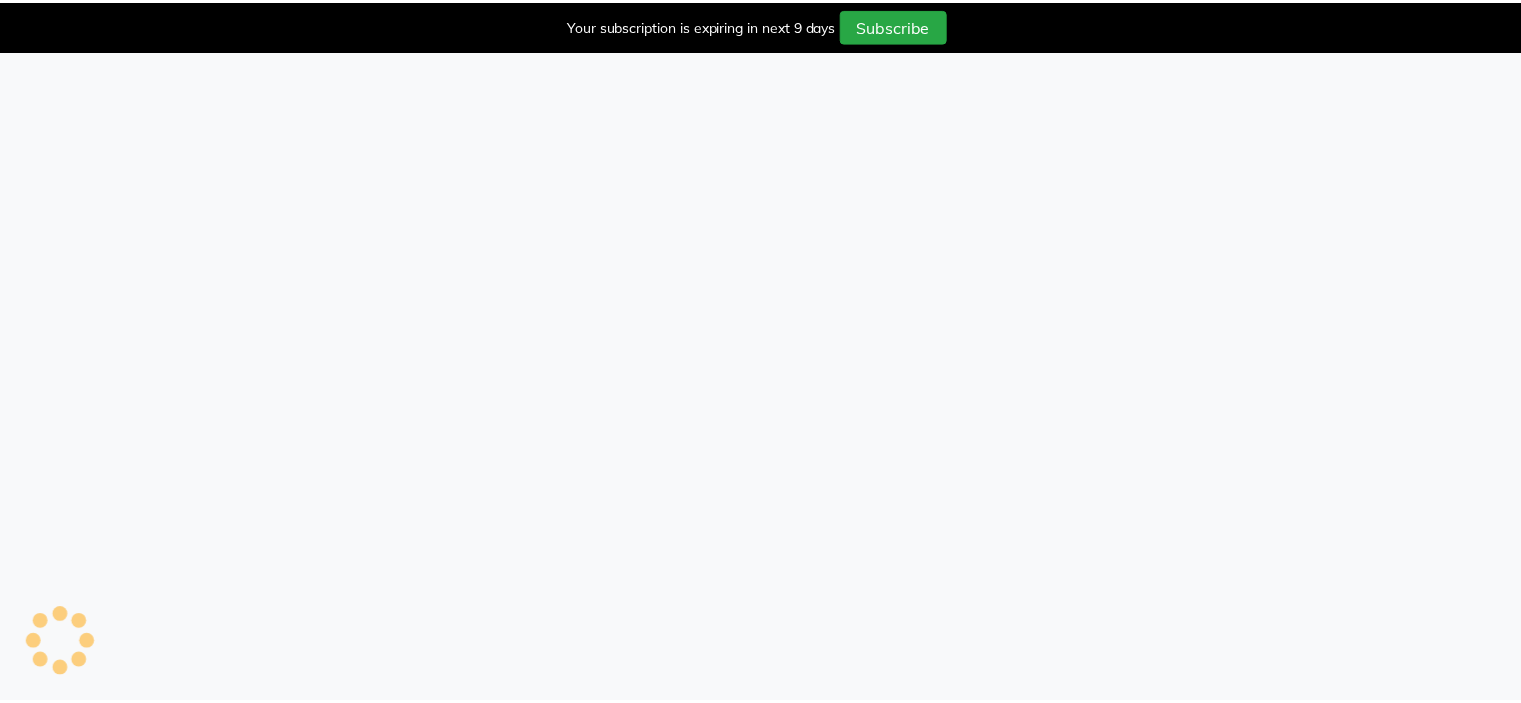 scroll, scrollTop: 0, scrollLeft: 0, axis: both 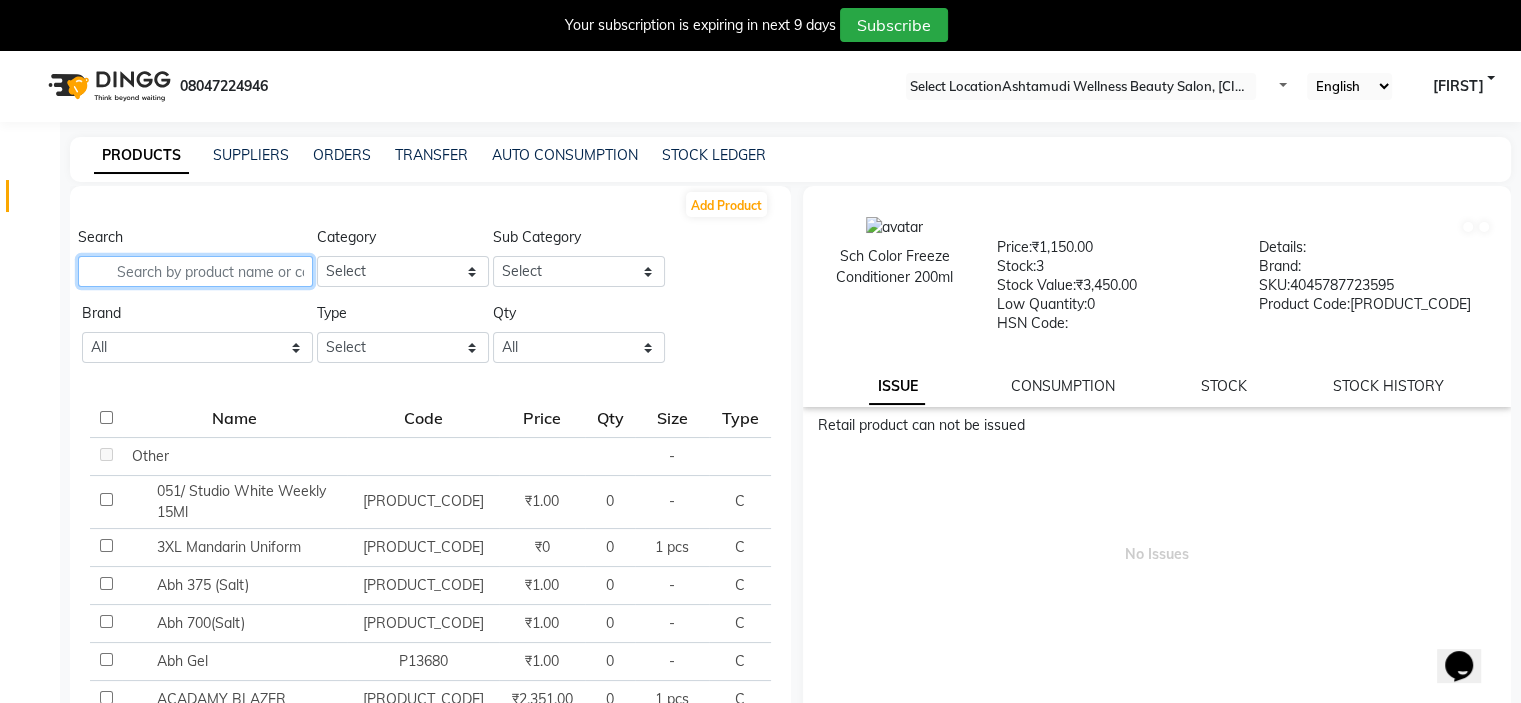 click at bounding box center (195, 271) 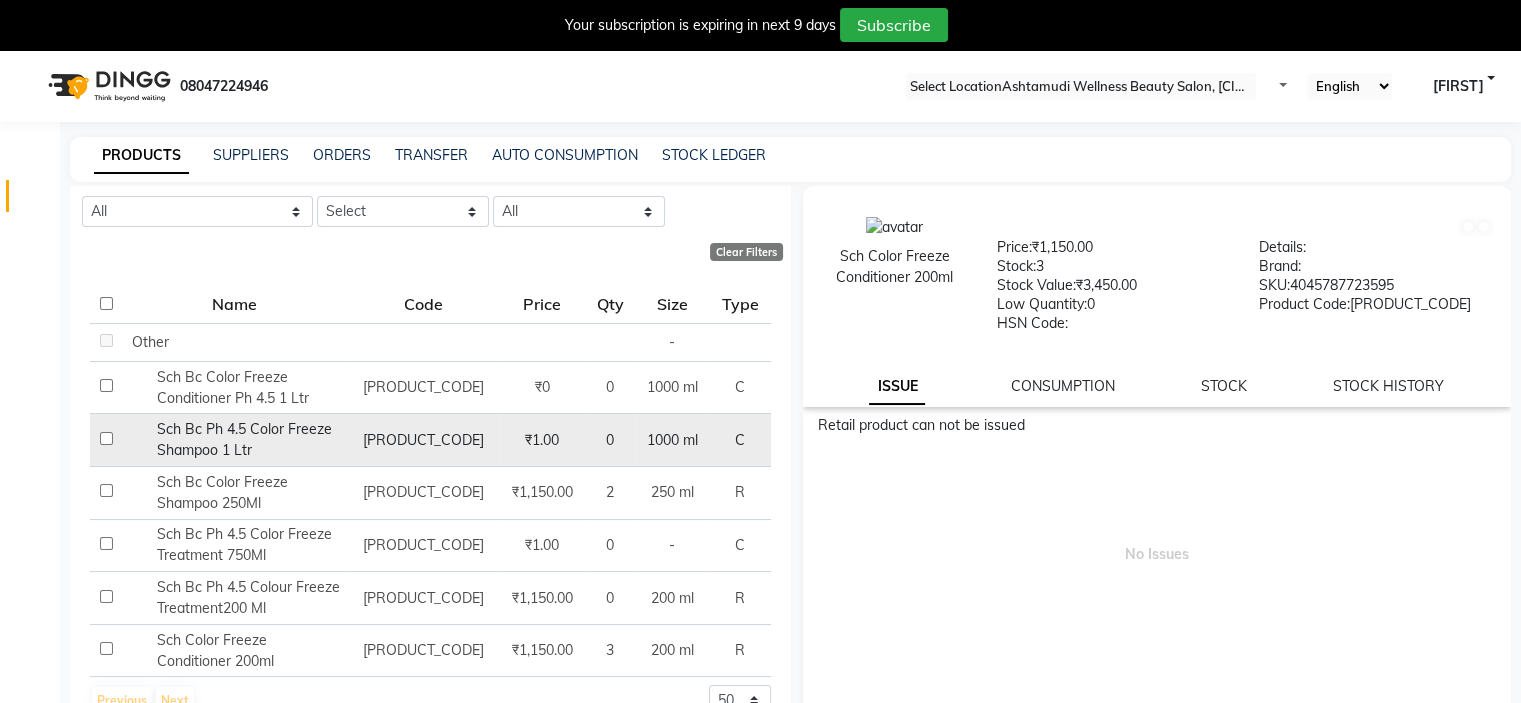 scroll, scrollTop: 136, scrollLeft: 0, axis: vertical 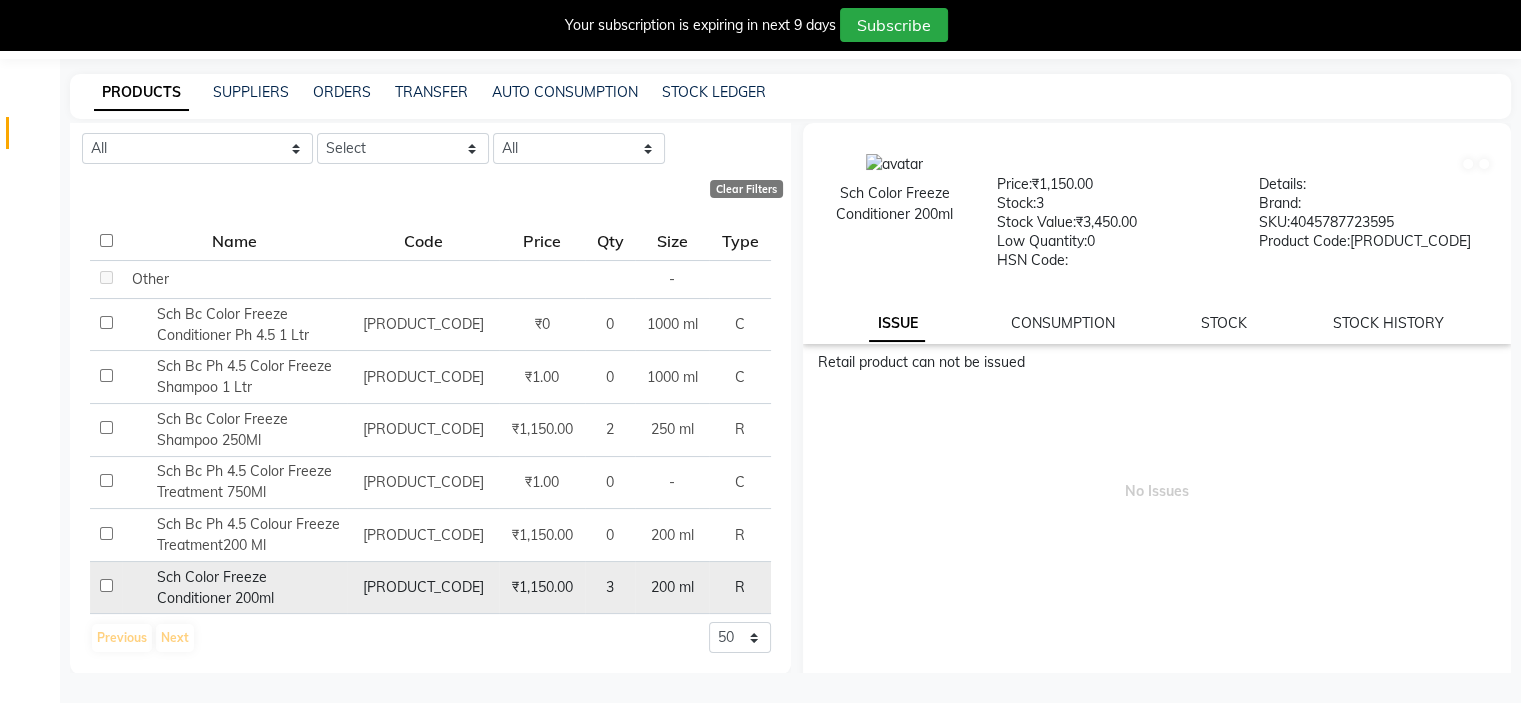 type on "FREEZ" 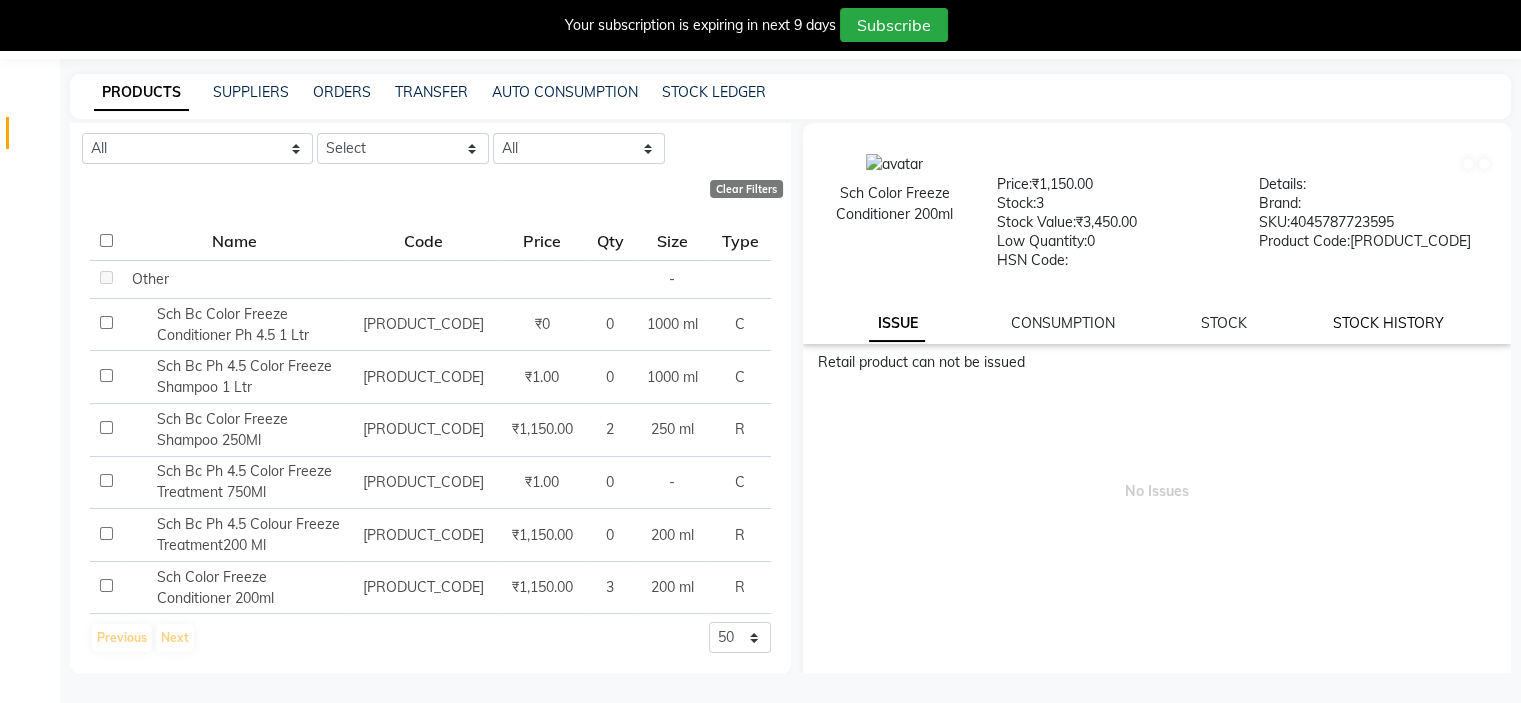 click on "STOCK HISTORY" at bounding box center [897, 324] 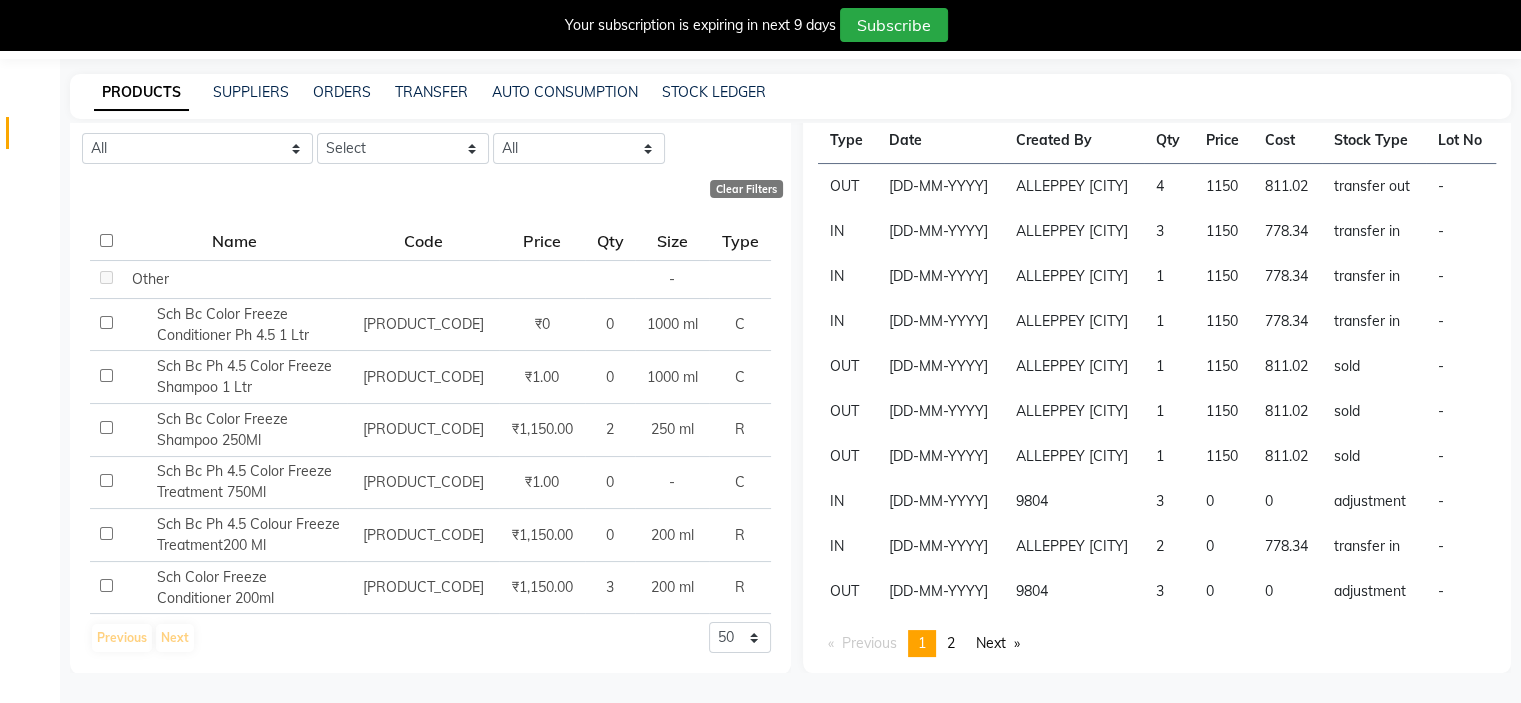 scroll, scrollTop: 0, scrollLeft: 0, axis: both 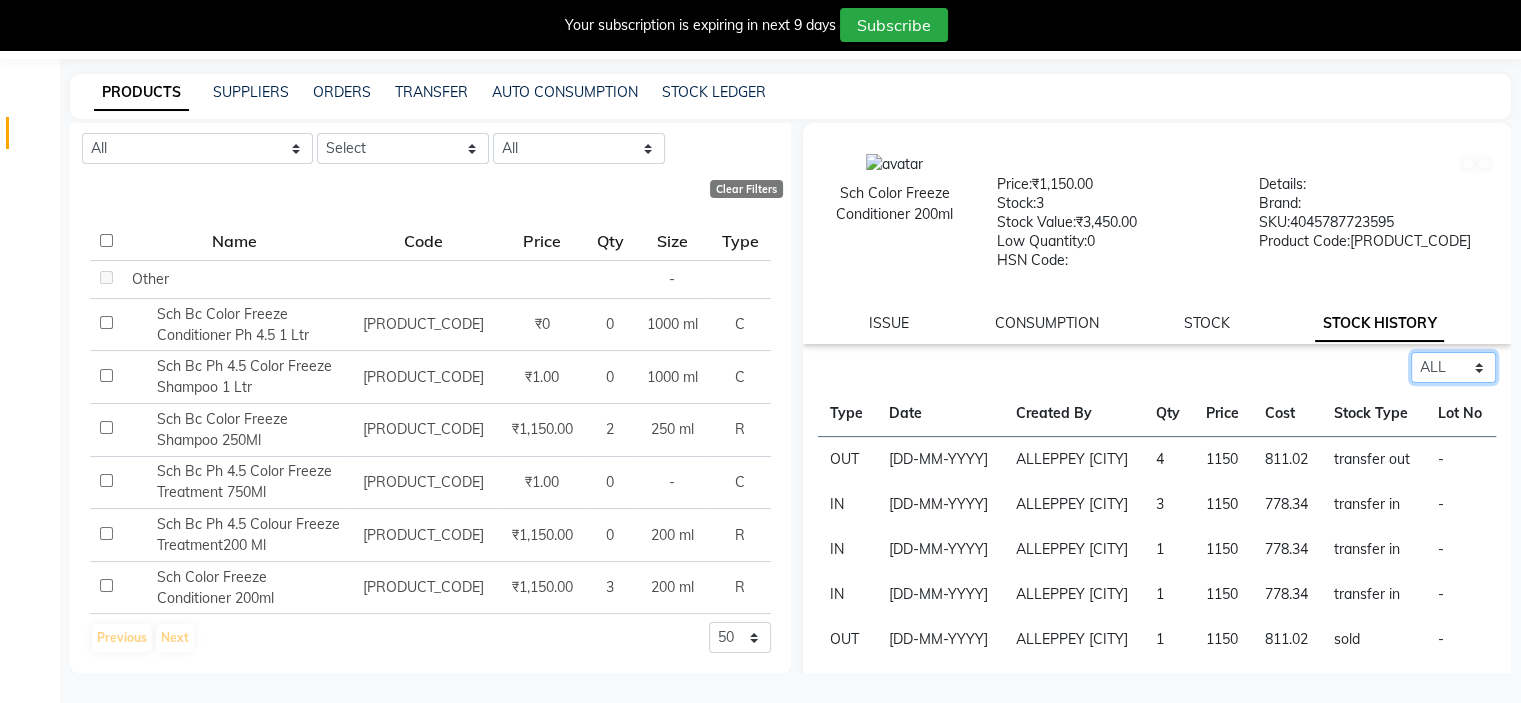 click on "Select ALL IN OUT" at bounding box center [1453, 367] 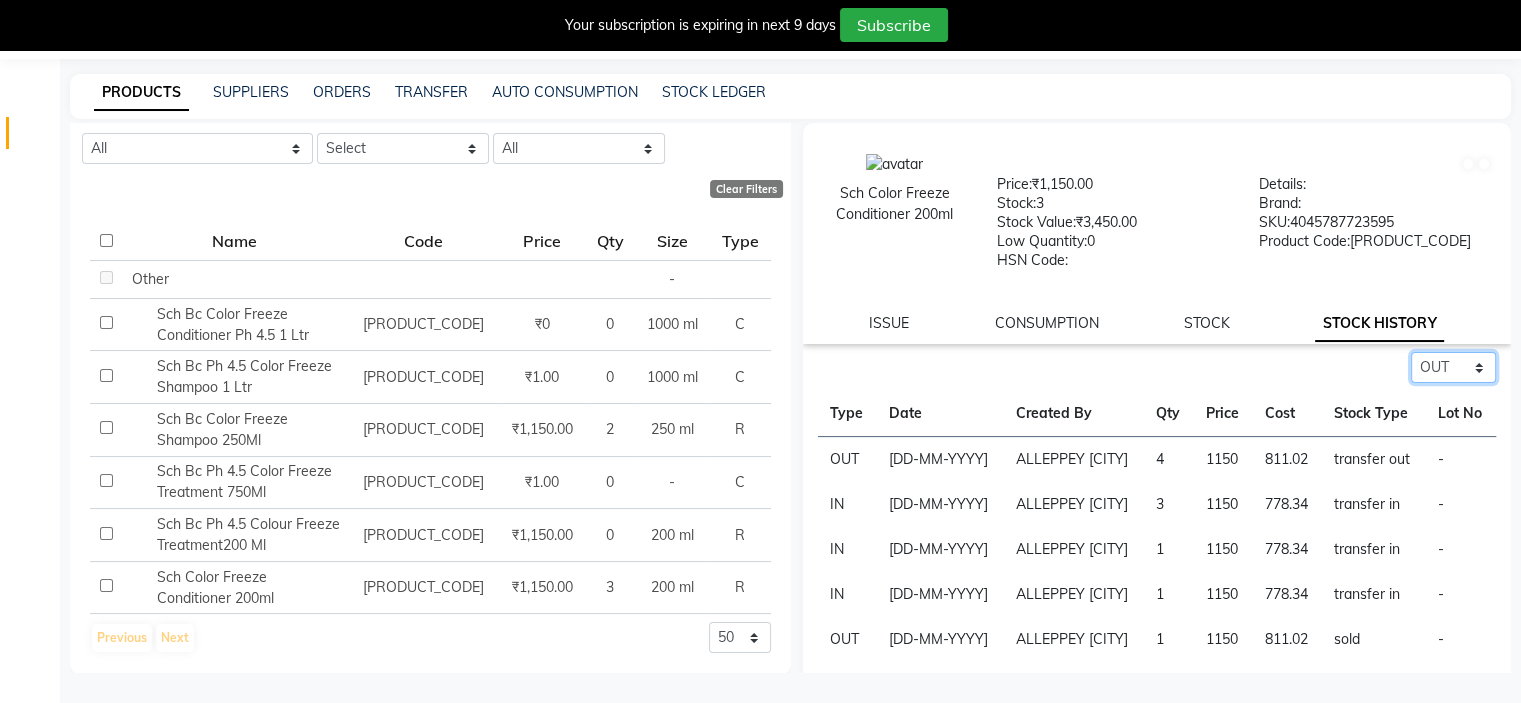 click on "Select ALL IN OUT" at bounding box center (1453, 367) 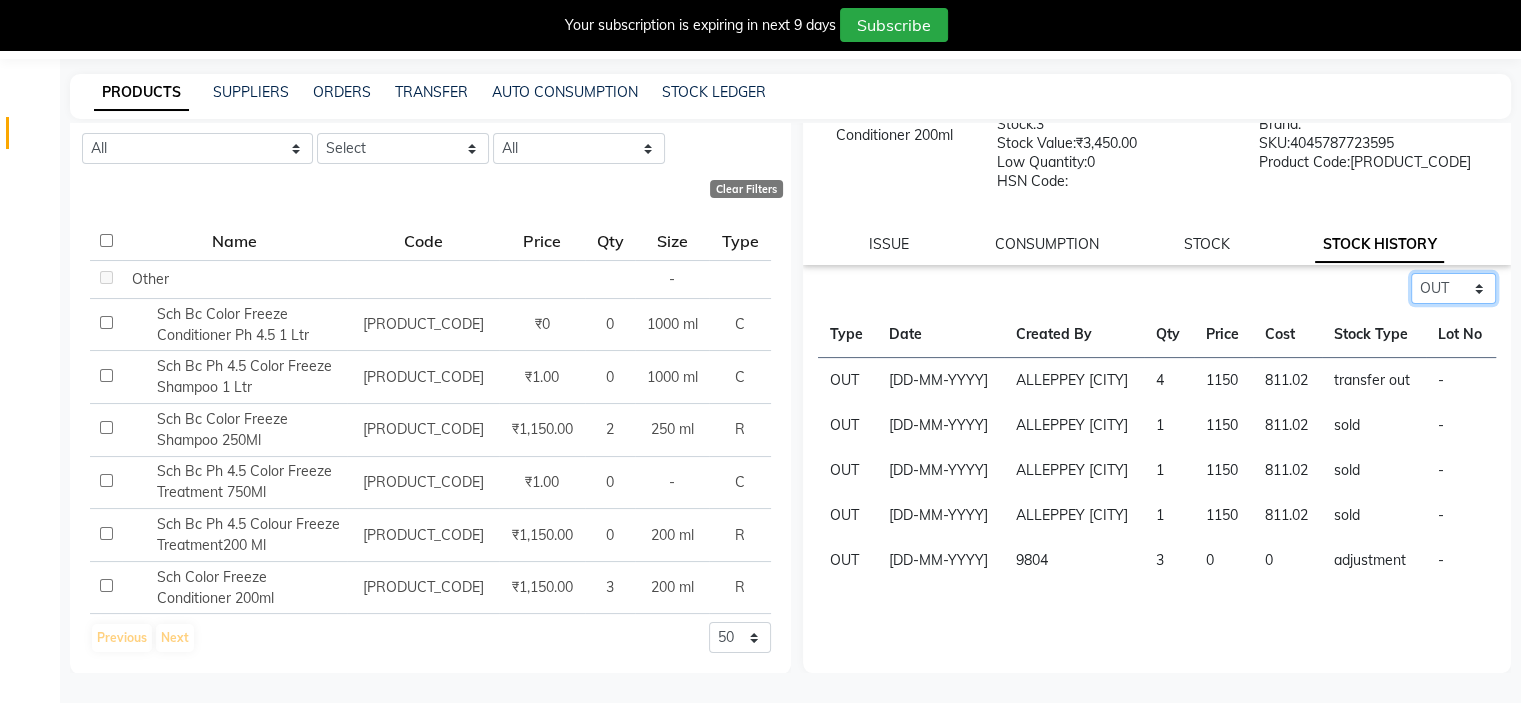 scroll, scrollTop: 142, scrollLeft: 0, axis: vertical 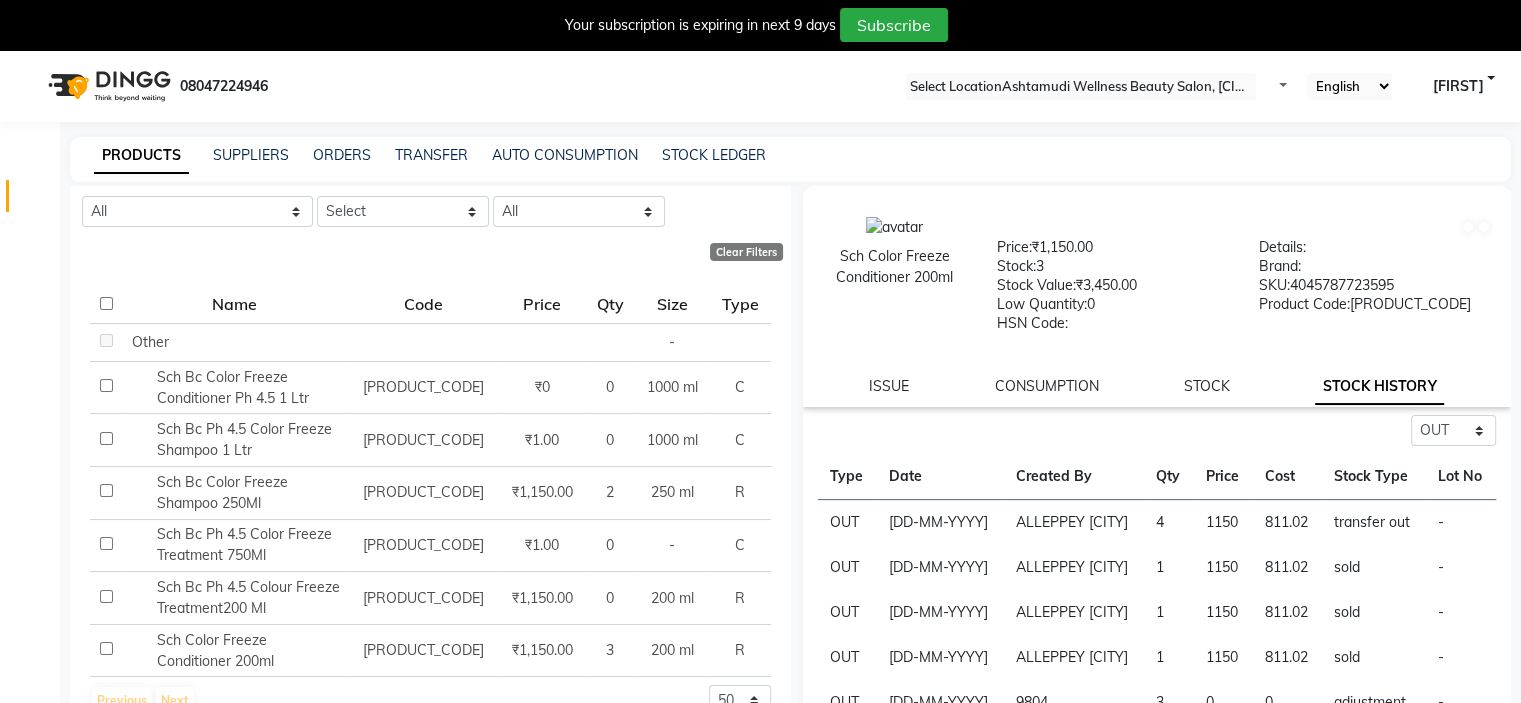 click at bounding box center [1081, 87] 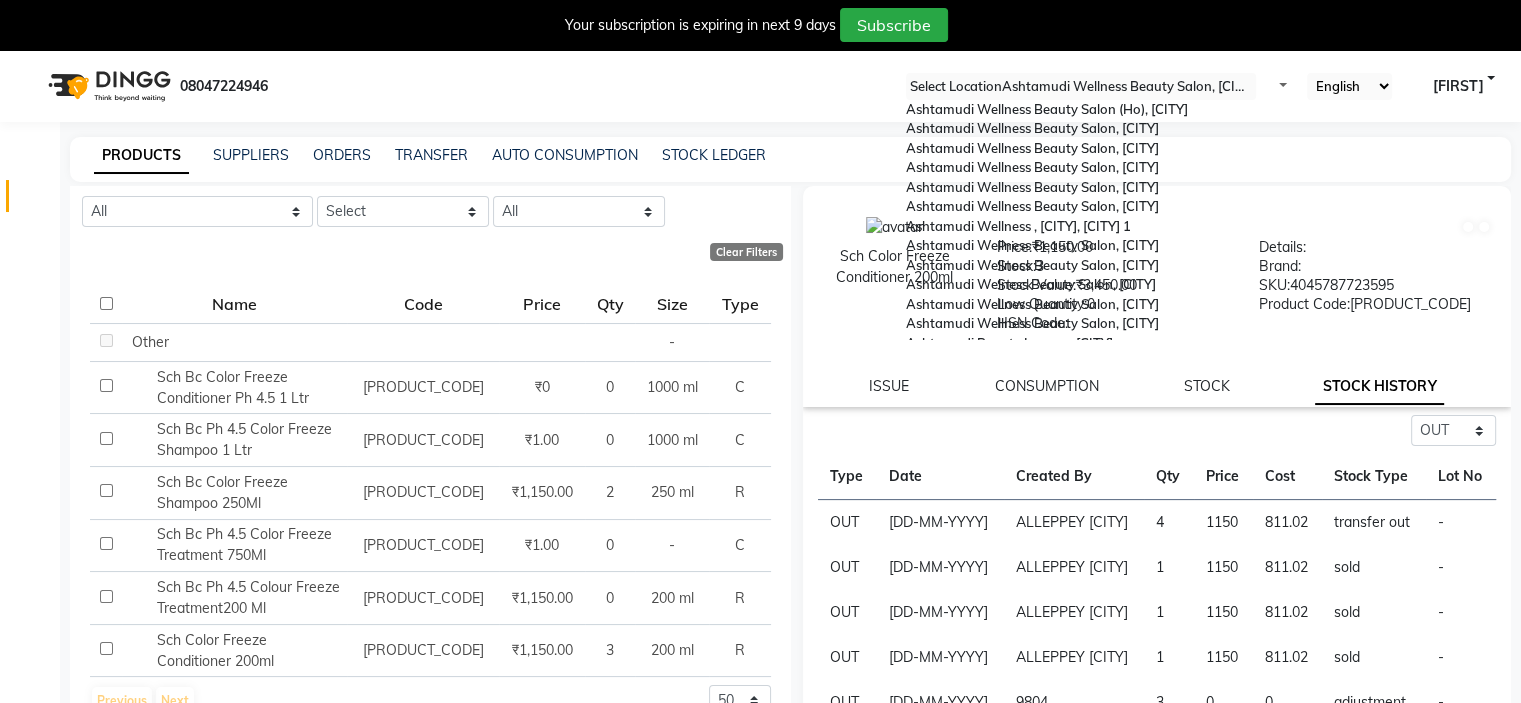 scroll, scrollTop: 312, scrollLeft: 0, axis: vertical 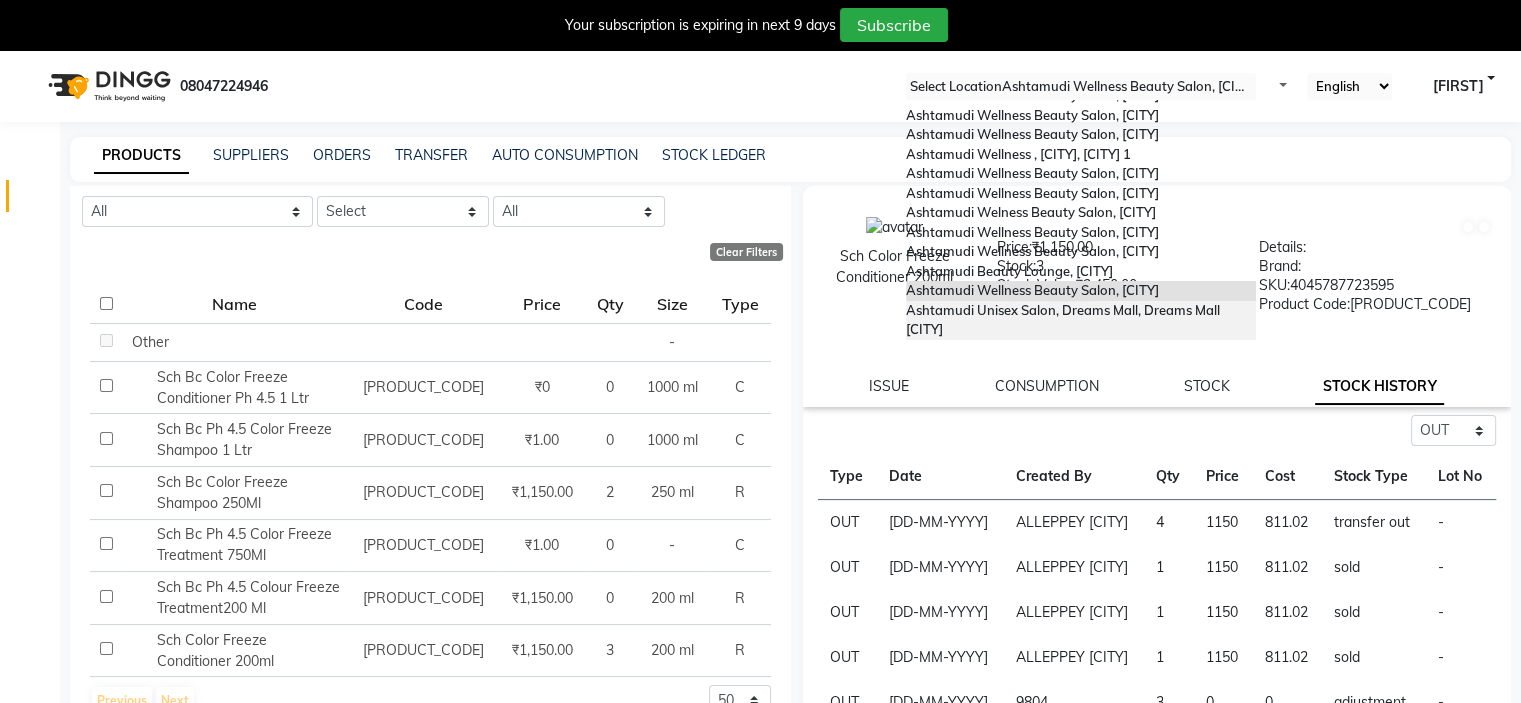 click on "[BUSINESS_NAME], [CITY] [CITY] [CITY]" at bounding box center [1064, 320] 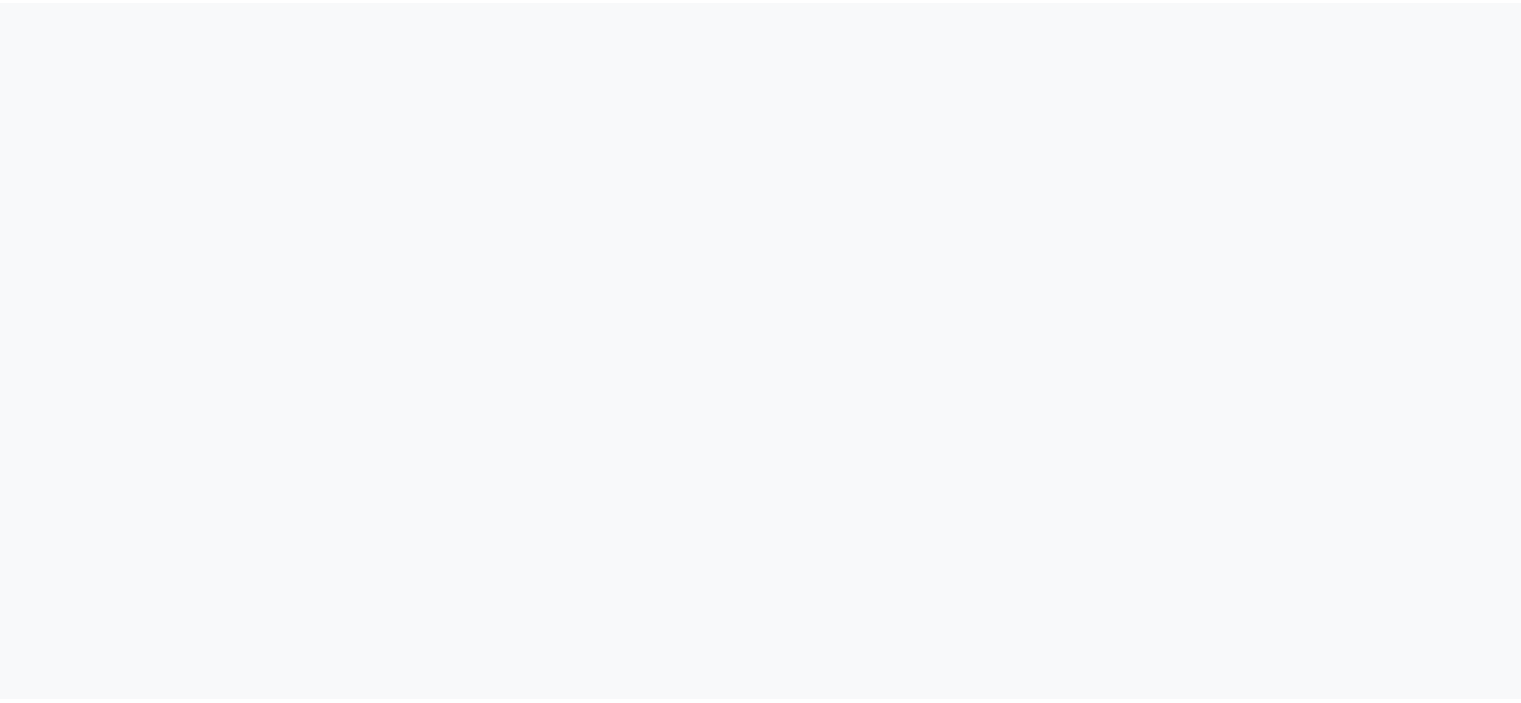 scroll, scrollTop: 0, scrollLeft: 0, axis: both 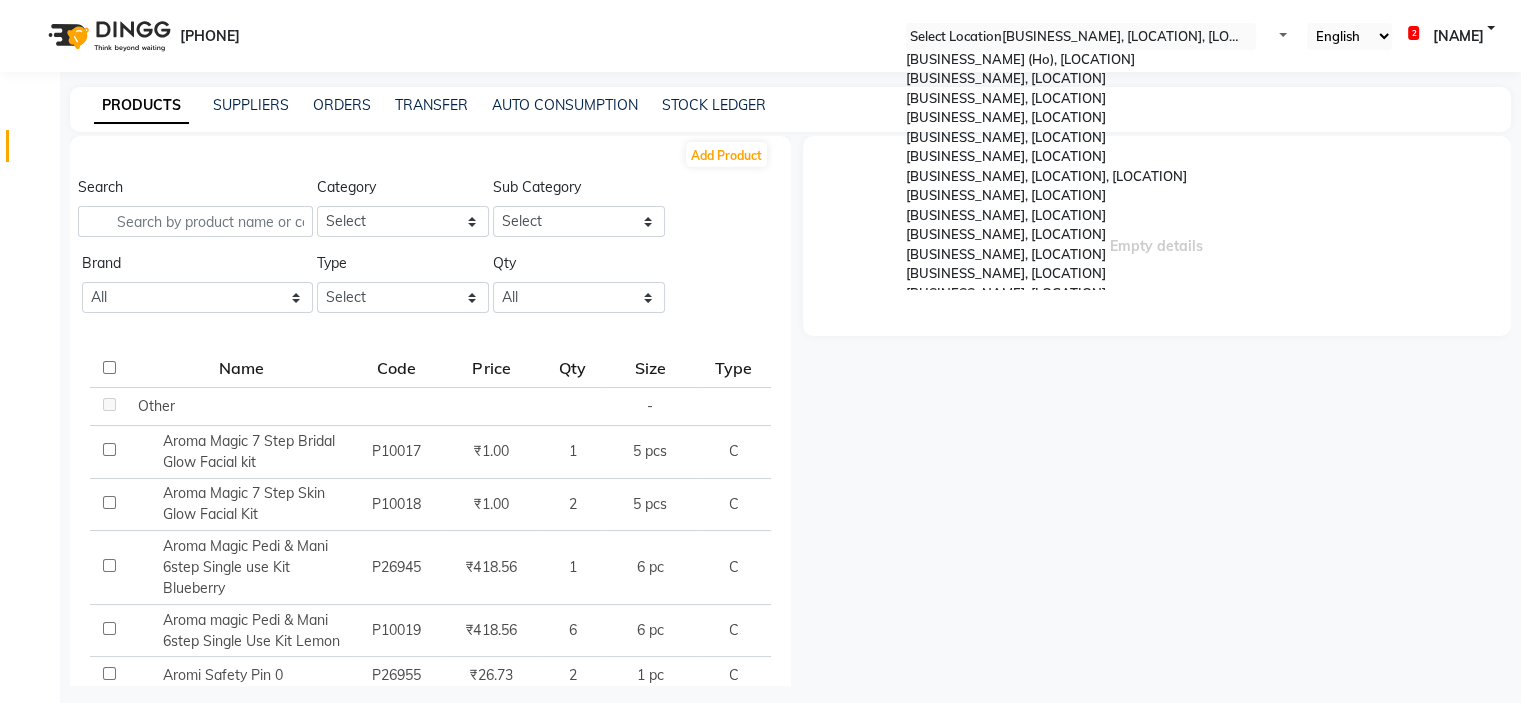 click at bounding box center [1081, 37] 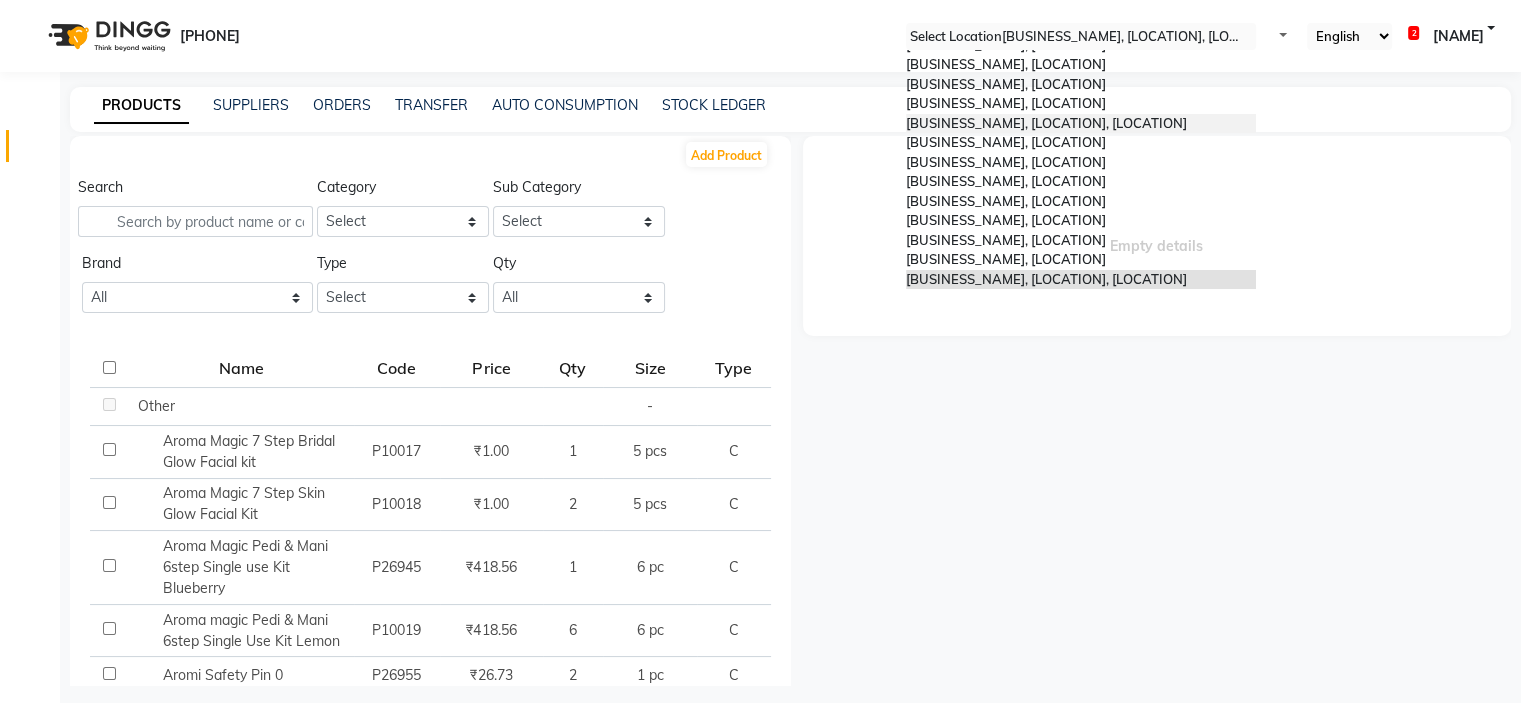 scroll, scrollTop: 12, scrollLeft: 0, axis: vertical 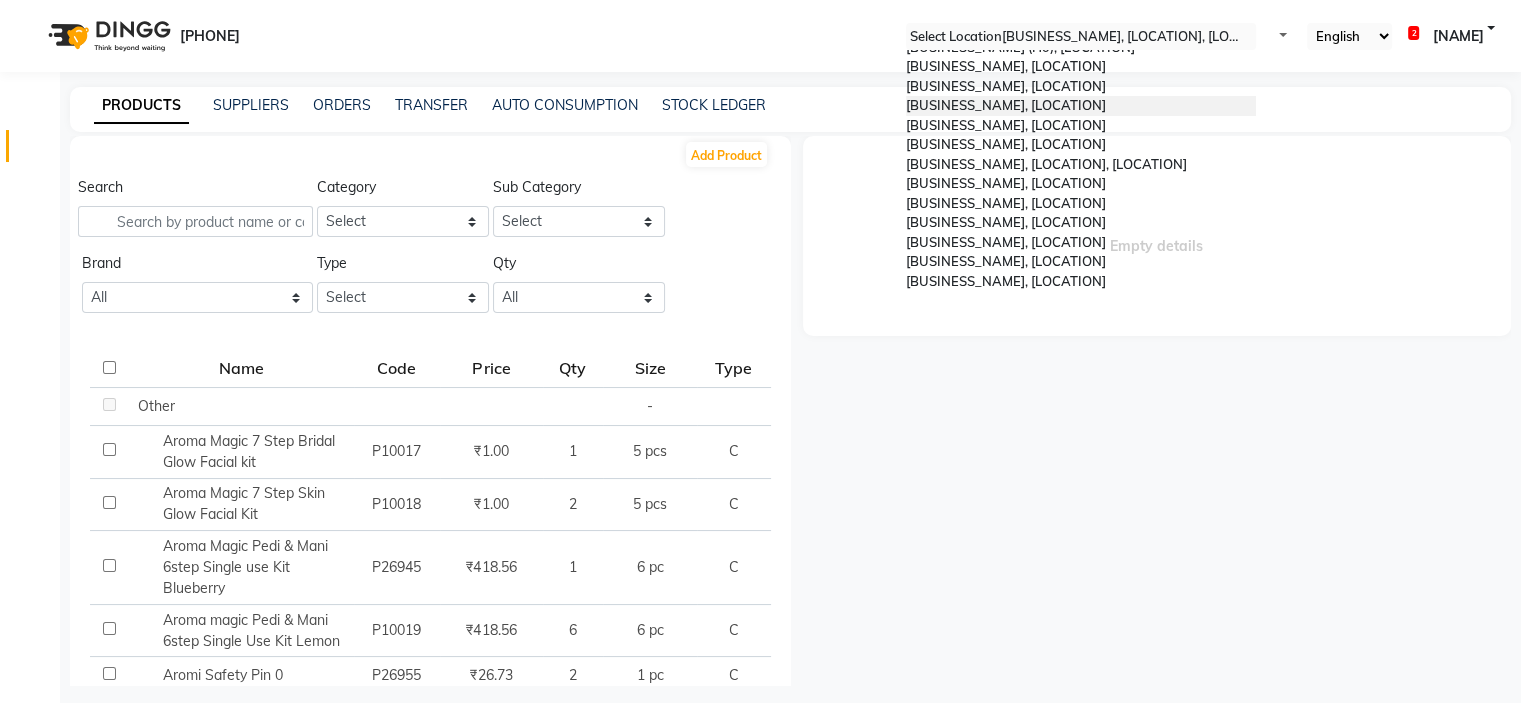 click on "[BUSINESS_NAME], [CITY]" at bounding box center (1006, 105) 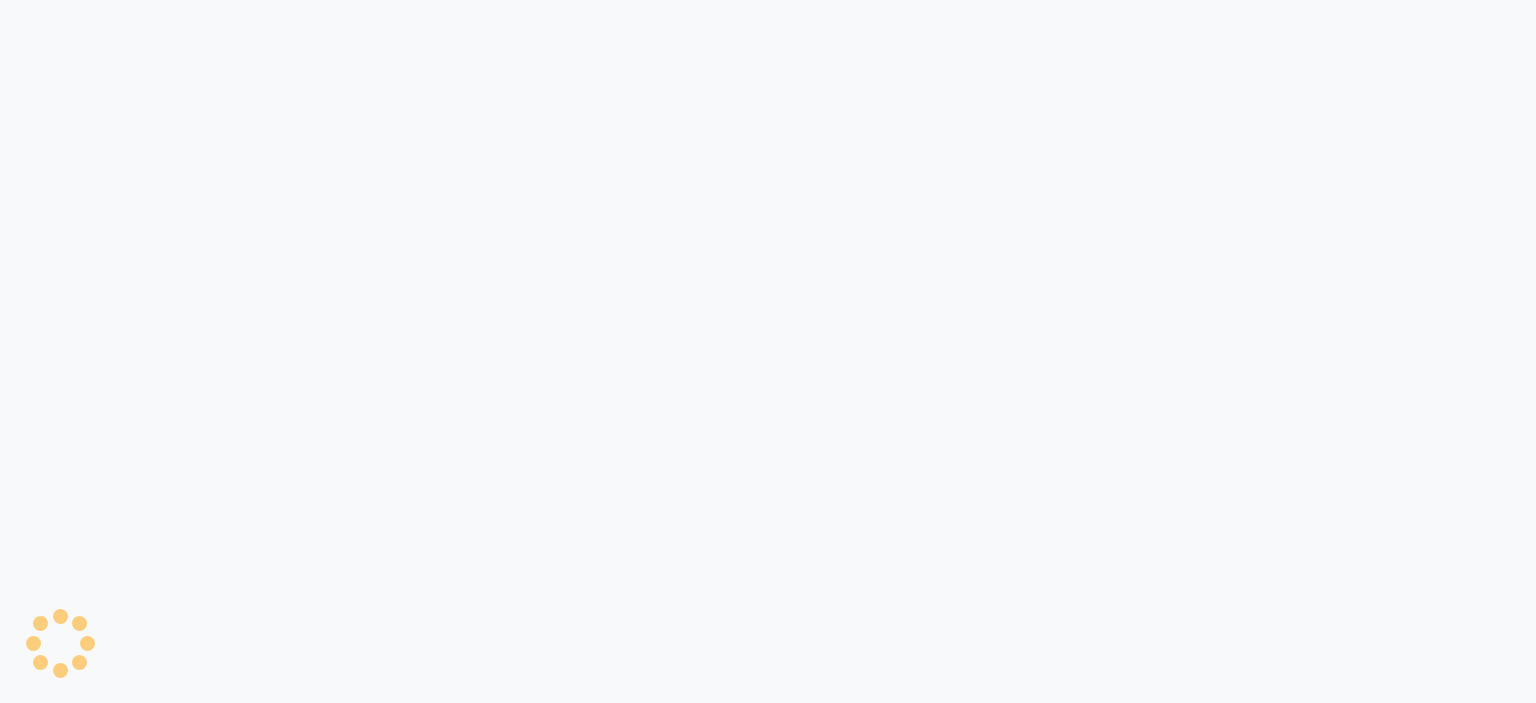 scroll, scrollTop: 0, scrollLeft: 0, axis: both 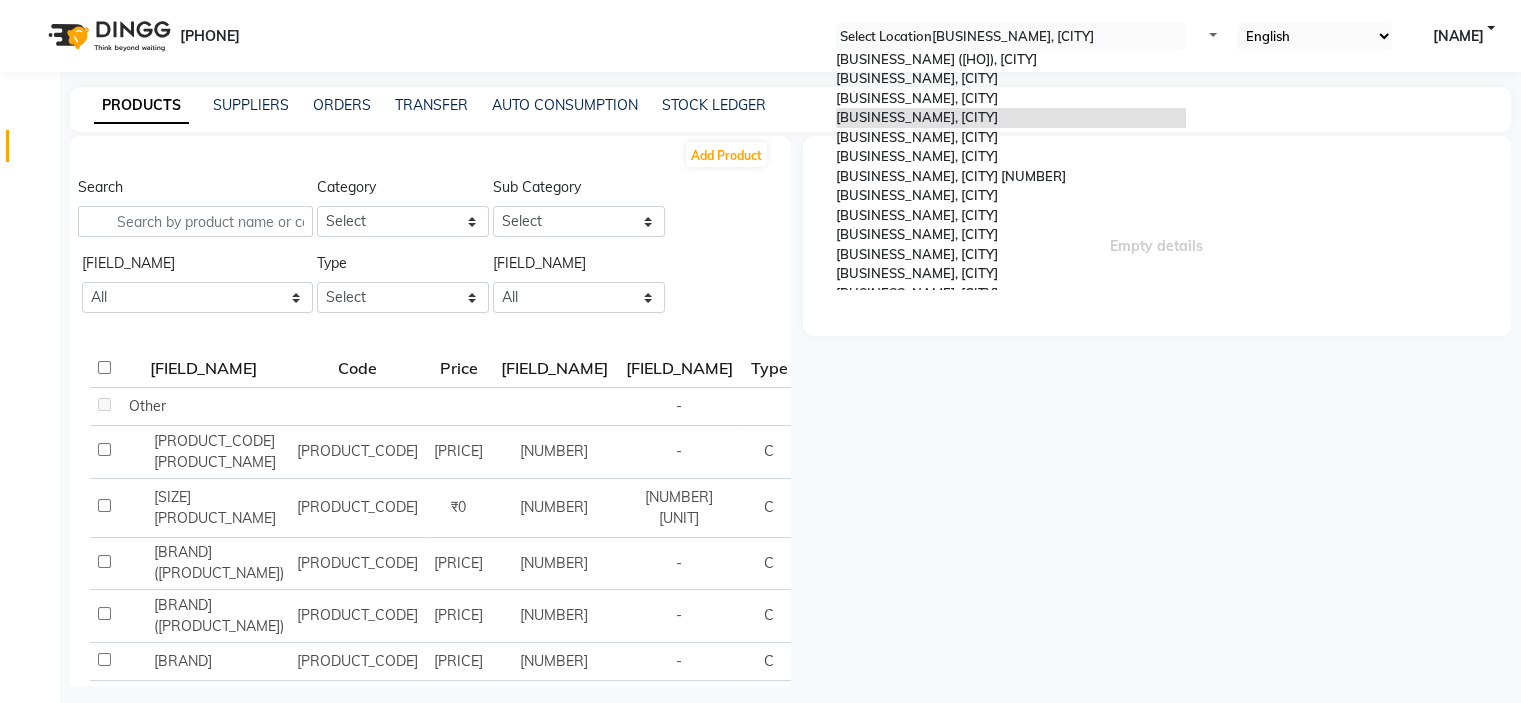 click at bounding box center (1011, 37) 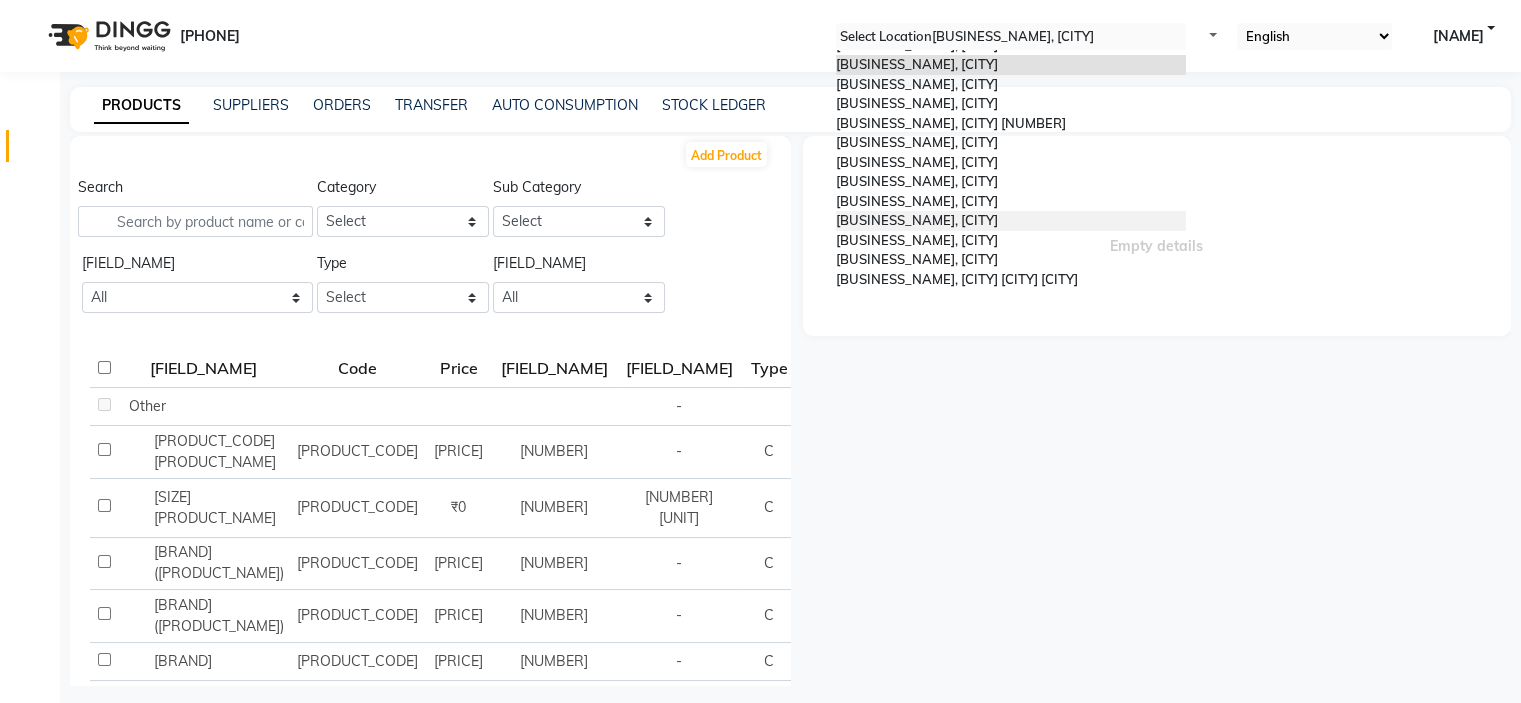 scroll, scrollTop: 300, scrollLeft: 0, axis: vertical 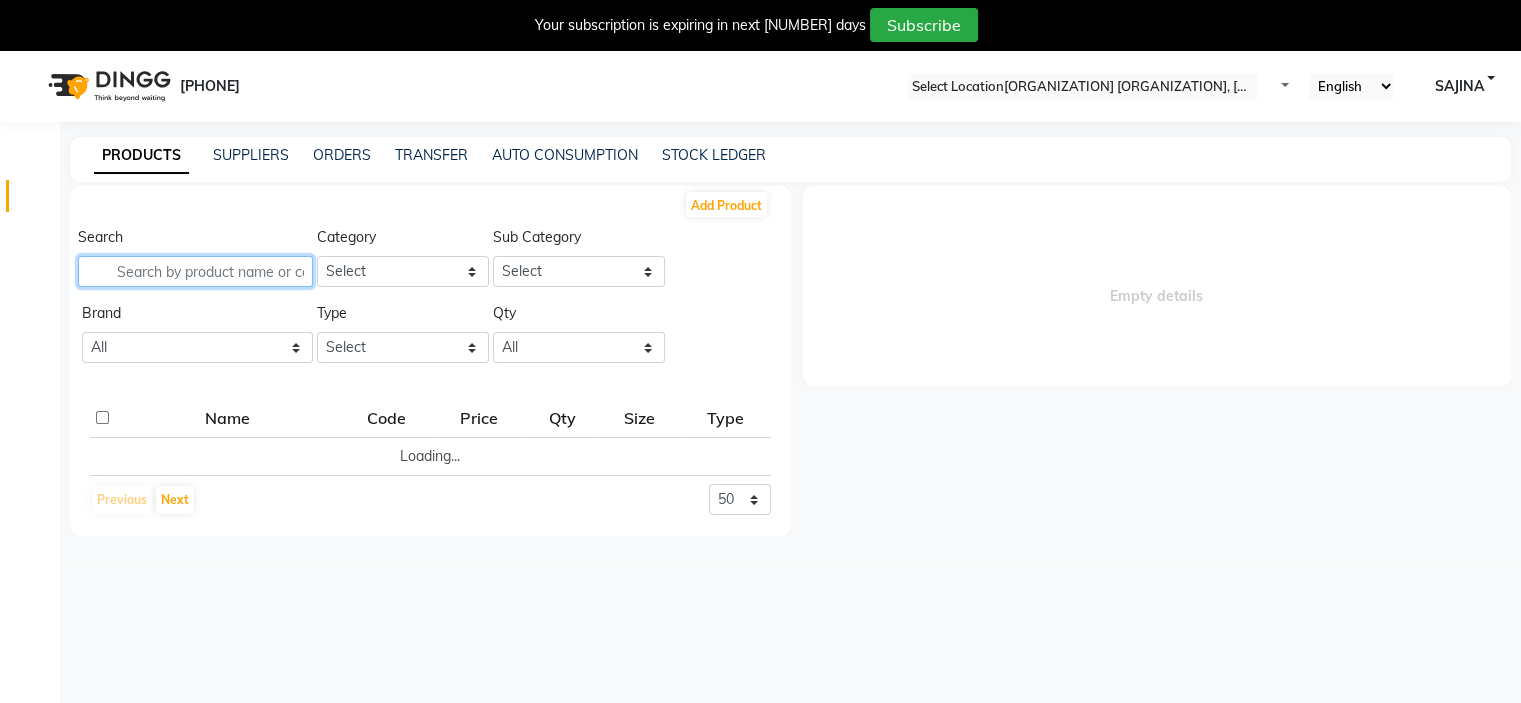 click at bounding box center (195, 271) 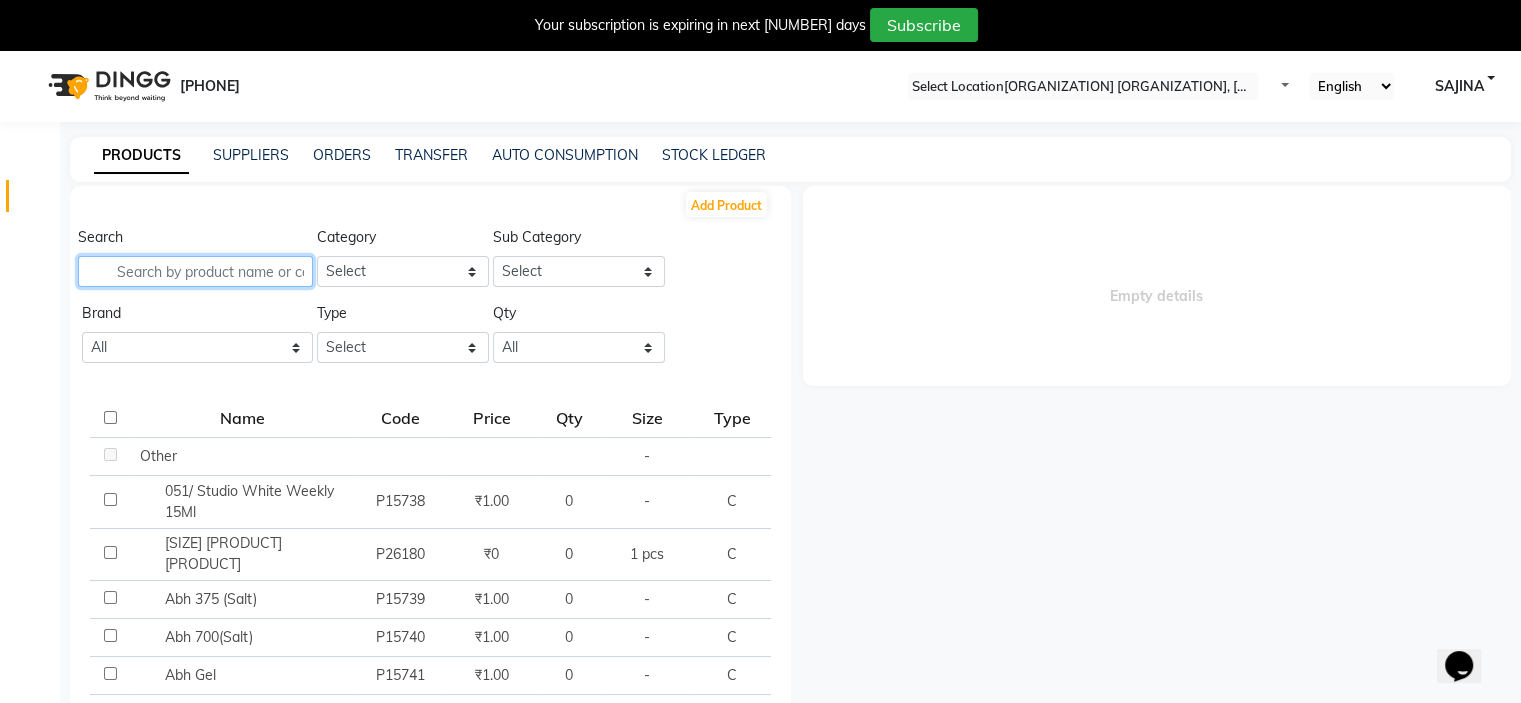 scroll, scrollTop: 0, scrollLeft: 0, axis: both 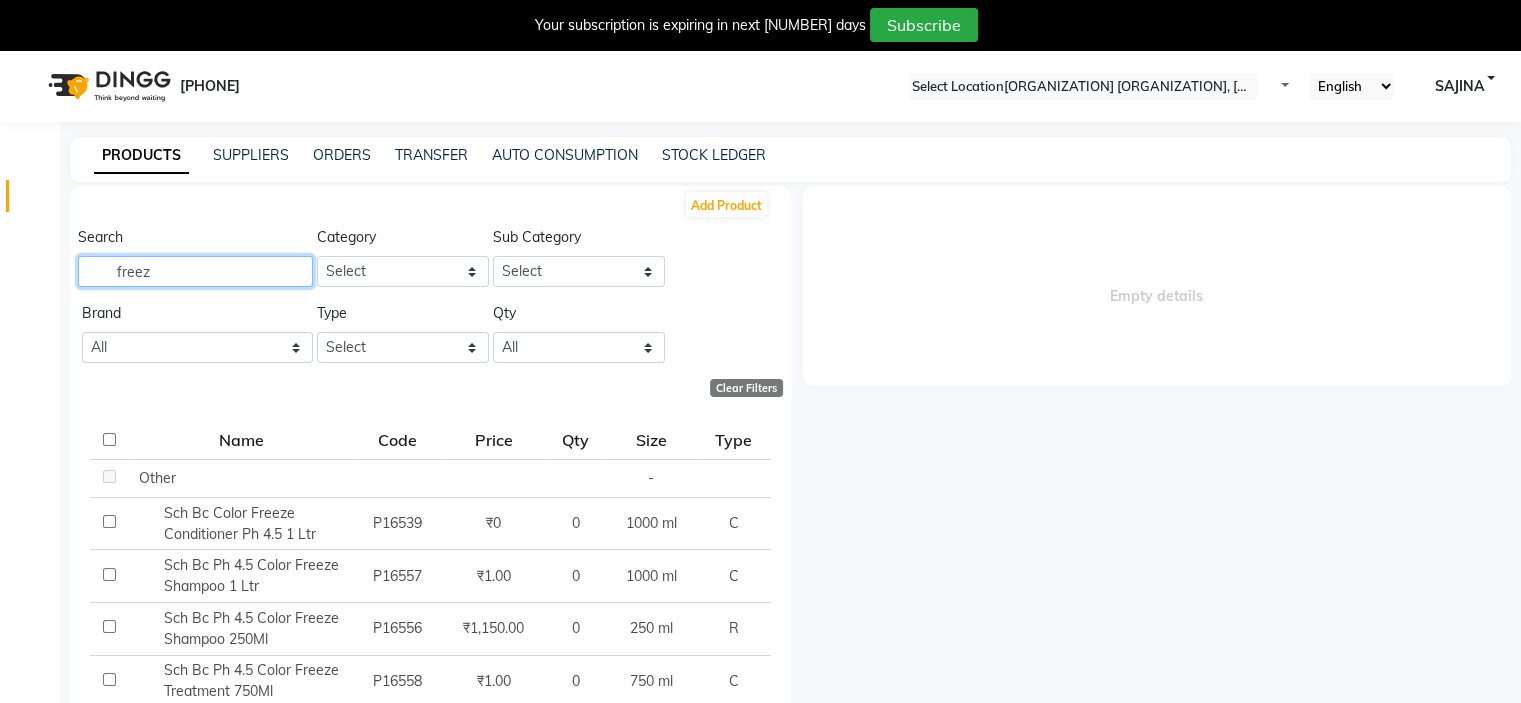 type on "freez" 